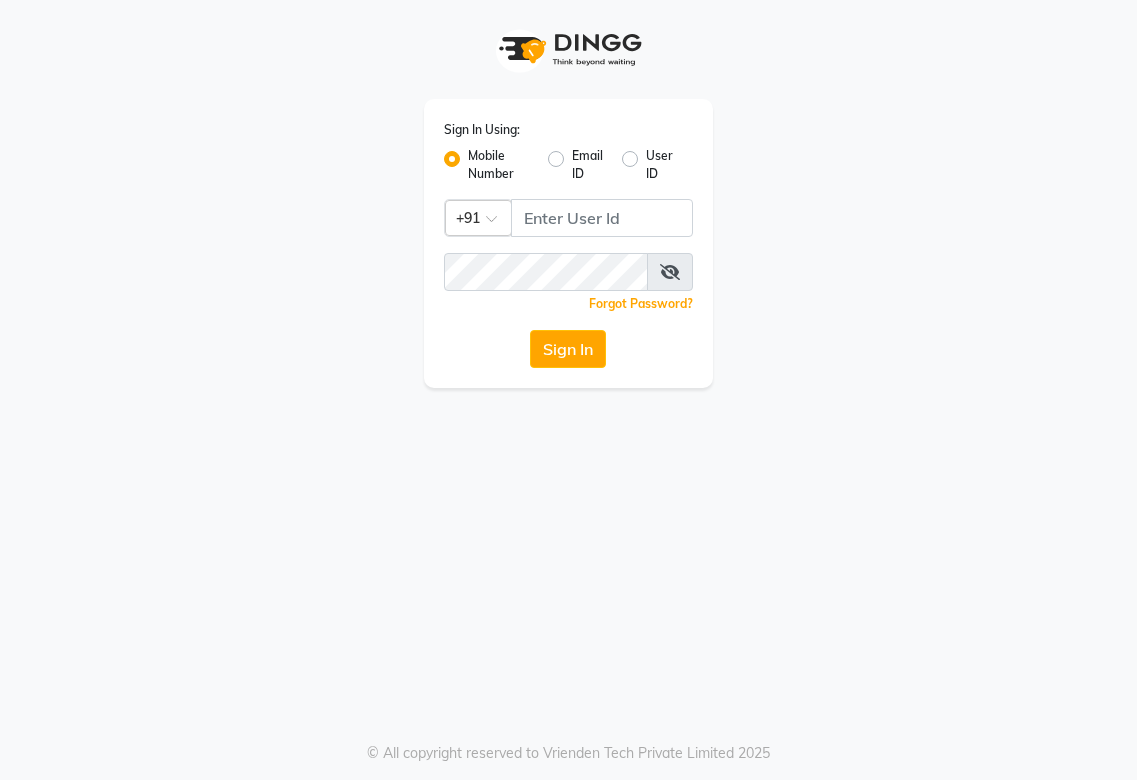 scroll, scrollTop: 0, scrollLeft: 0, axis: both 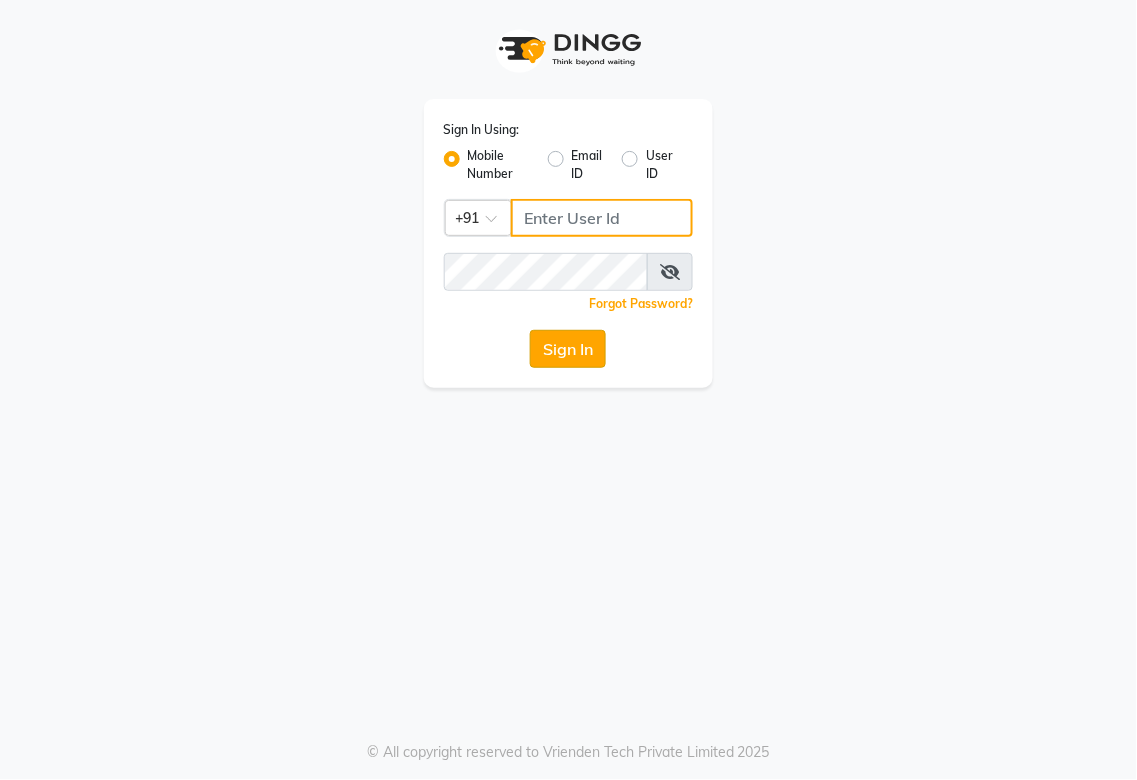 type on "987654321" 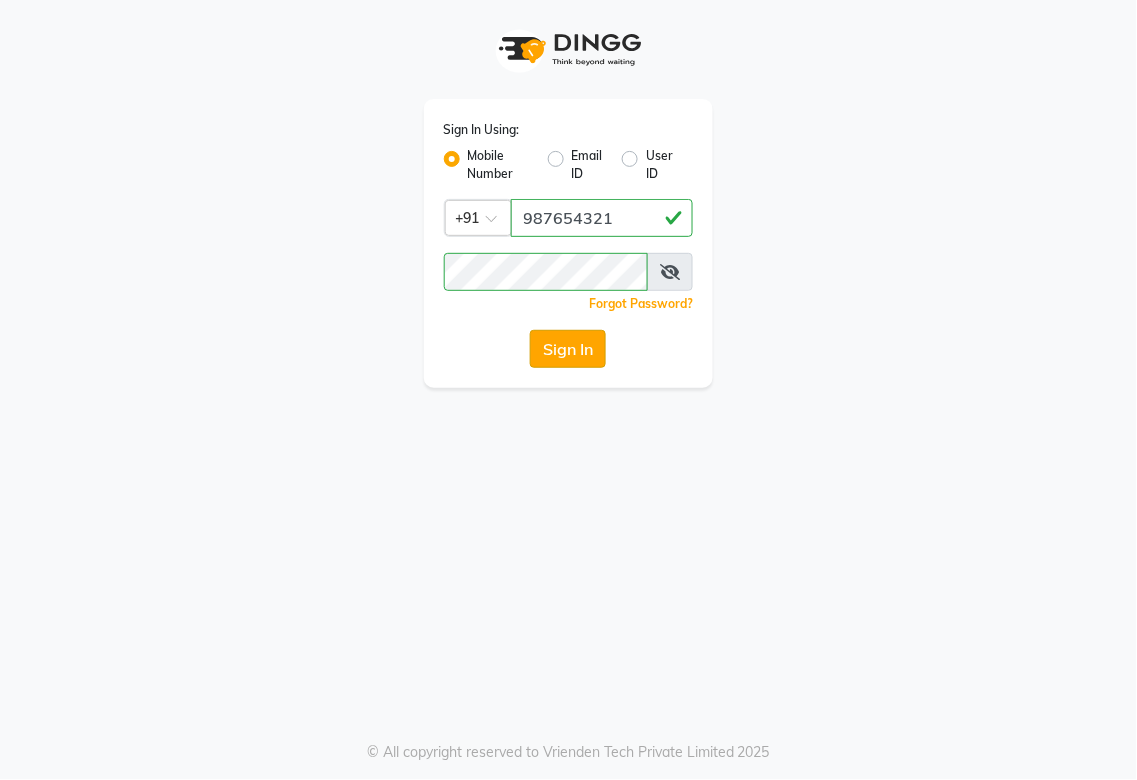 click on "Sign In" 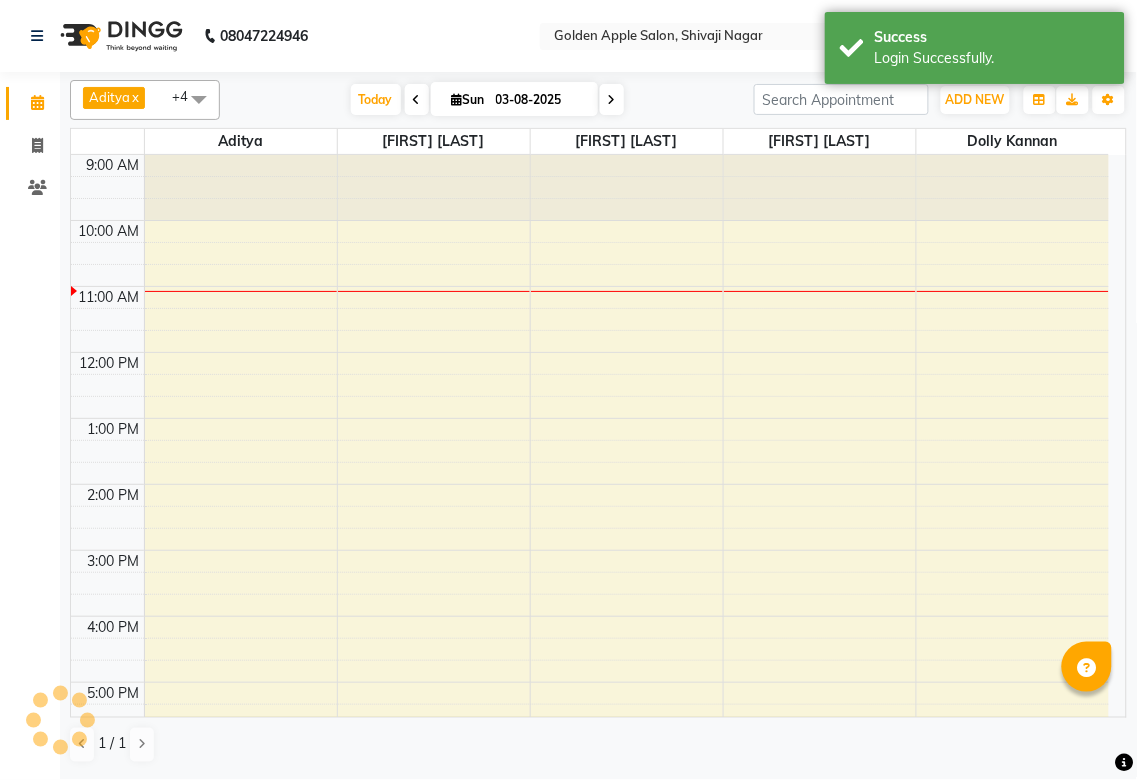scroll, scrollTop: 0, scrollLeft: 0, axis: both 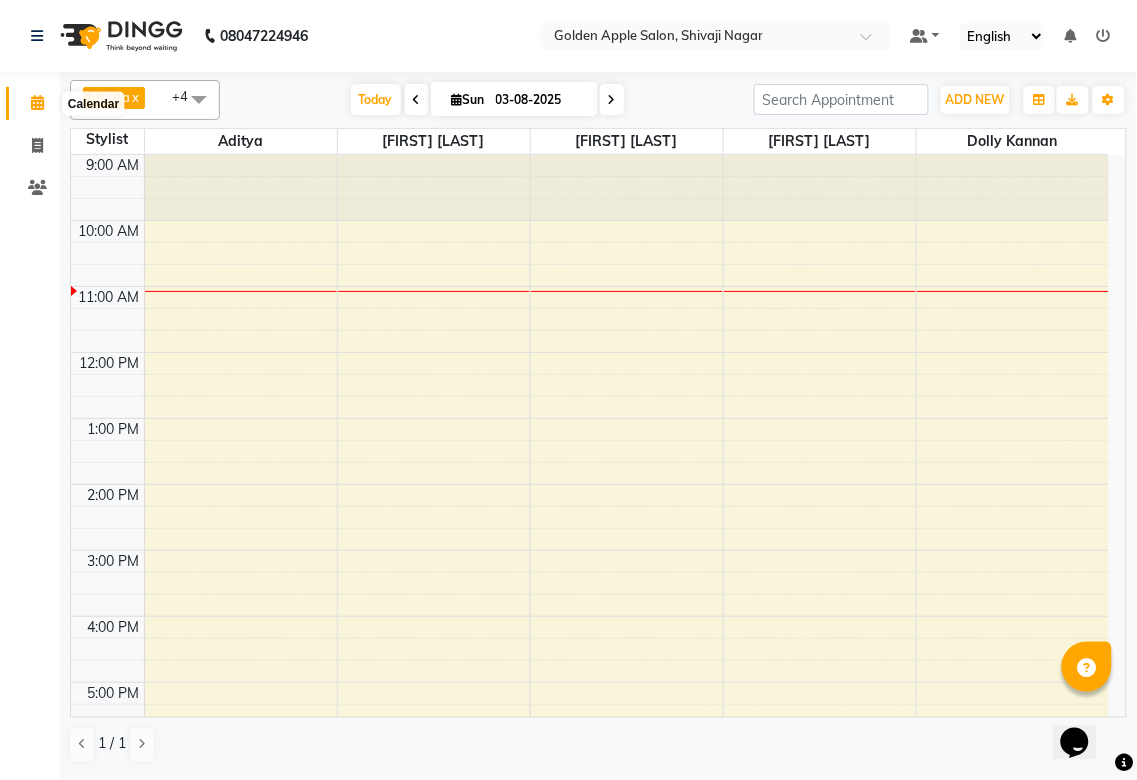 click 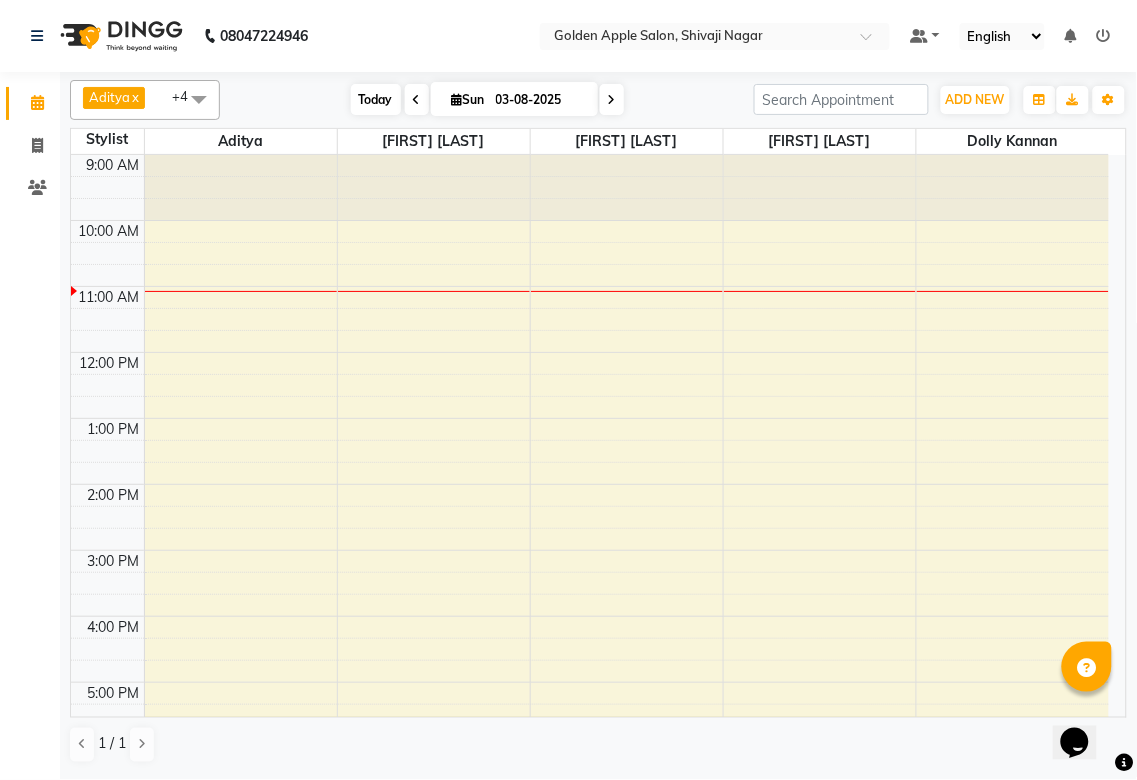 click on "Today" at bounding box center (376, 99) 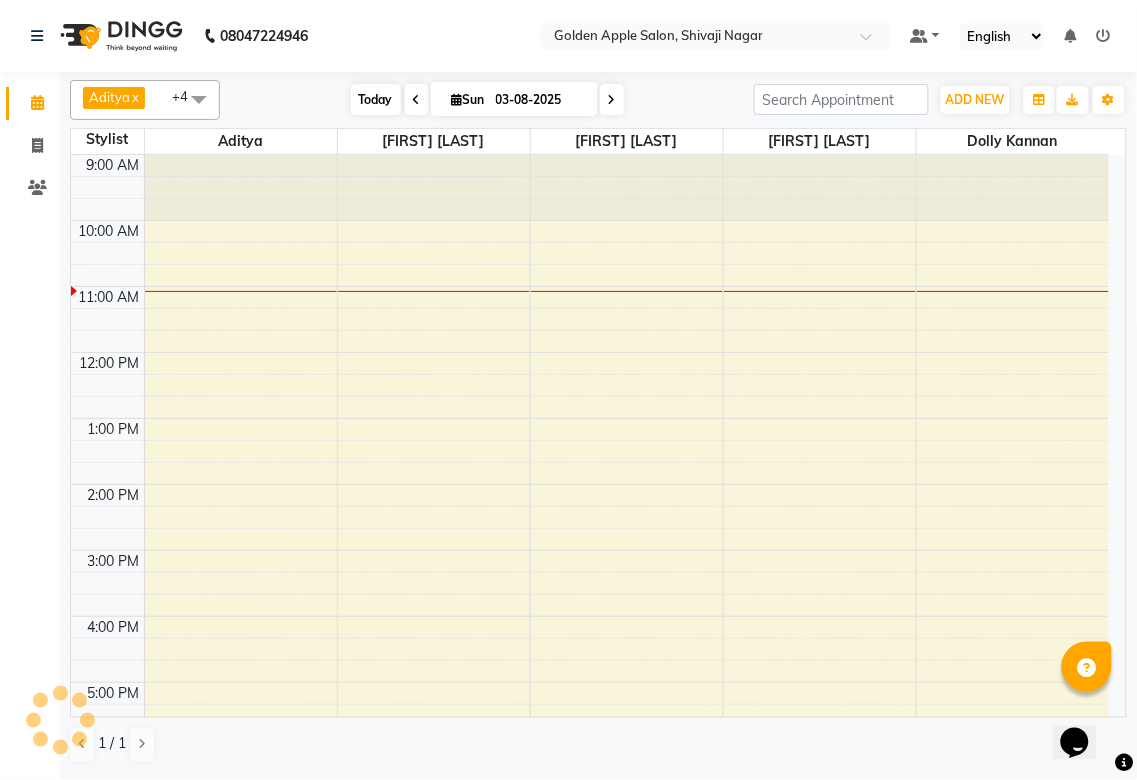 scroll, scrollTop: 134, scrollLeft: 0, axis: vertical 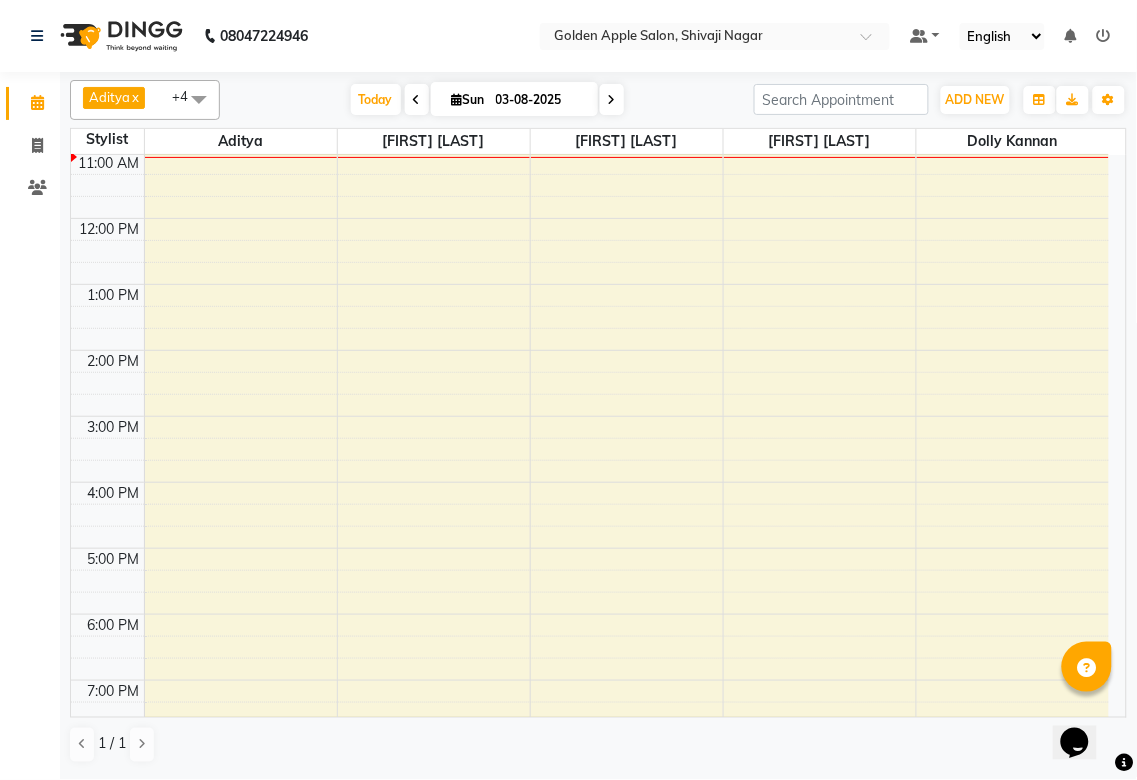 click at bounding box center [457, 99] 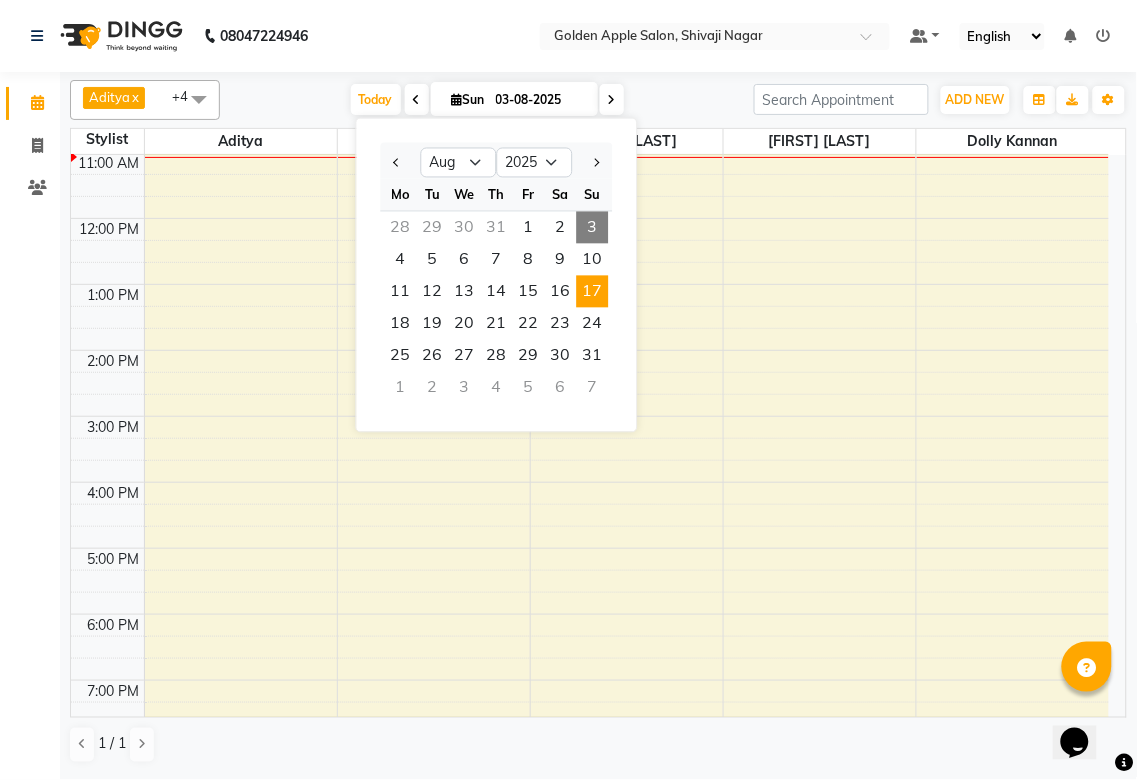 click on "17" at bounding box center (593, 292) 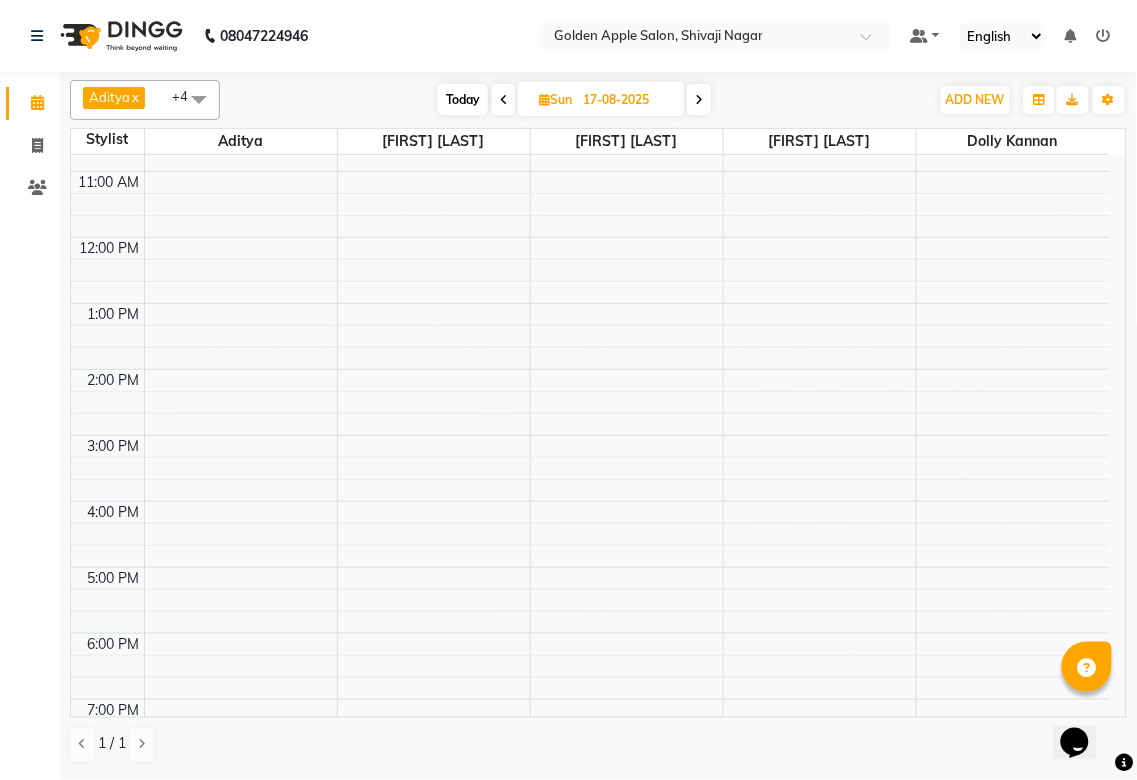 scroll, scrollTop: 300, scrollLeft: 0, axis: vertical 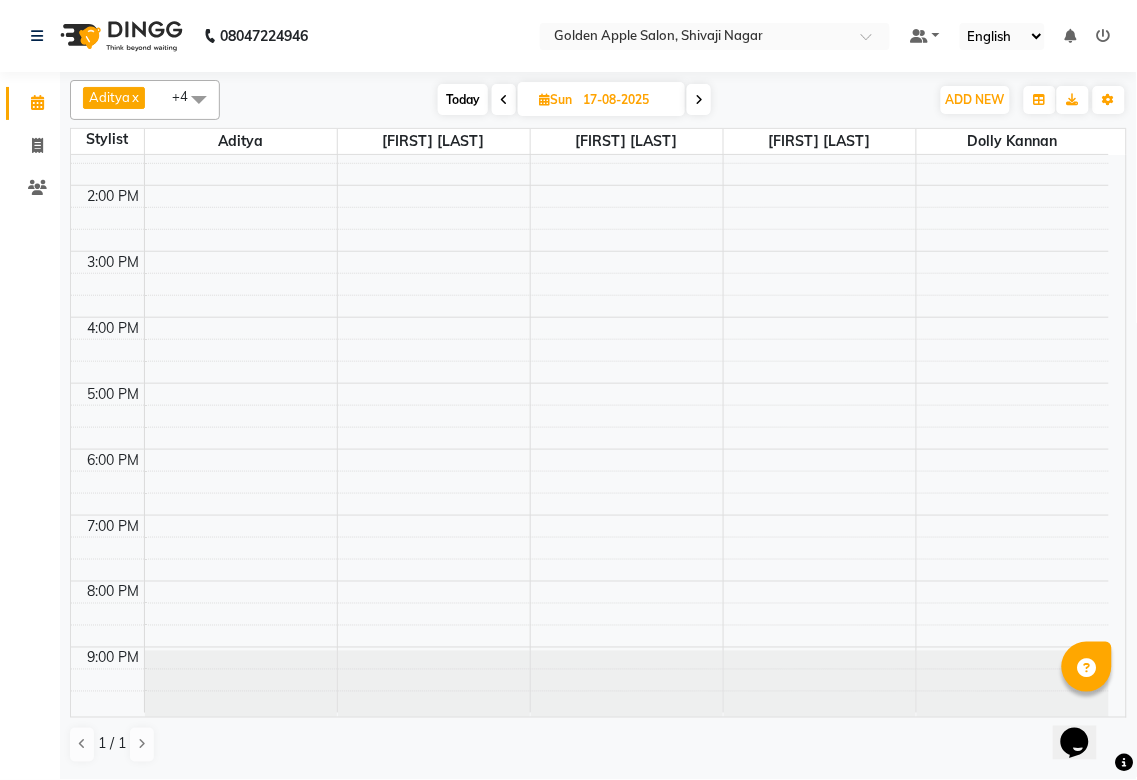 click on "Sun" at bounding box center [555, 99] 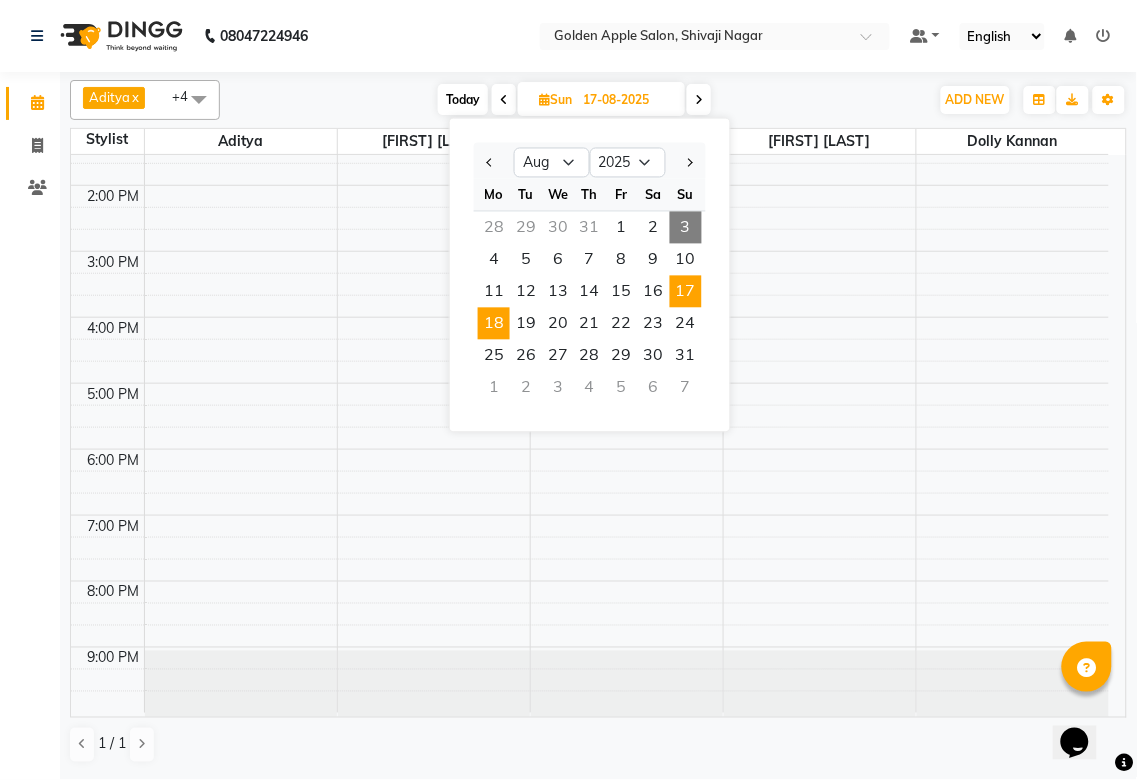 click on "18" at bounding box center (494, 324) 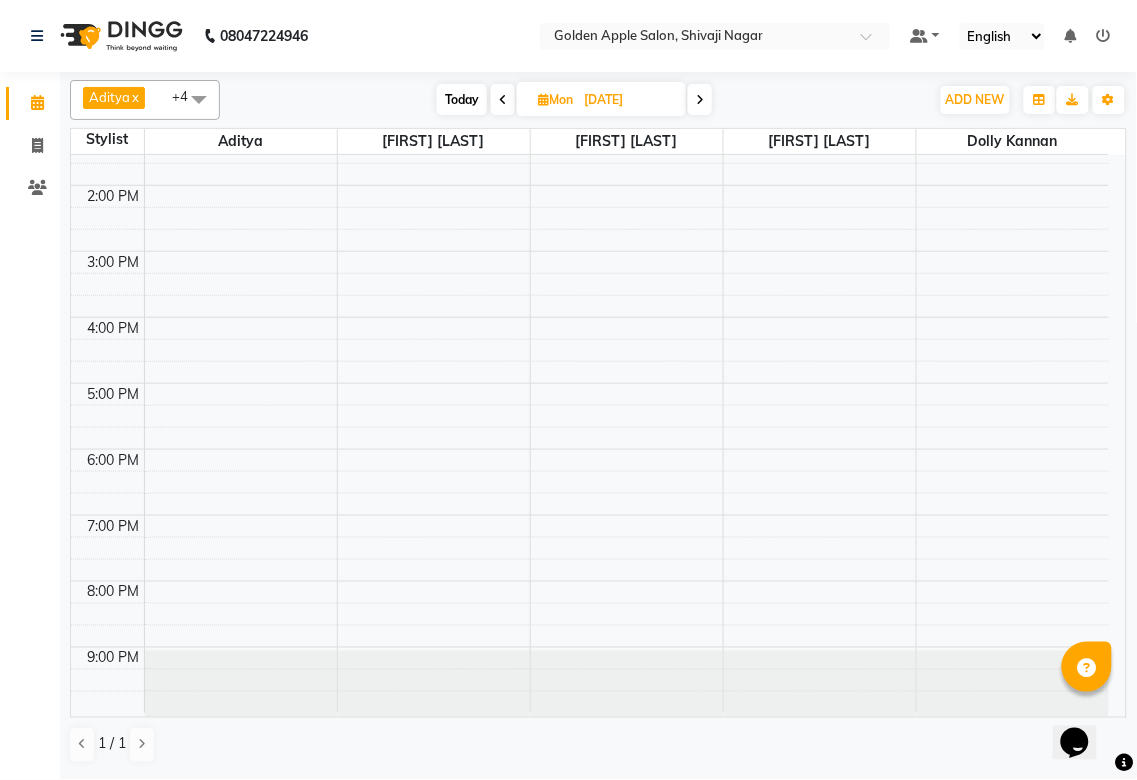 scroll, scrollTop: 0, scrollLeft: 0, axis: both 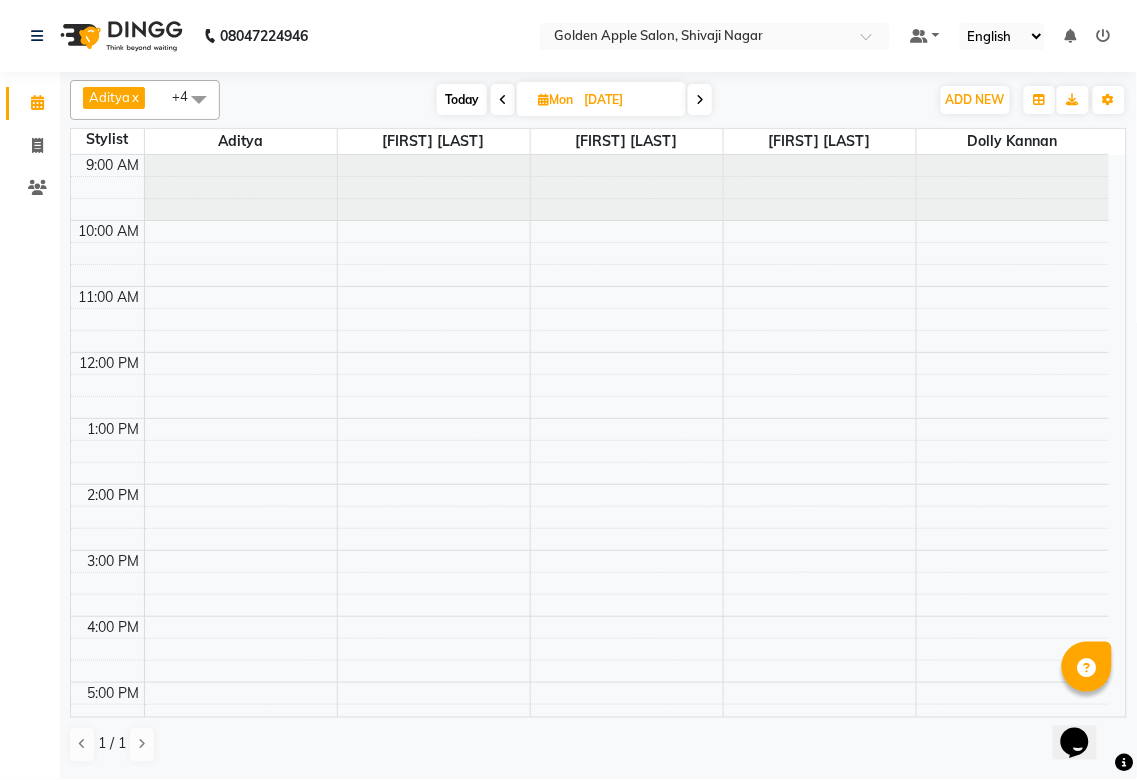 click on "Mon" at bounding box center (555, 99) 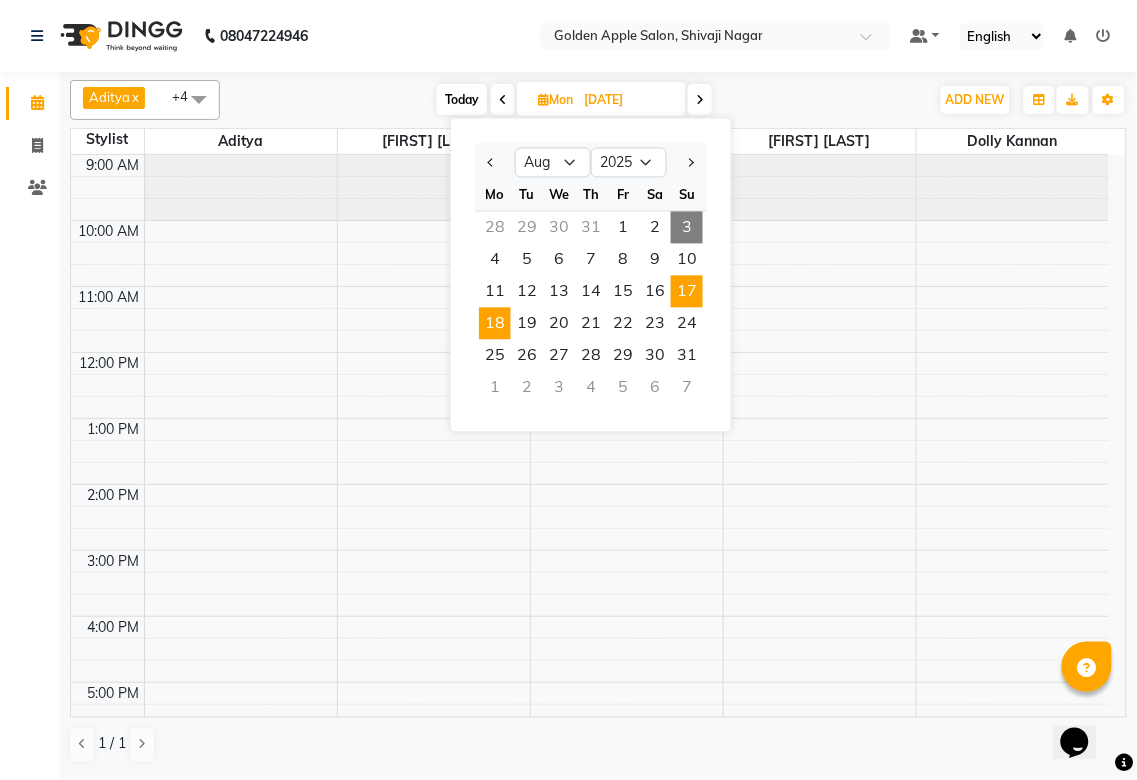click on "17" at bounding box center [687, 292] 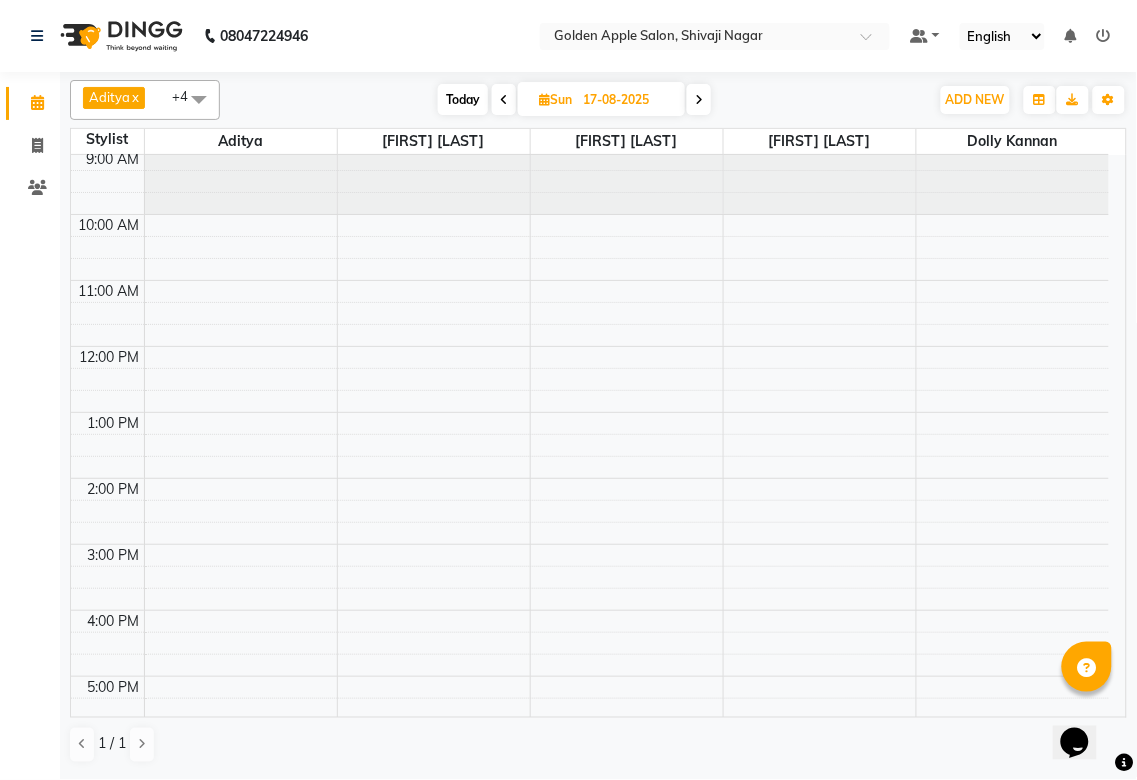 scroll, scrollTop: 0, scrollLeft: 0, axis: both 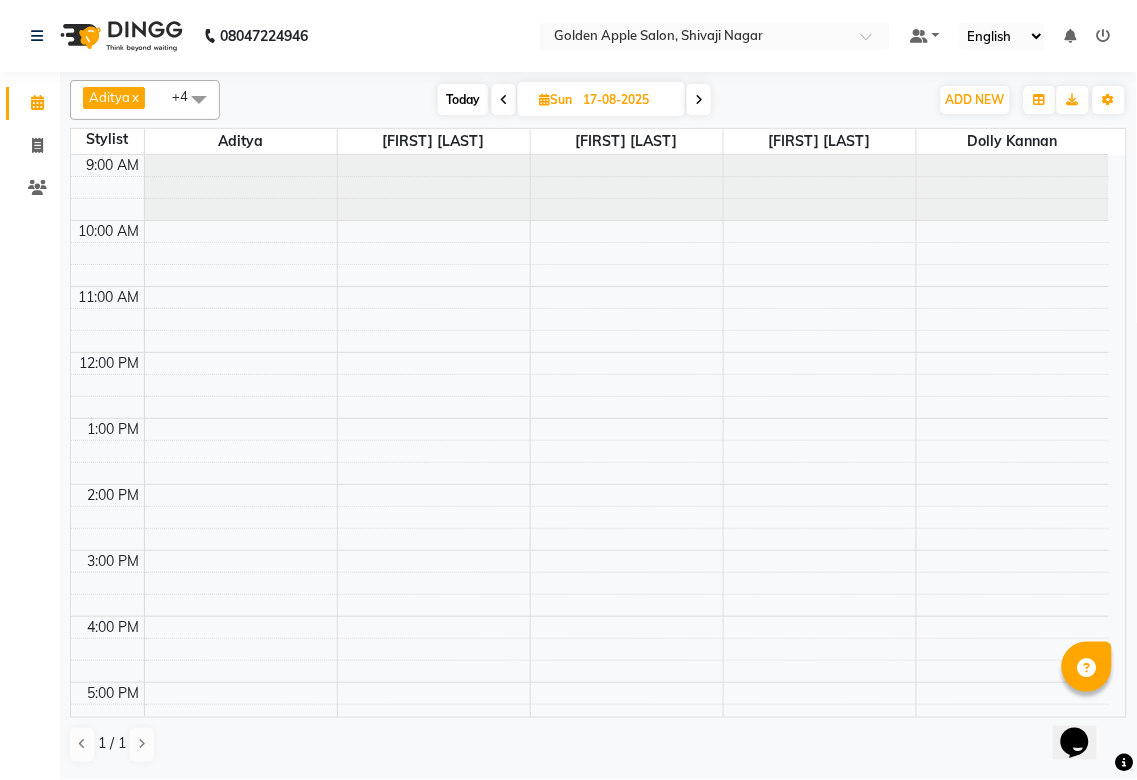 click on "Aditya" at bounding box center [109, 97] 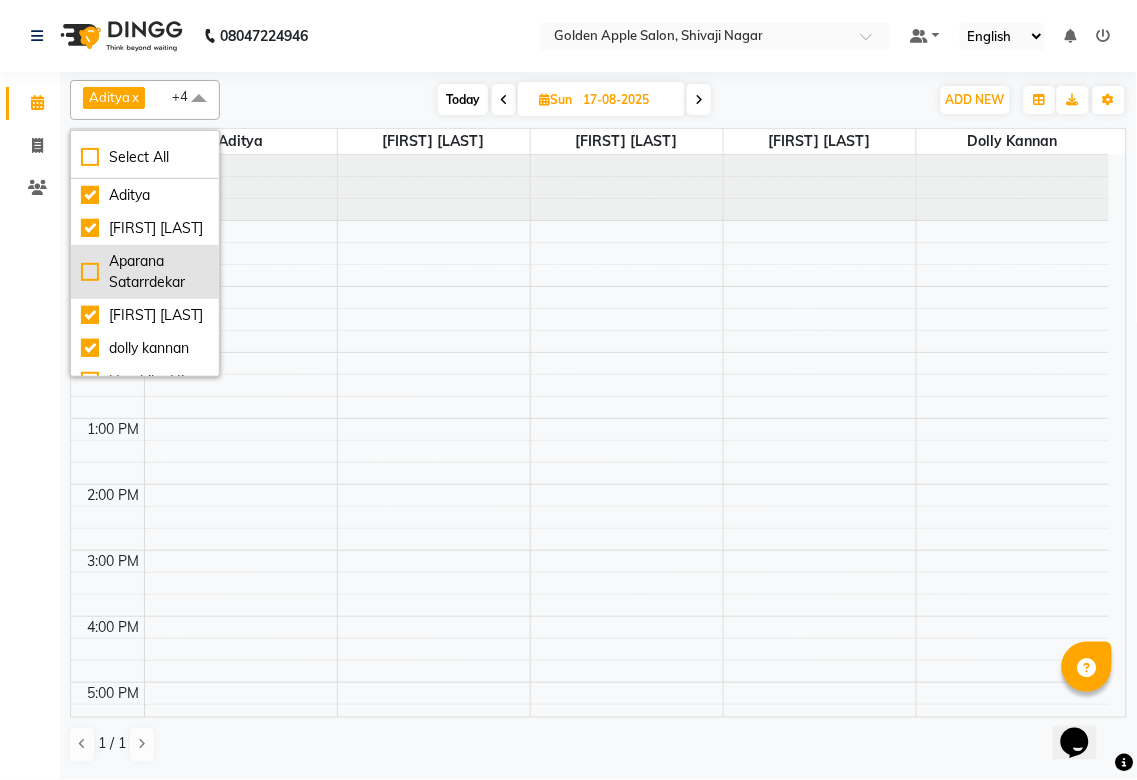 click on "Aparana Satarrdekar" at bounding box center (145, 272) 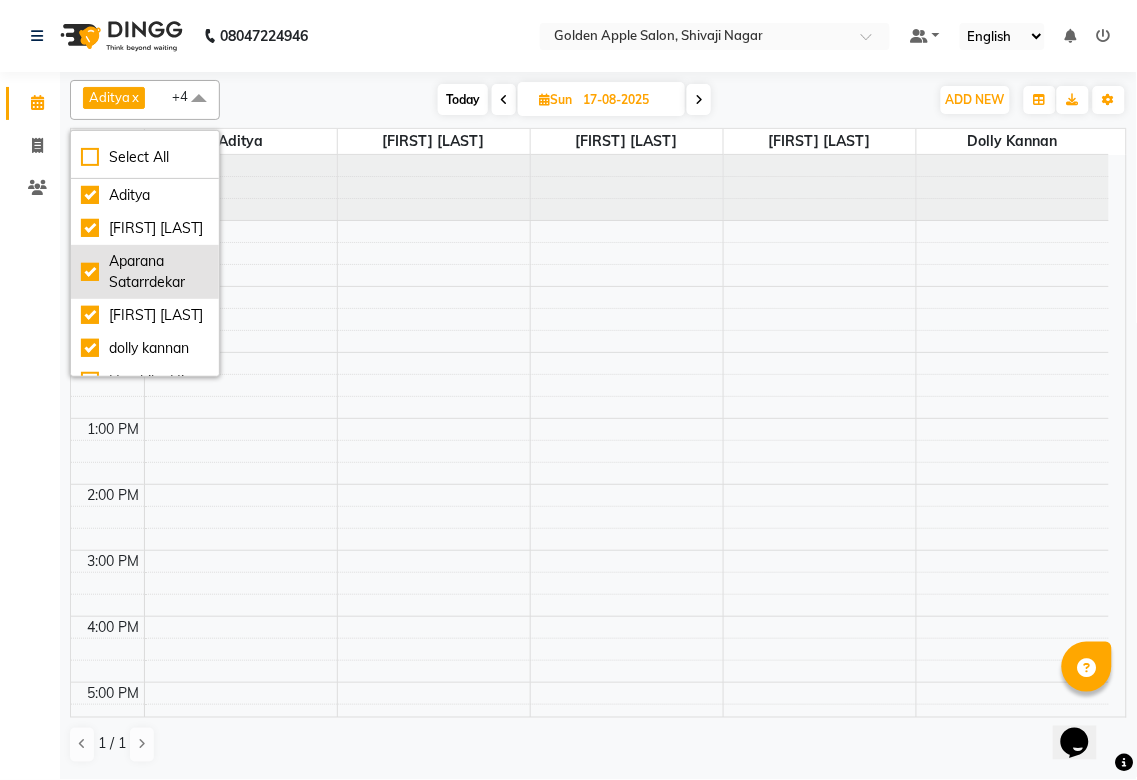 checkbox on "true" 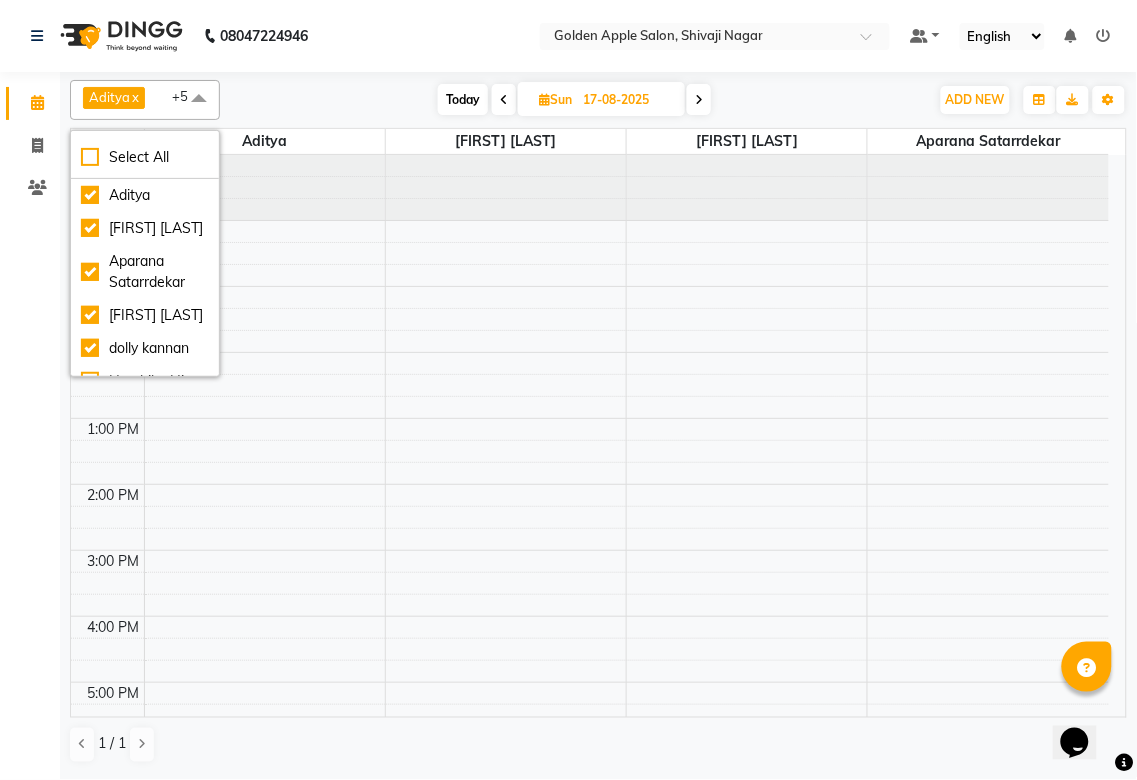 click on "Sun" at bounding box center (555, 99) 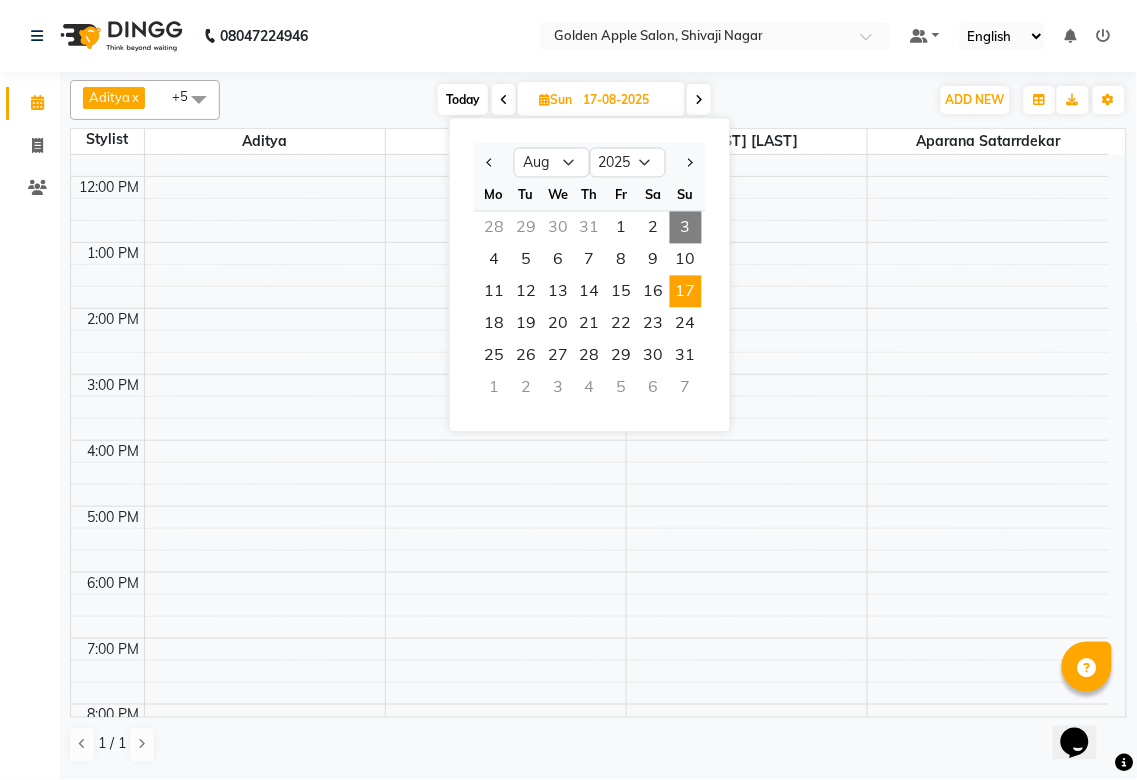 scroll, scrollTop: 0, scrollLeft: 0, axis: both 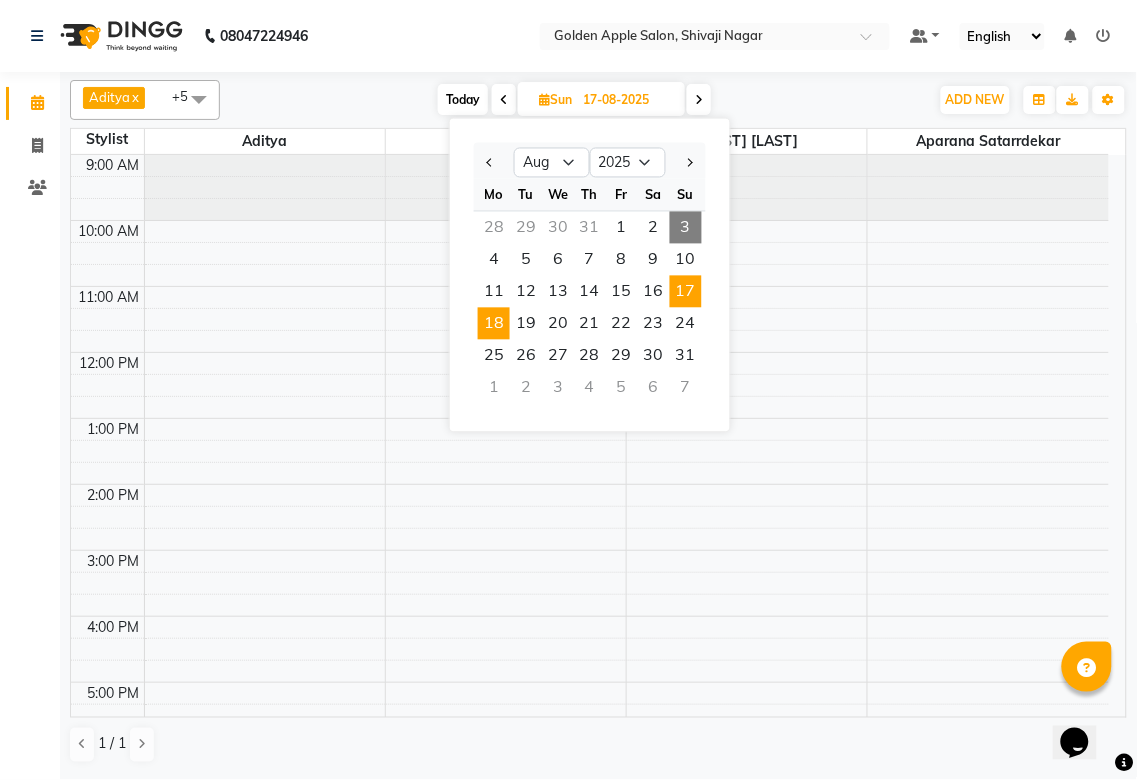 click on "18" at bounding box center (494, 324) 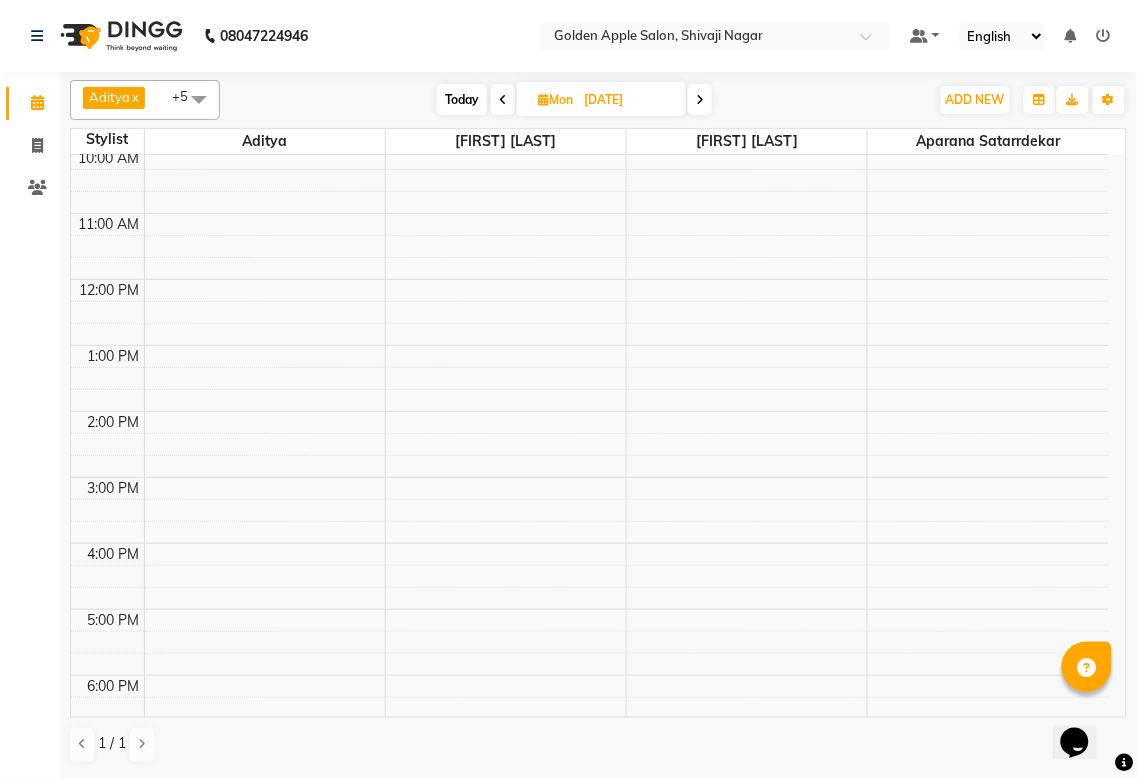 scroll, scrollTop: 0, scrollLeft: 0, axis: both 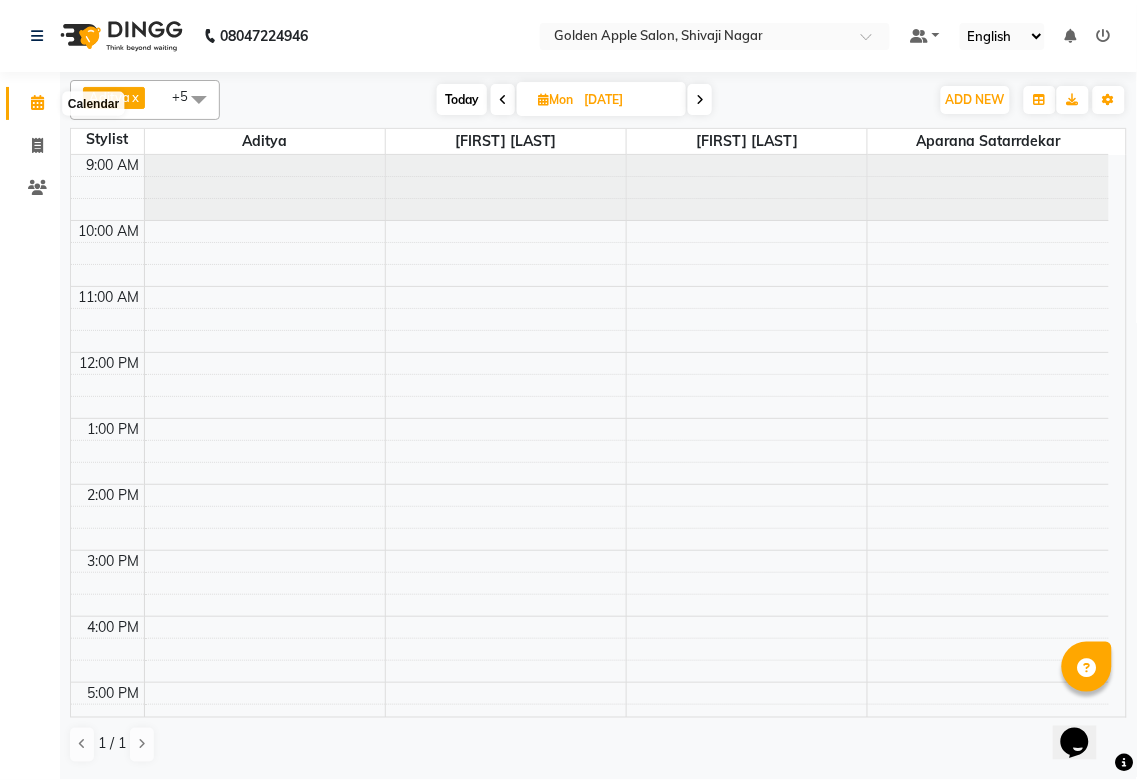 click 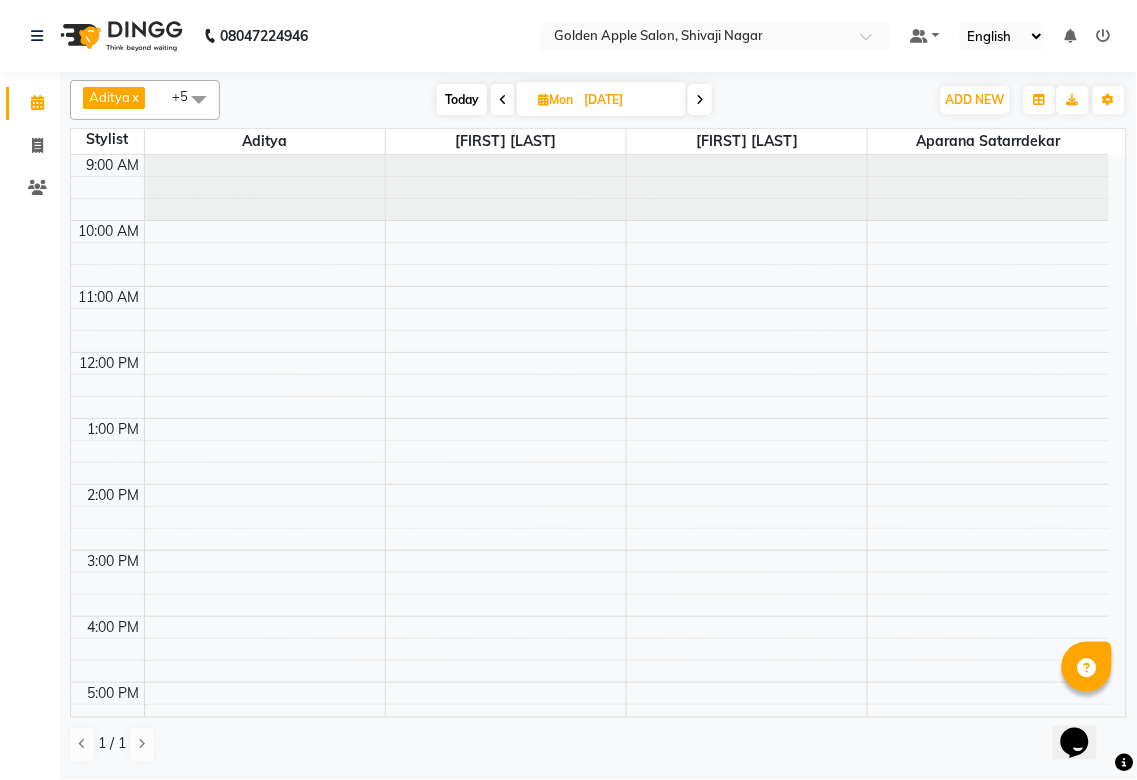 click on "Mon" at bounding box center [555, 99] 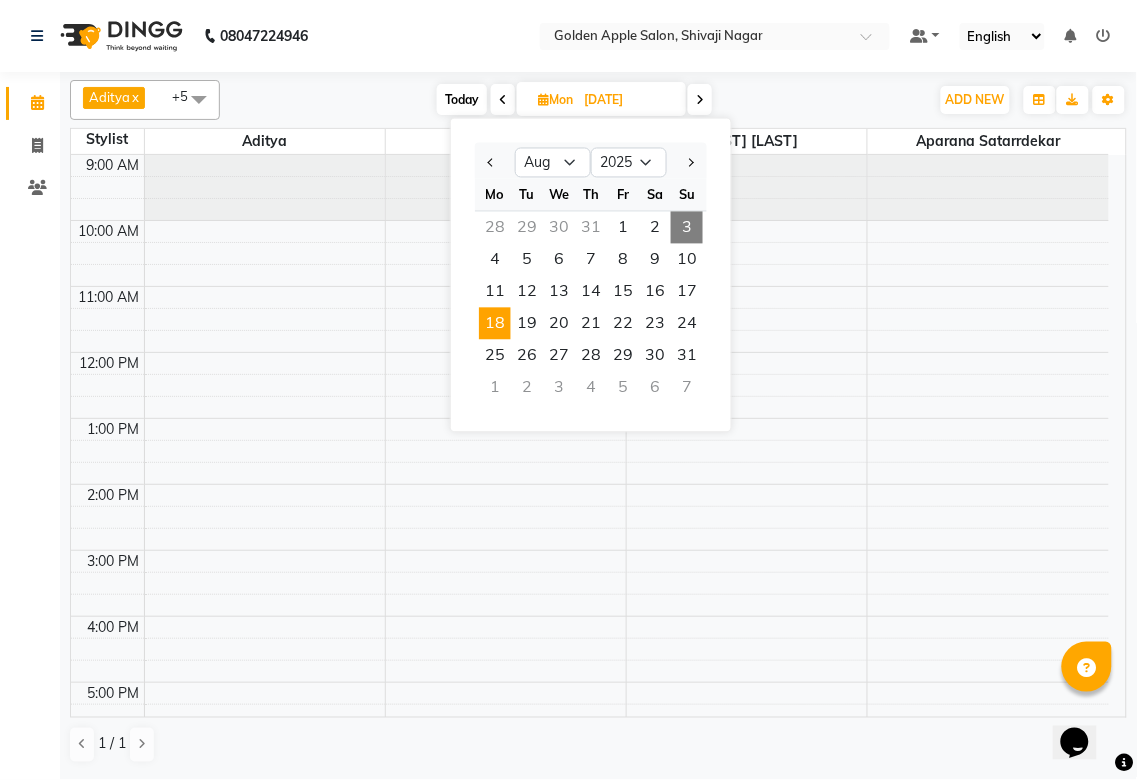 click on "3" at bounding box center (687, 228) 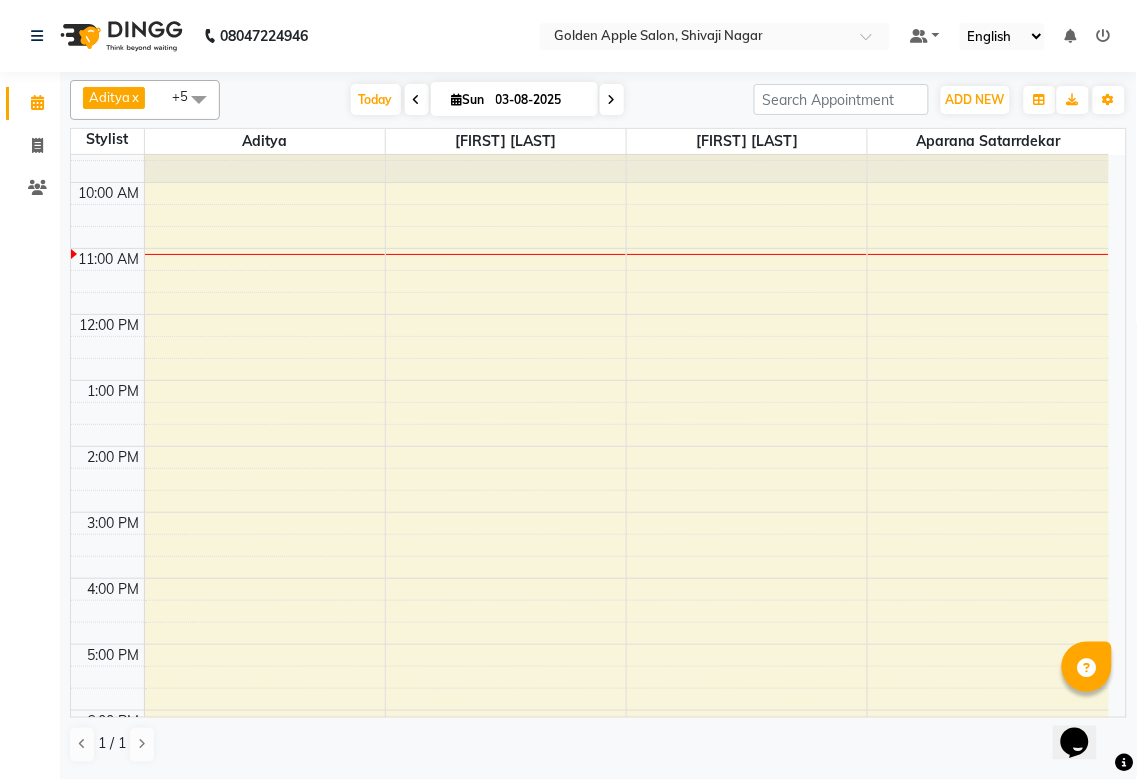 scroll, scrollTop: 0, scrollLeft: 0, axis: both 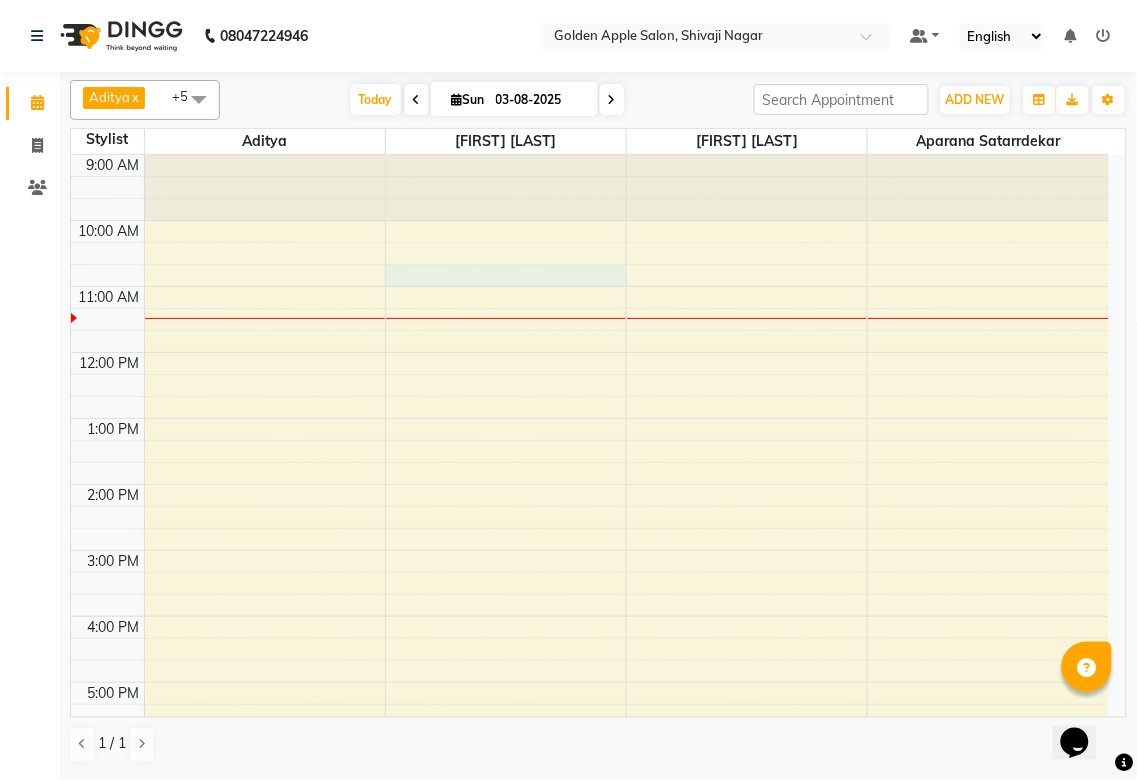 click at bounding box center (626, 297) 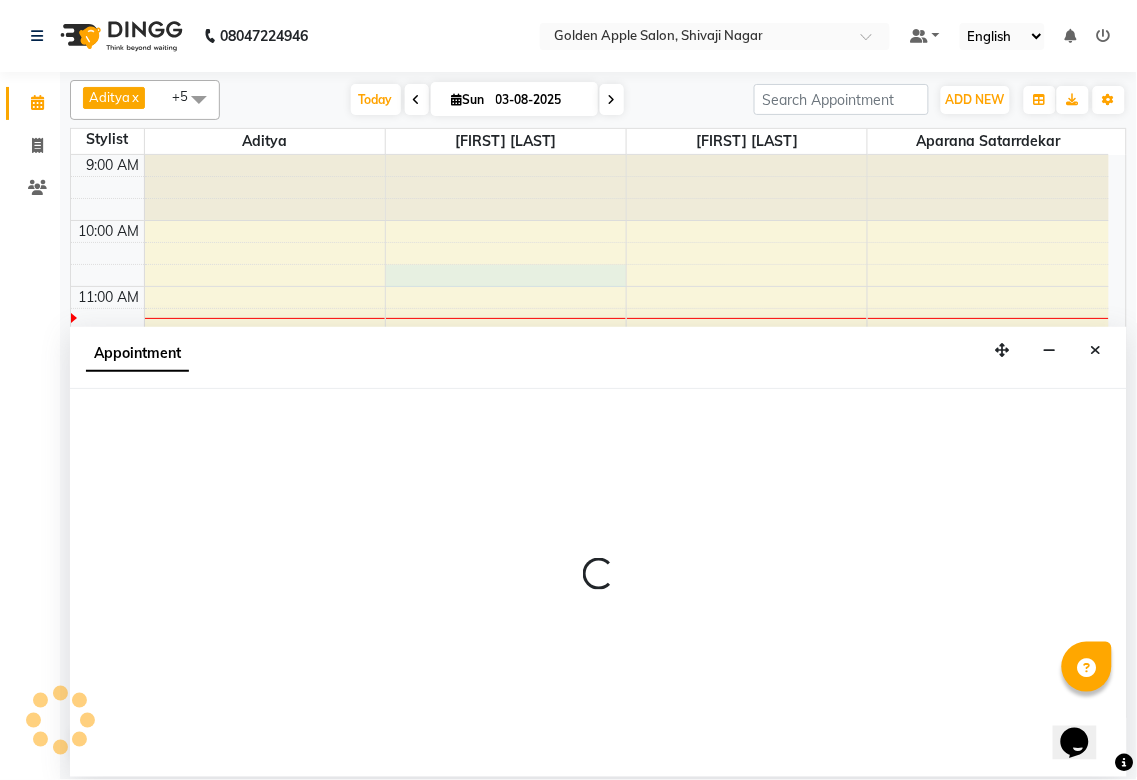 select on "79779" 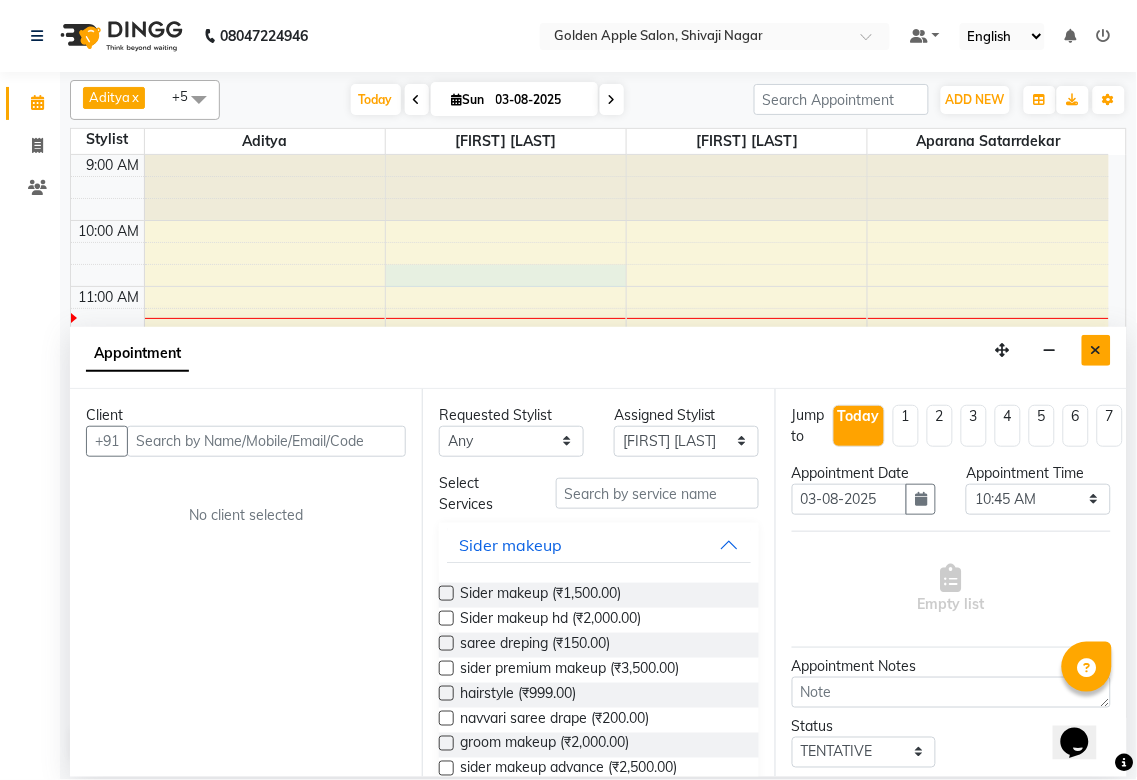 click at bounding box center [1096, 350] 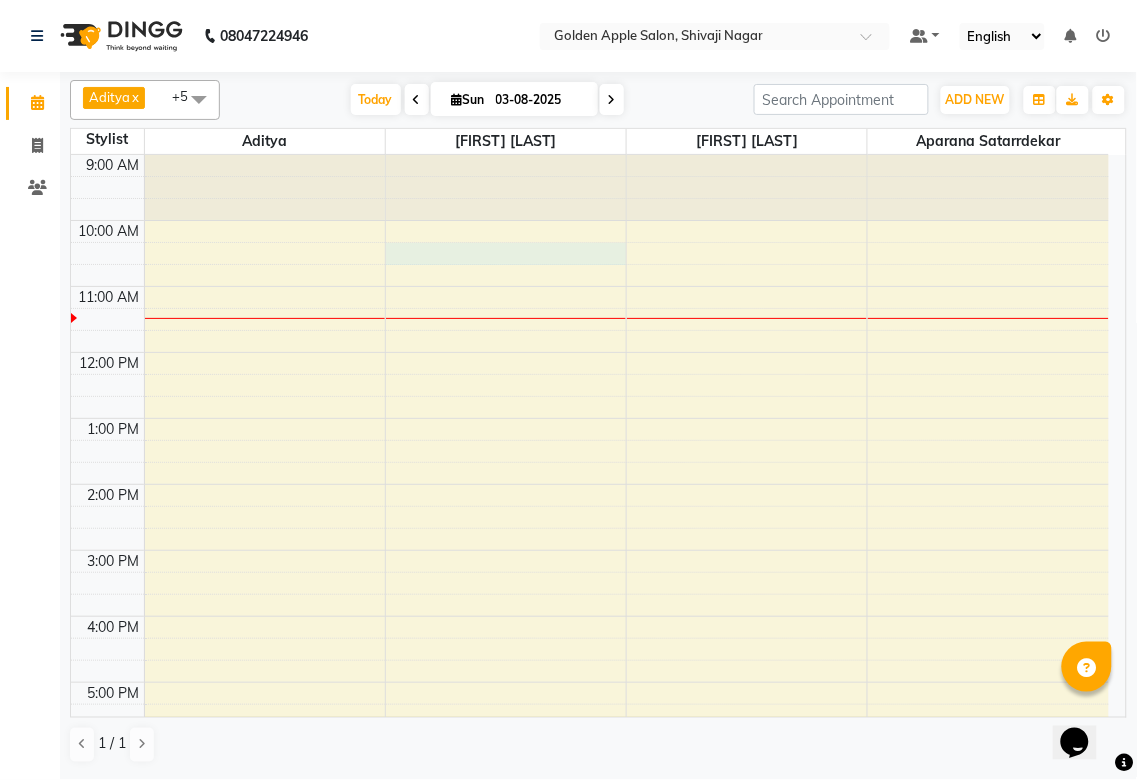 click on "9:00 AM 10:00 AM 11:00 AM 12:00 PM 1:00 PM 2:00 PM 3:00 PM 4:00 PM 5:00 PM 6:00 PM 7:00 PM 8:00 PM 9:00 PM" at bounding box center [590, 583] 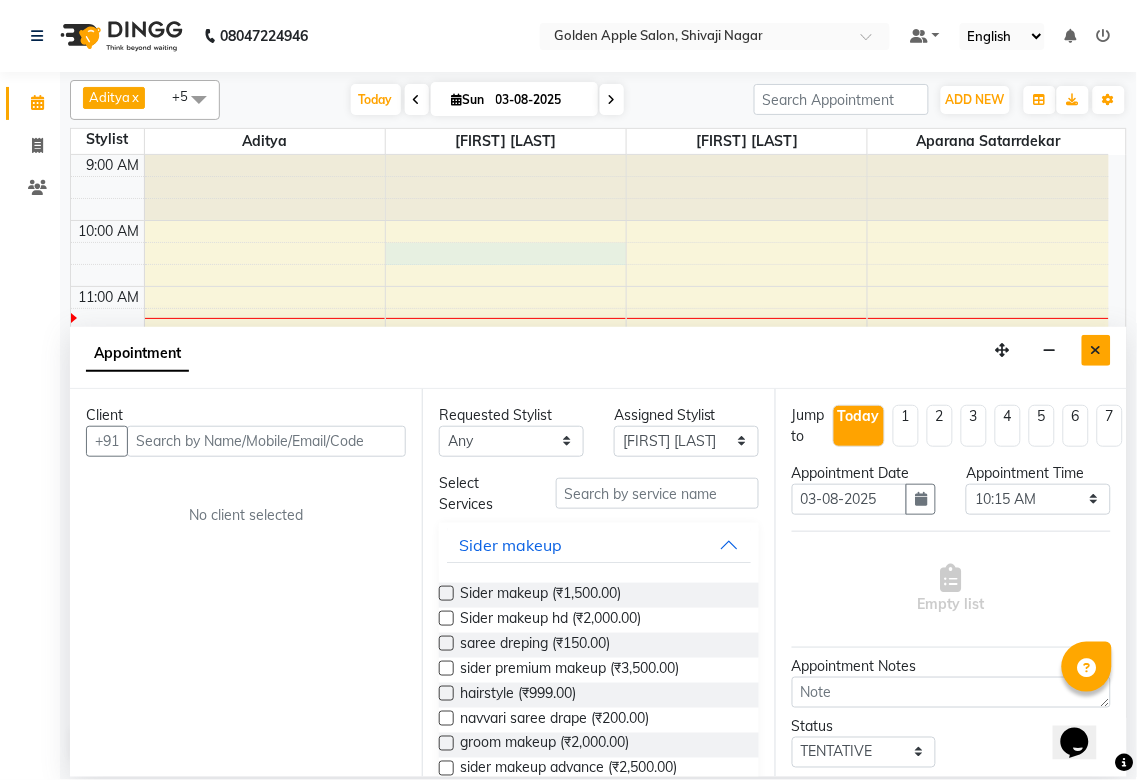 click at bounding box center (1096, 350) 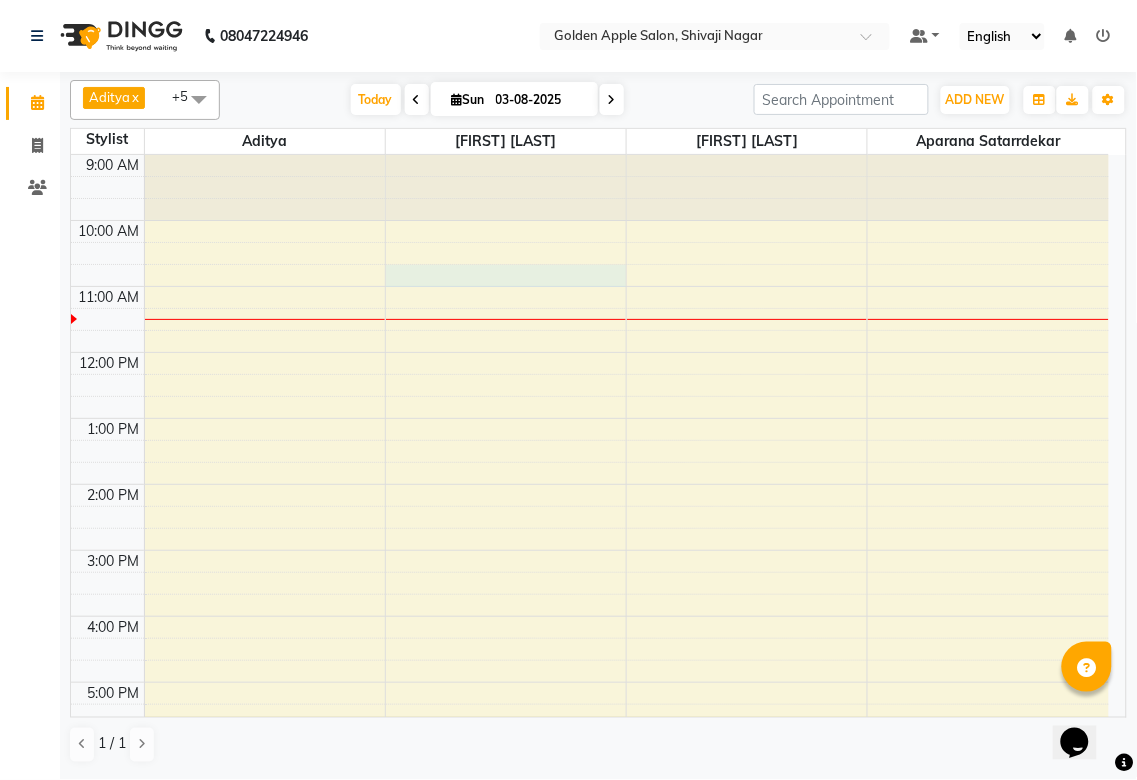 click on "9:00 AM 10:00 AM 11:00 AM 12:00 PM 1:00 PM 2:00 PM 3:00 PM 4:00 PM 5:00 PM 6:00 PM 7:00 PM 8:00 PM 9:00 PM" at bounding box center [590, 583] 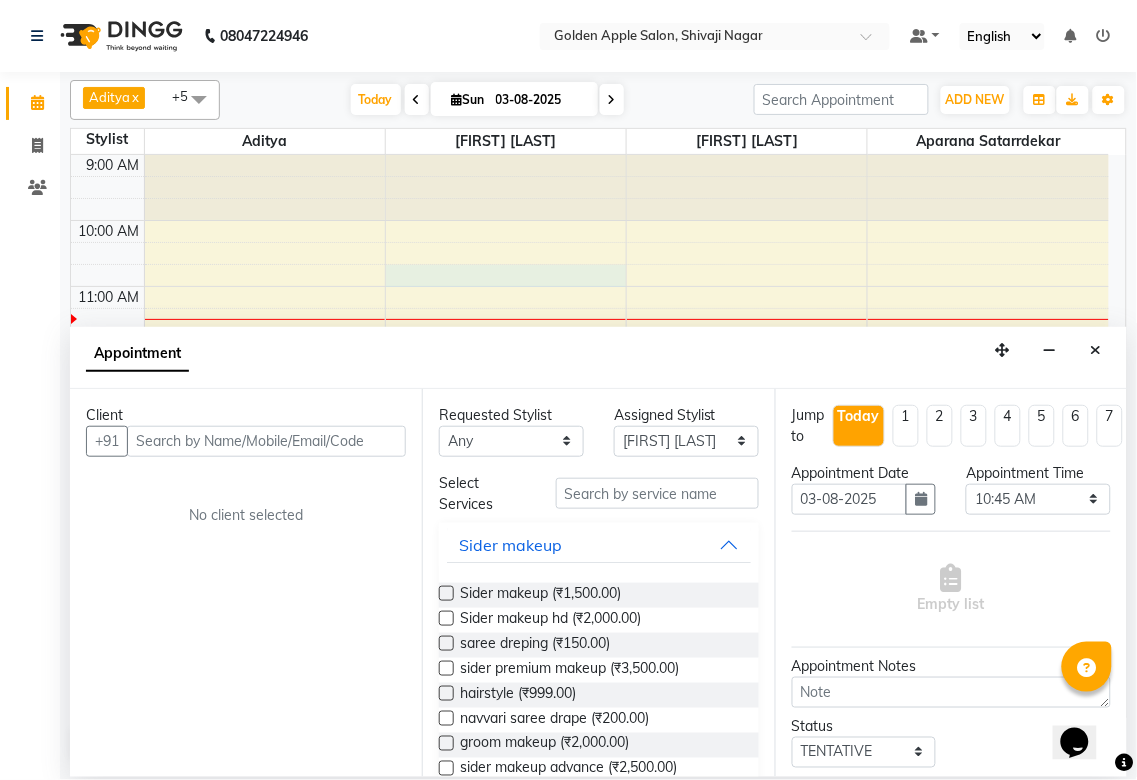 click at bounding box center [266, 441] 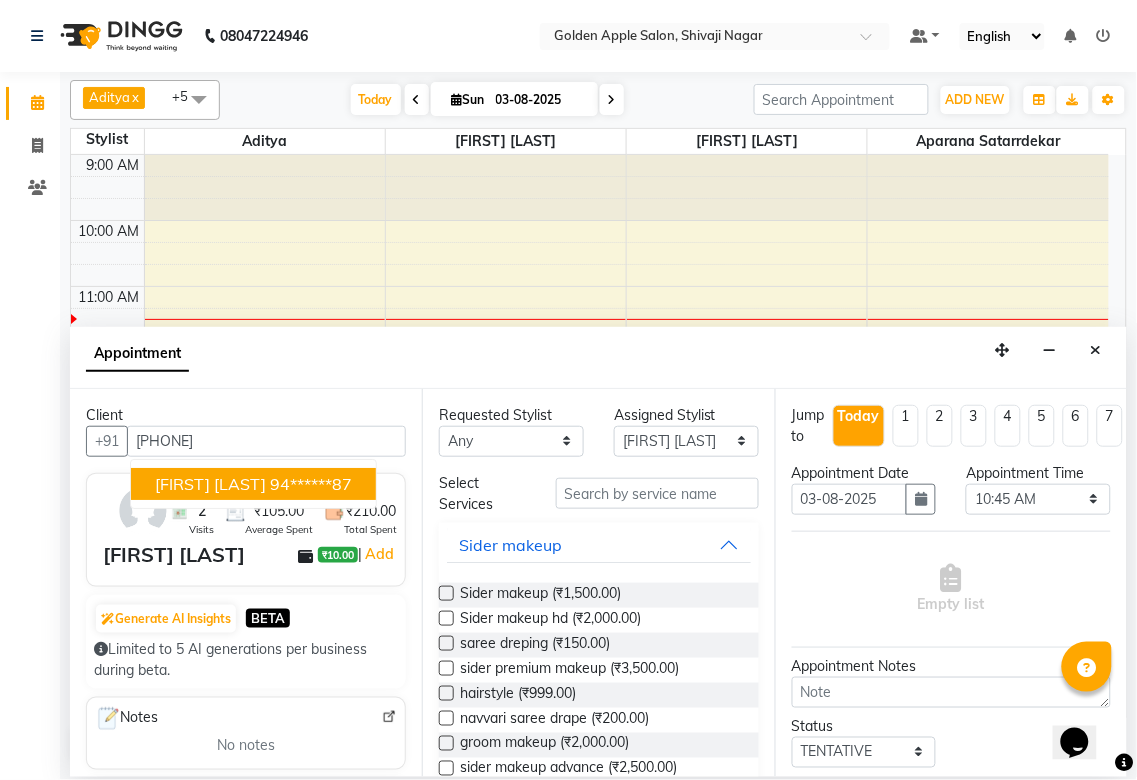 click on "[FIRST] [LAST]" at bounding box center [210, 484] 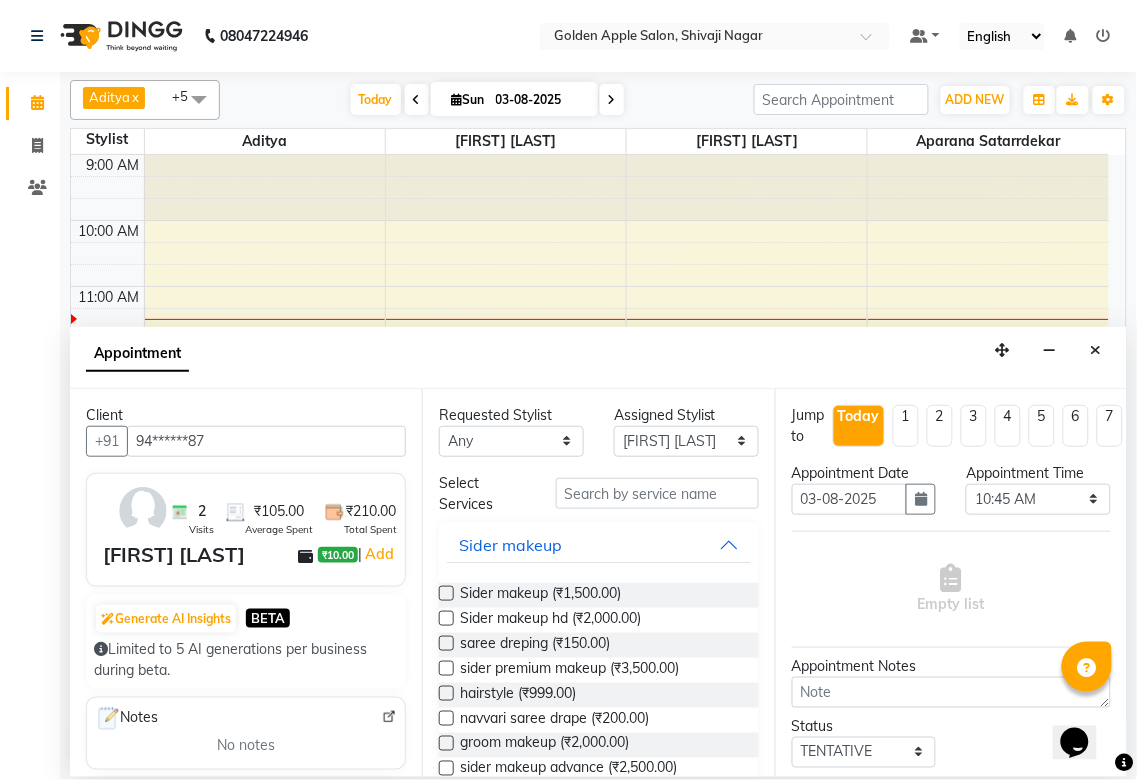 type on "94******87" 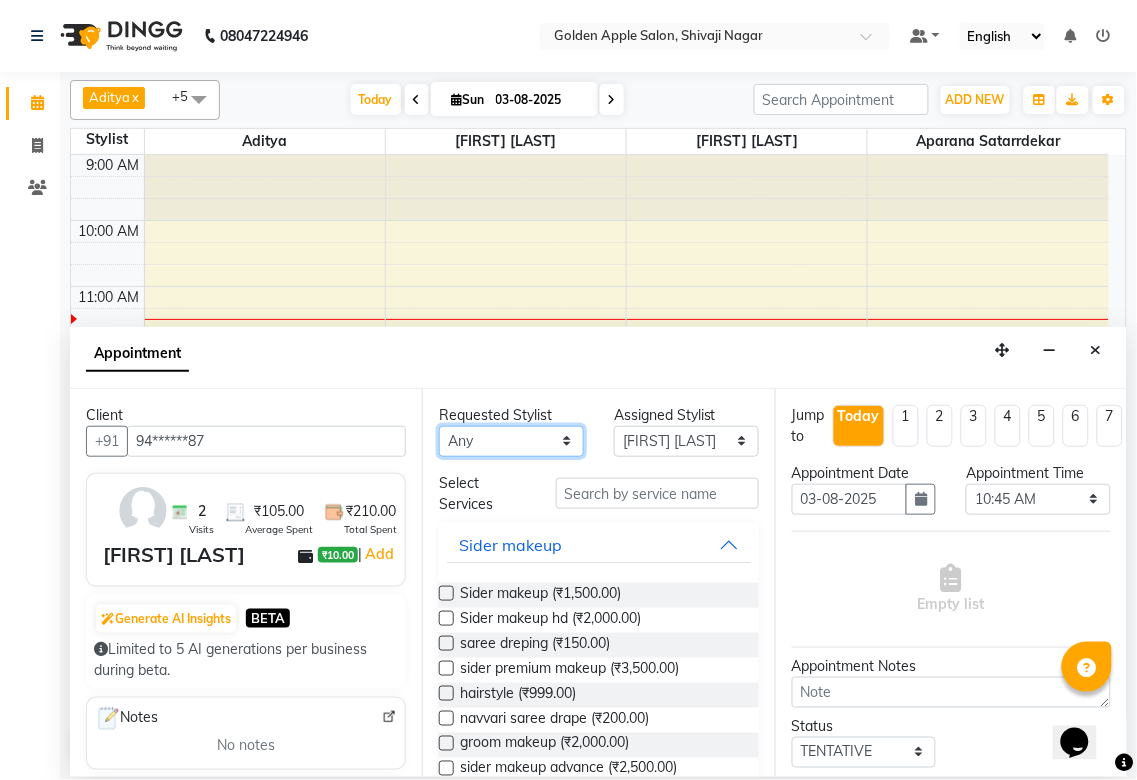 click on "Any Aditya Anjali  BAHIWAL Aparana Satarrdekar ashwini jopale dolly kannan  Harshika Hire operator vijay ahire" at bounding box center (511, 441) 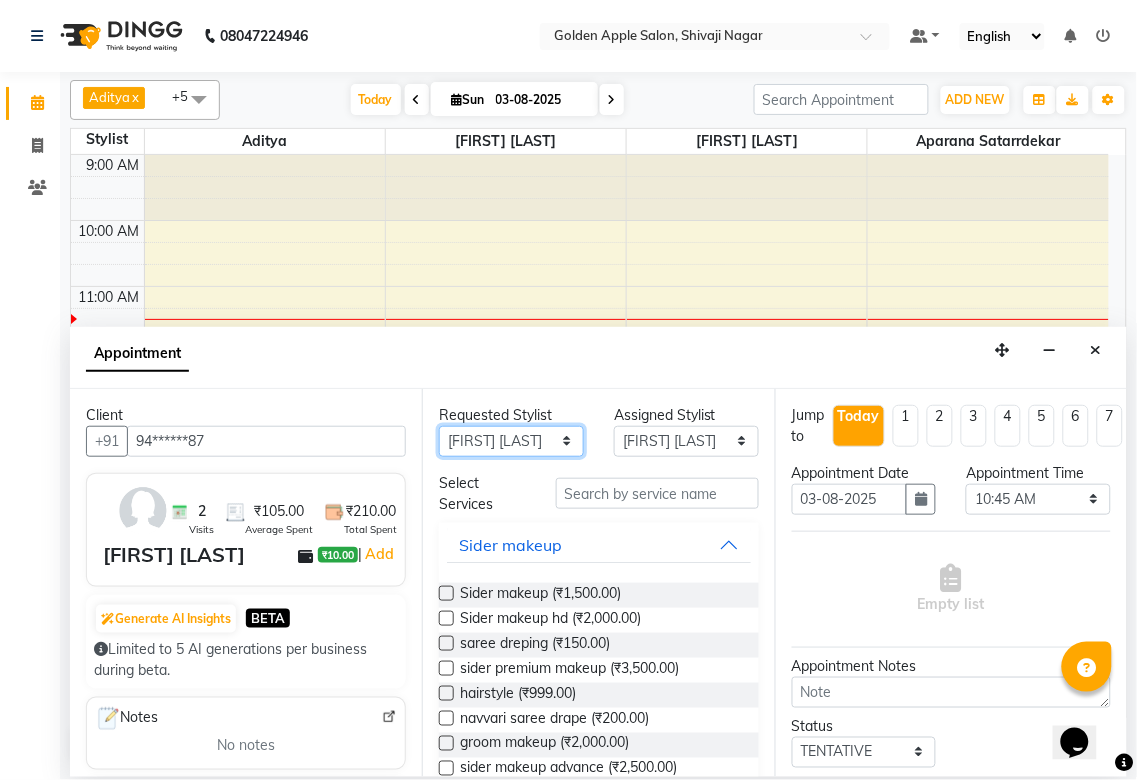 click on "Any Aditya Anjali  BAHIWAL Aparana Satarrdekar ashwini jopale dolly kannan  Harshika Hire operator vijay ahire" at bounding box center [511, 441] 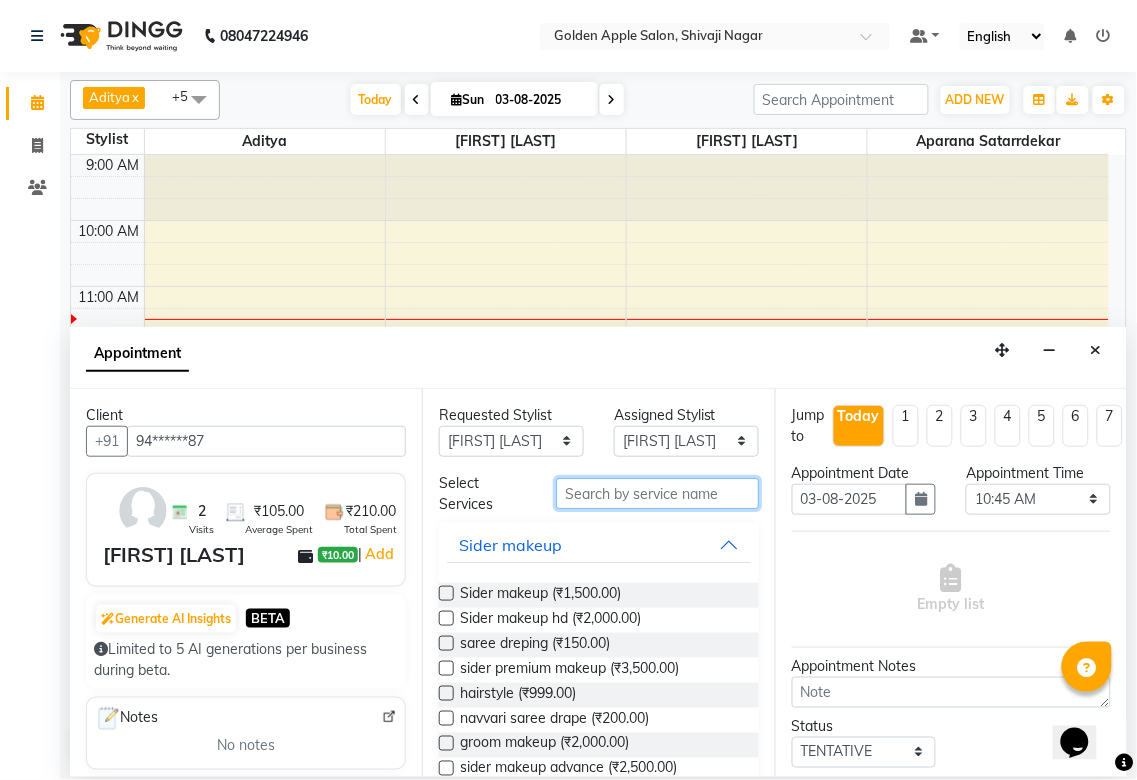 click at bounding box center (657, 493) 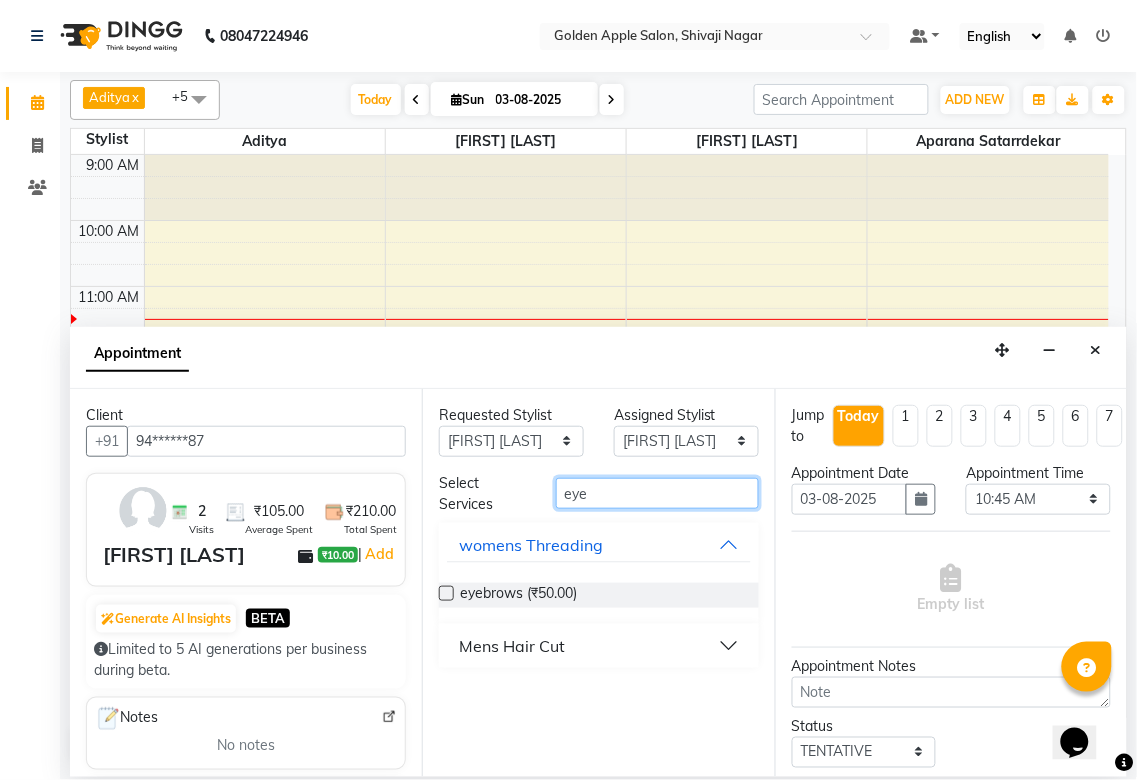 type on "eye" 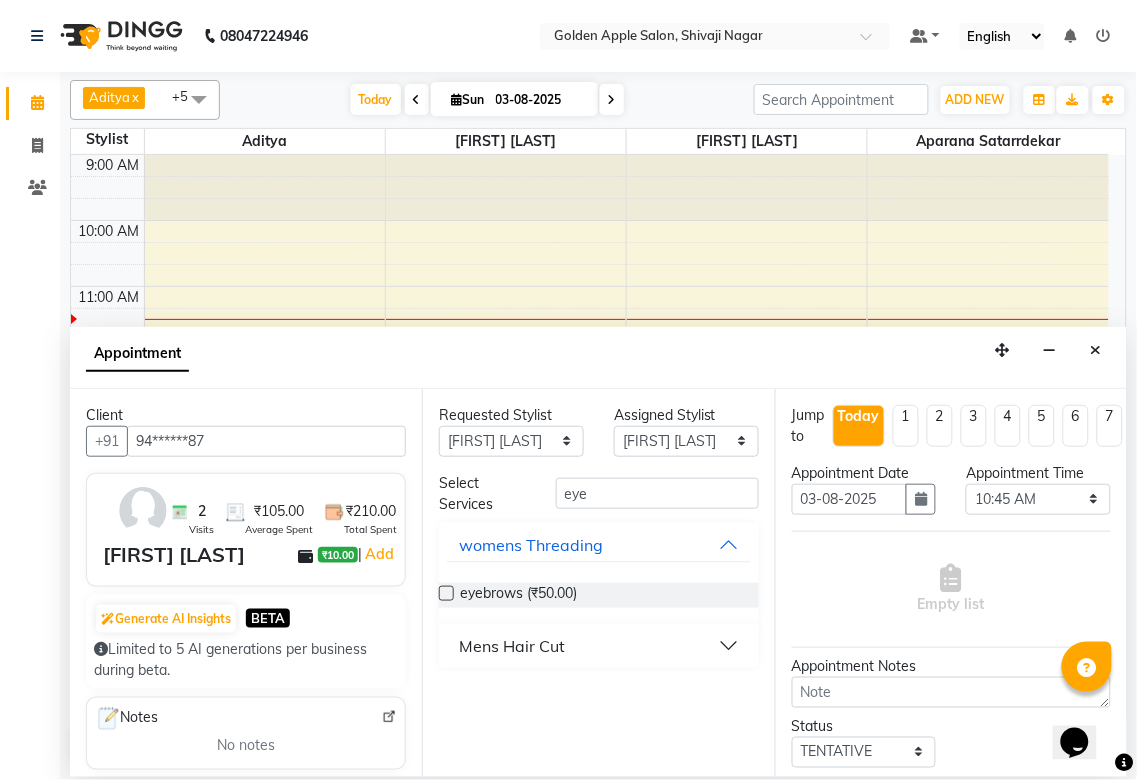 click at bounding box center (446, 593) 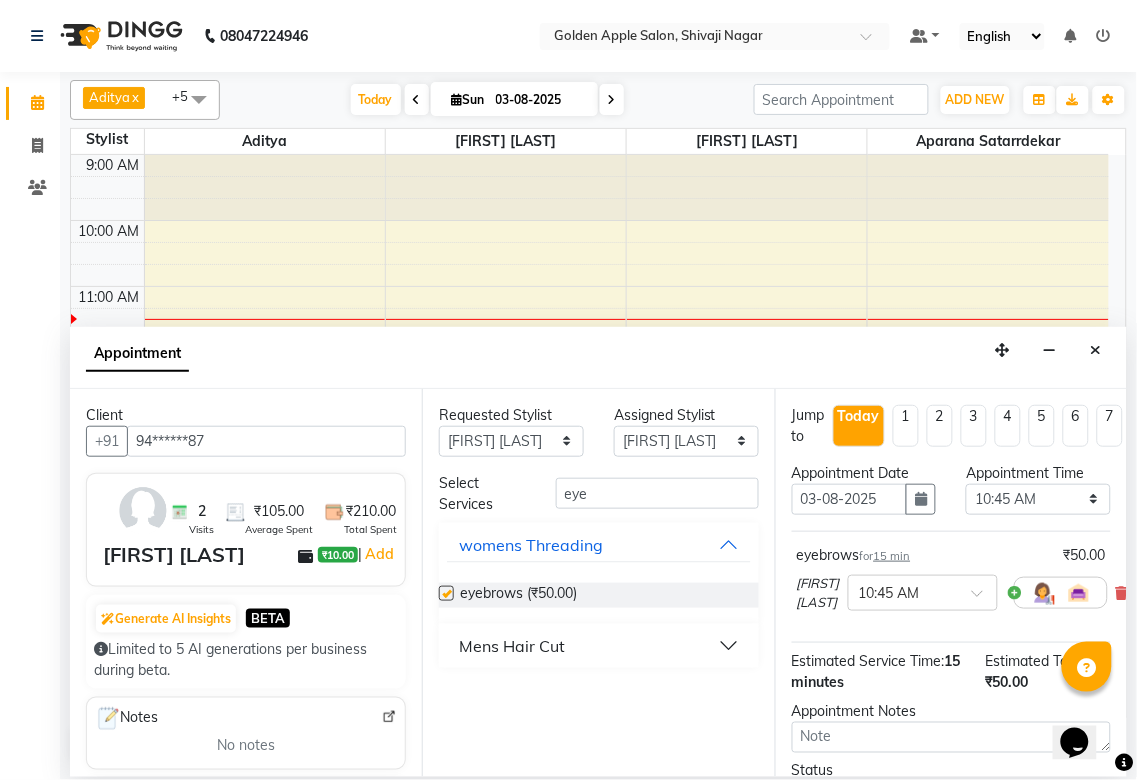 checkbox on "false" 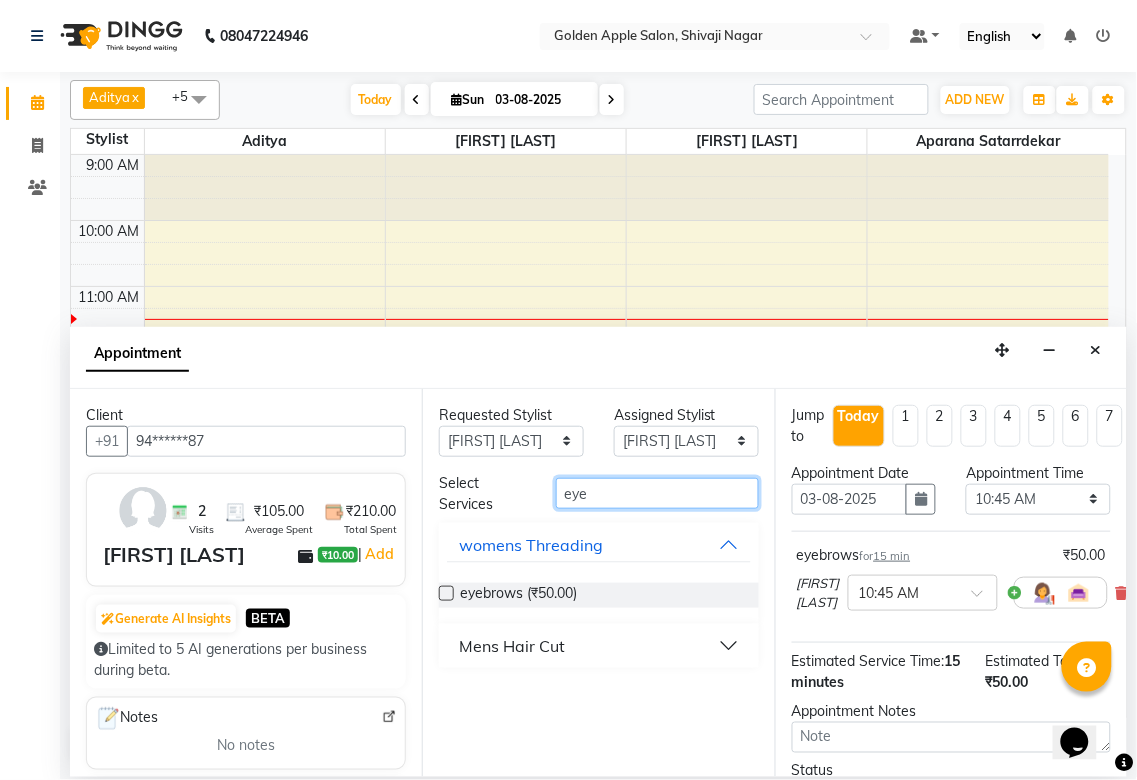 click on "eye" at bounding box center [657, 493] 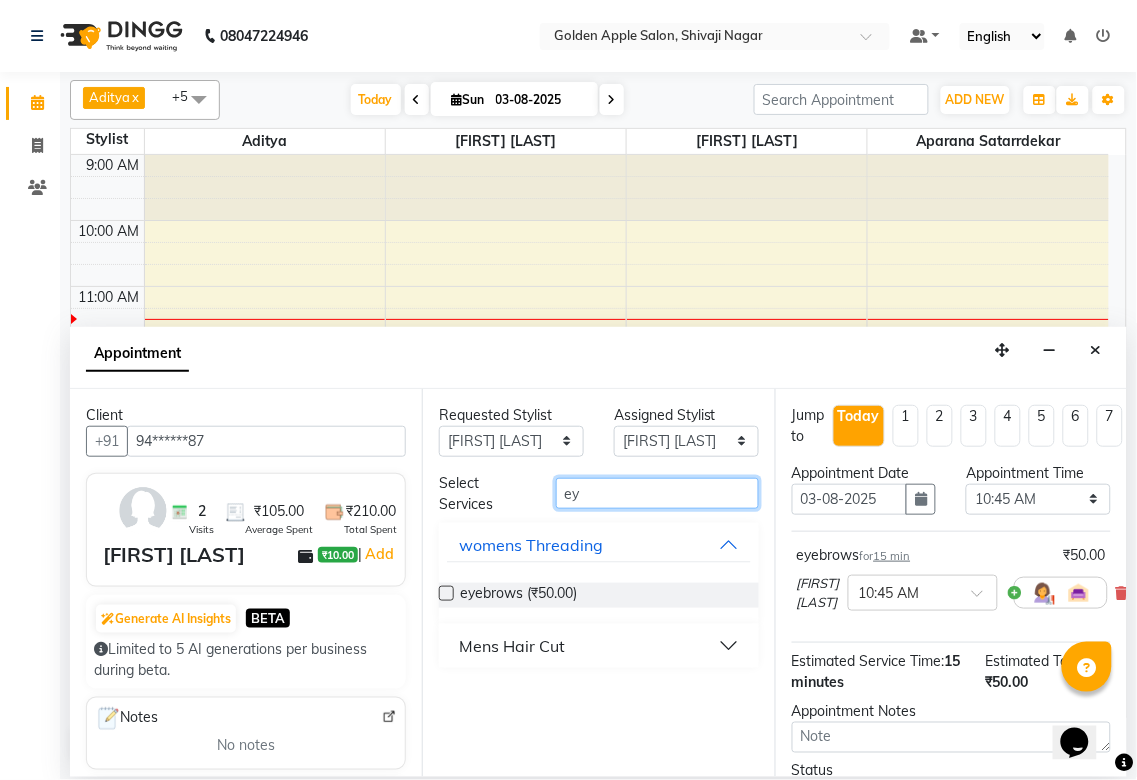 type on "e" 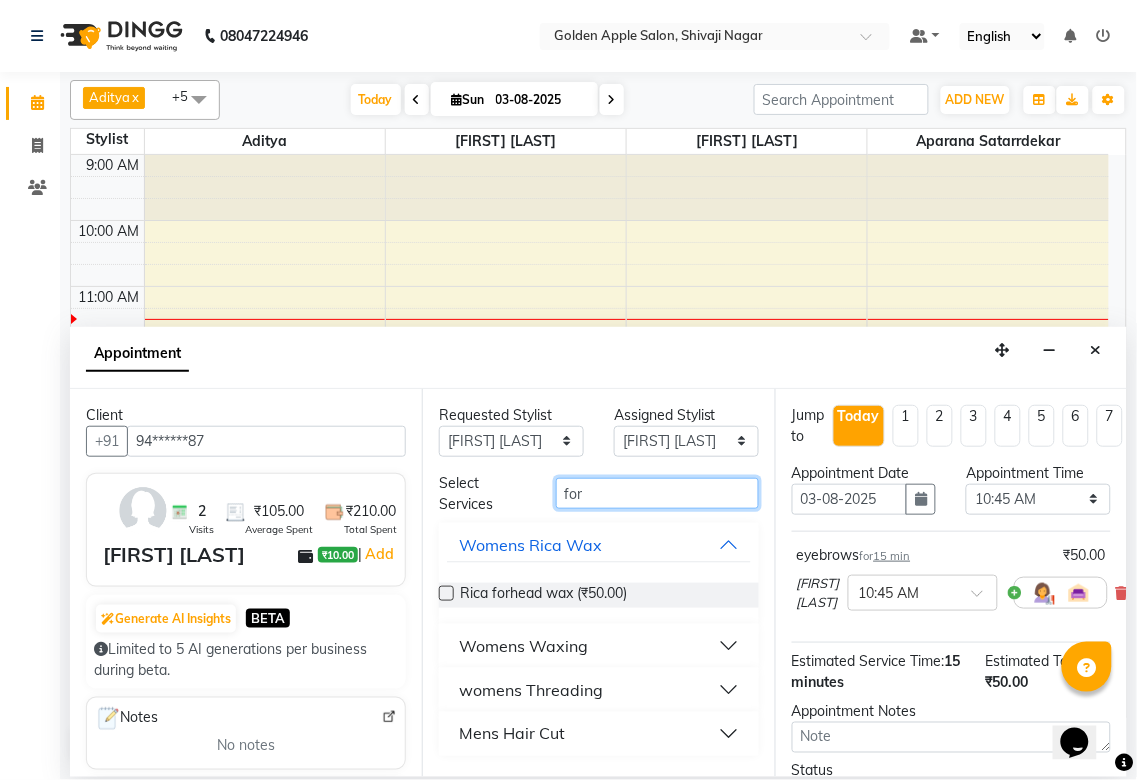 type on "for" 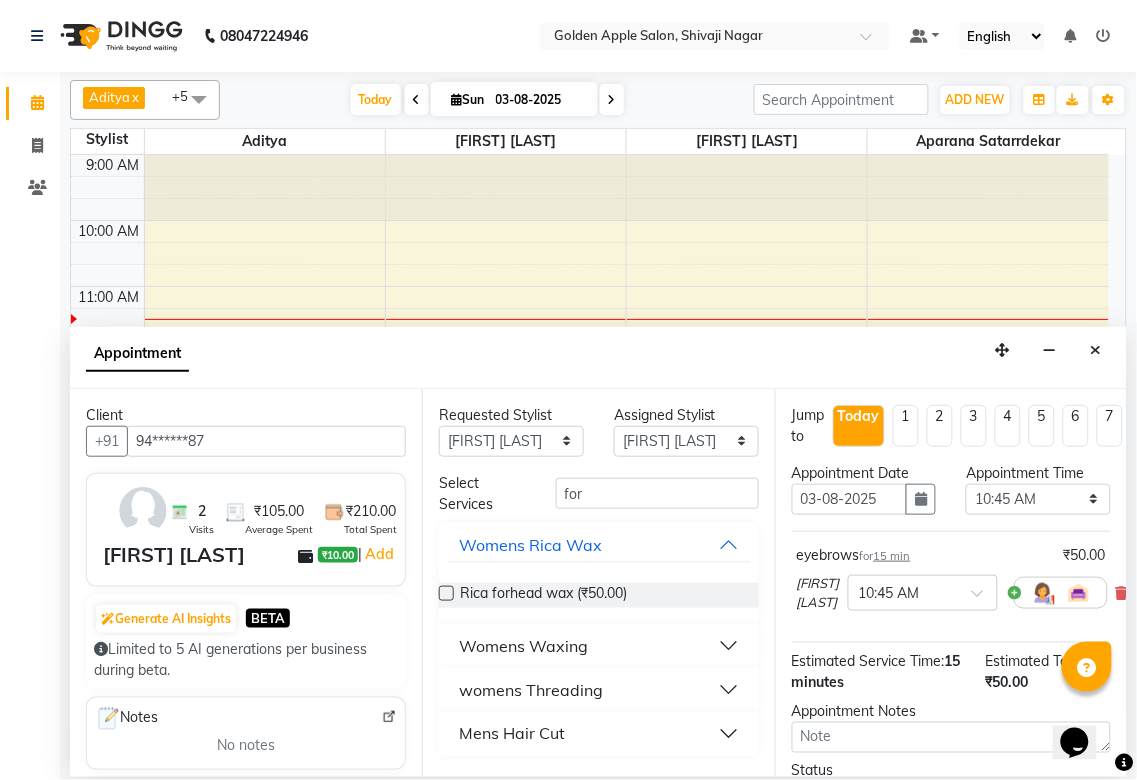 click on "womens Threading" at bounding box center [531, 690] 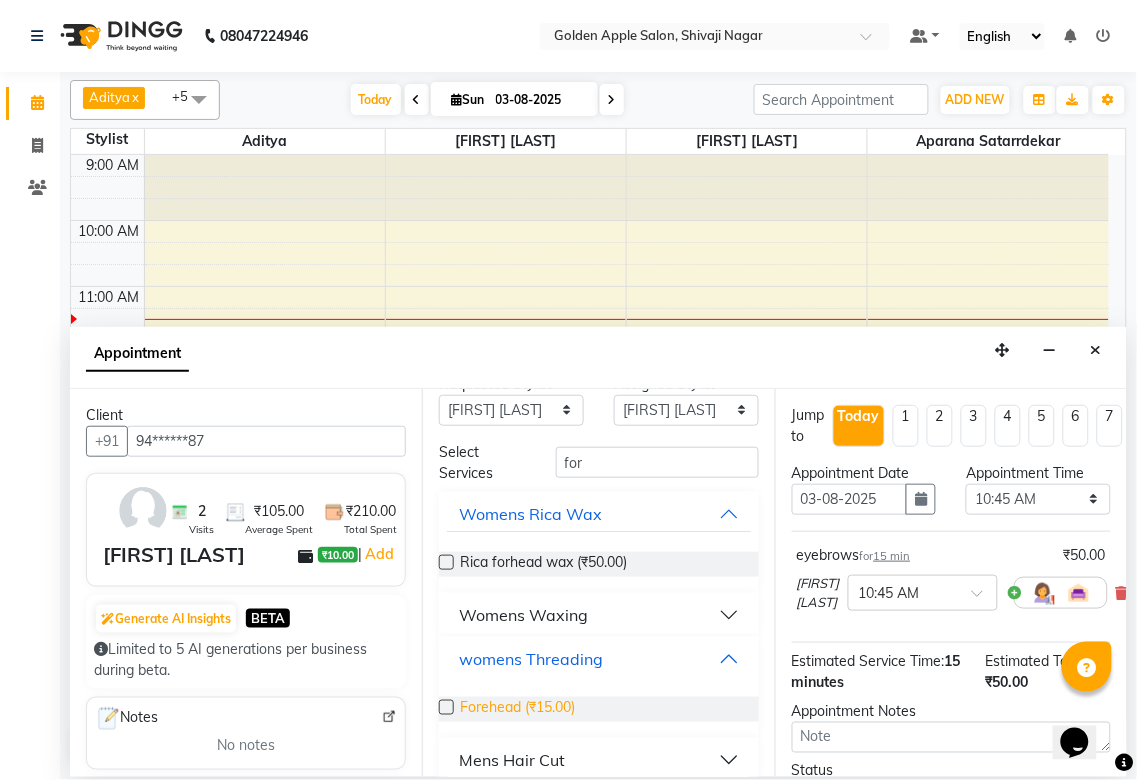 scroll, scrollTop: 52, scrollLeft: 0, axis: vertical 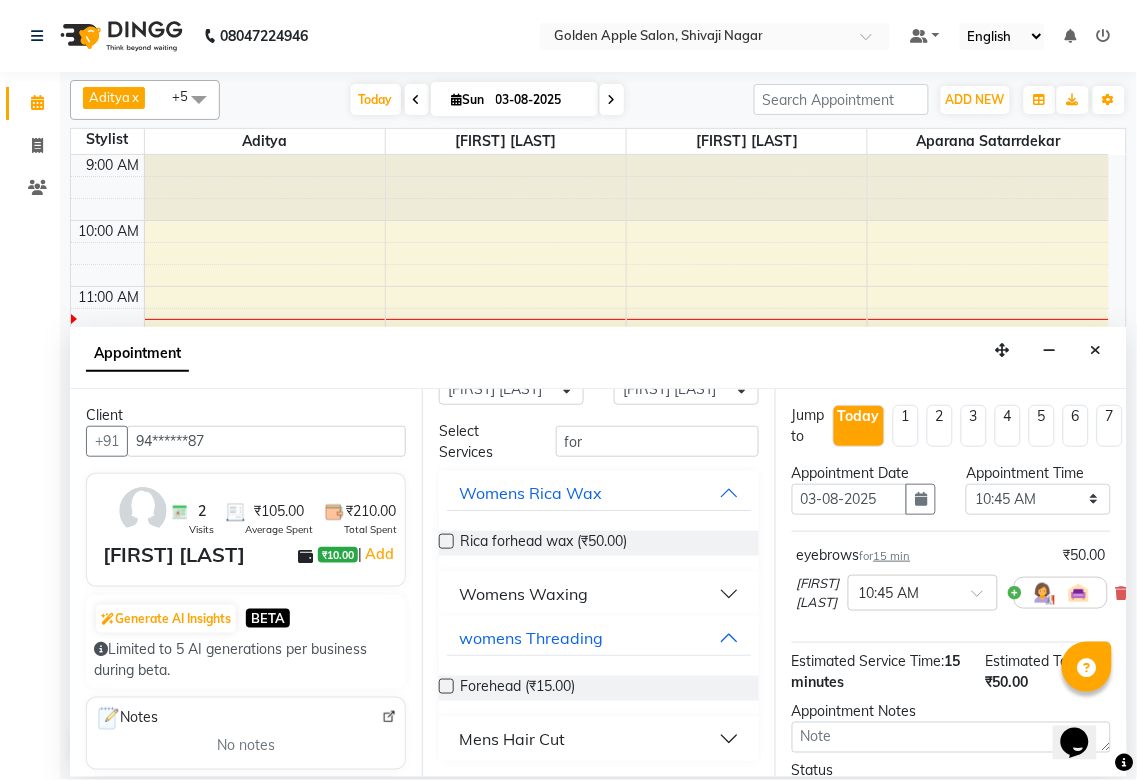click at bounding box center [446, 686] 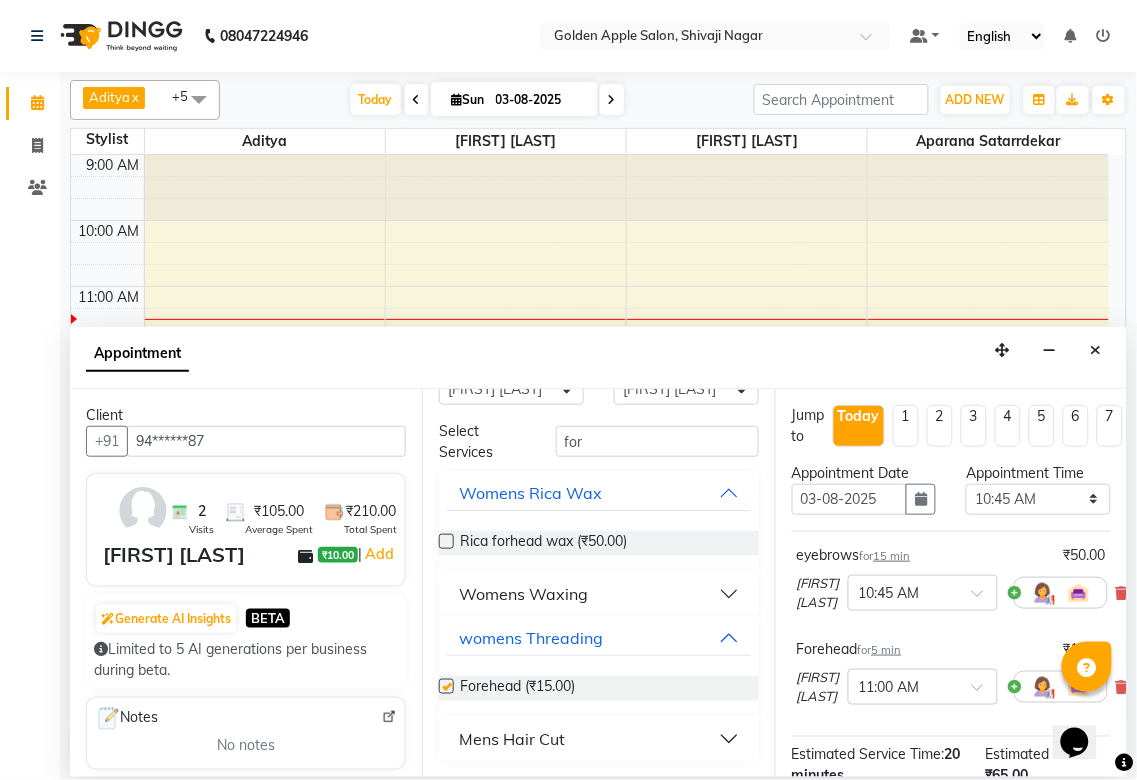checkbox on "false" 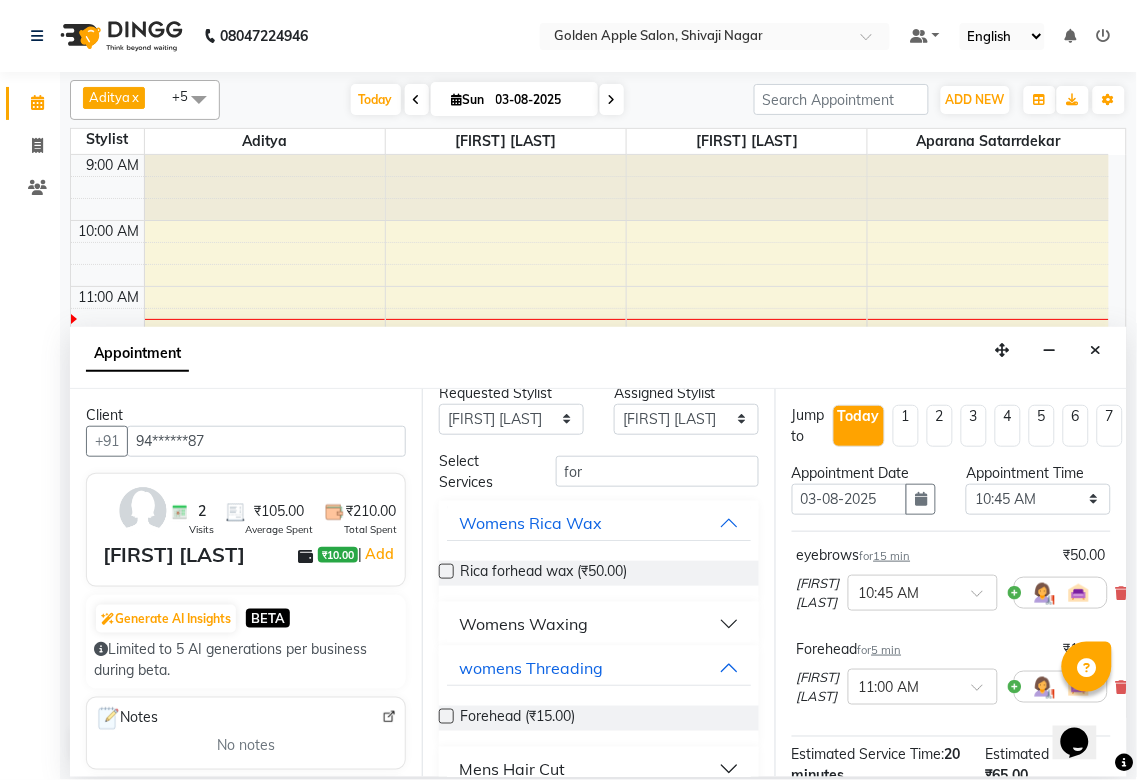 scroll, scrollTop: 0, scrollLeft: 0, axis: both 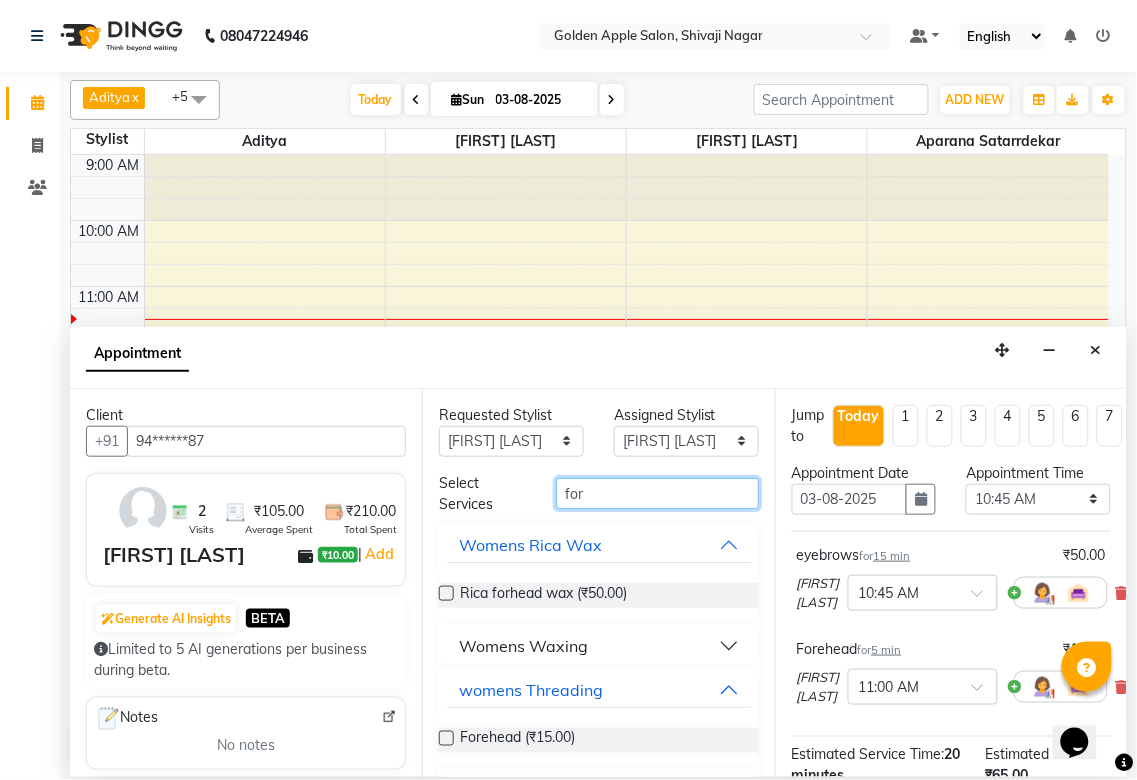 click on "for" at bounding box center (657, 493) 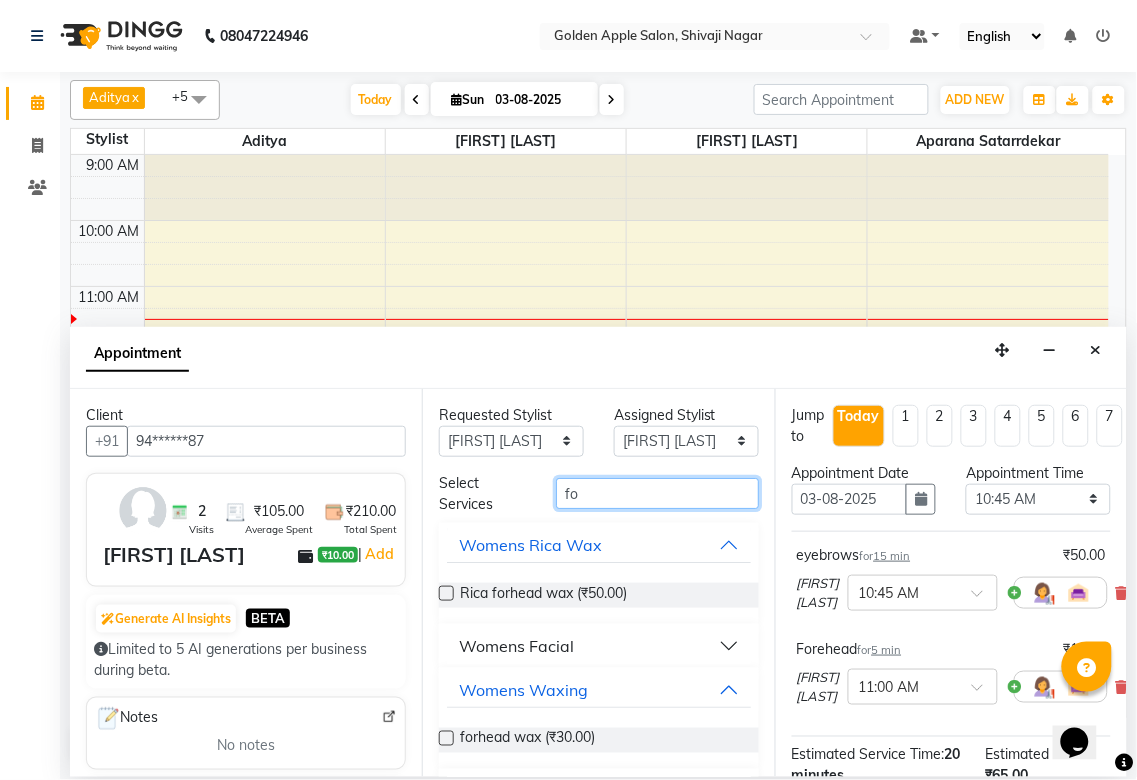 type on "f" 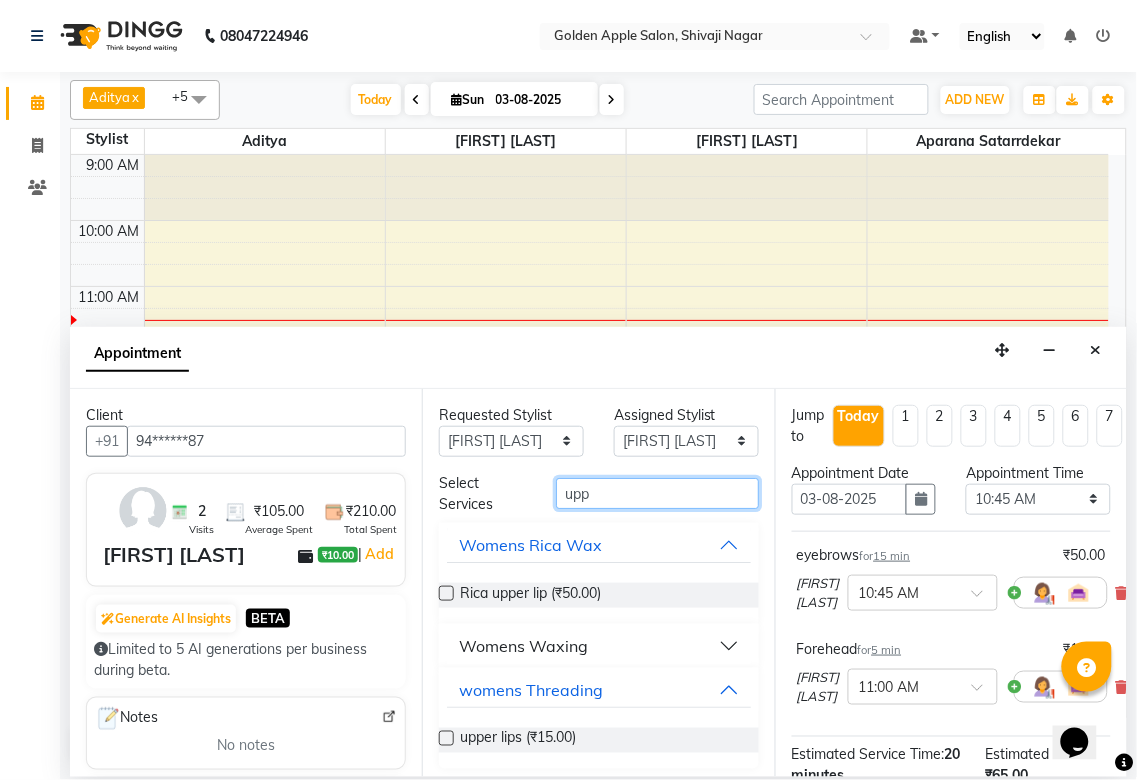 type on "upp" 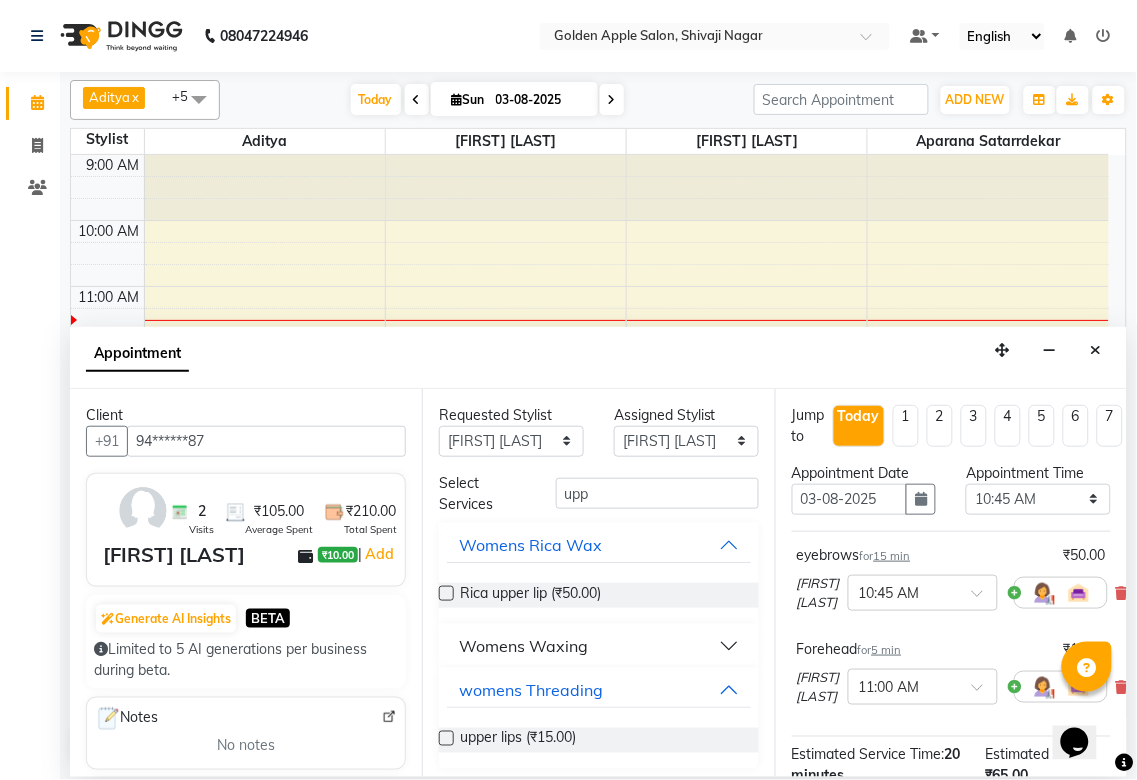 click at bounding box center (446, 593) 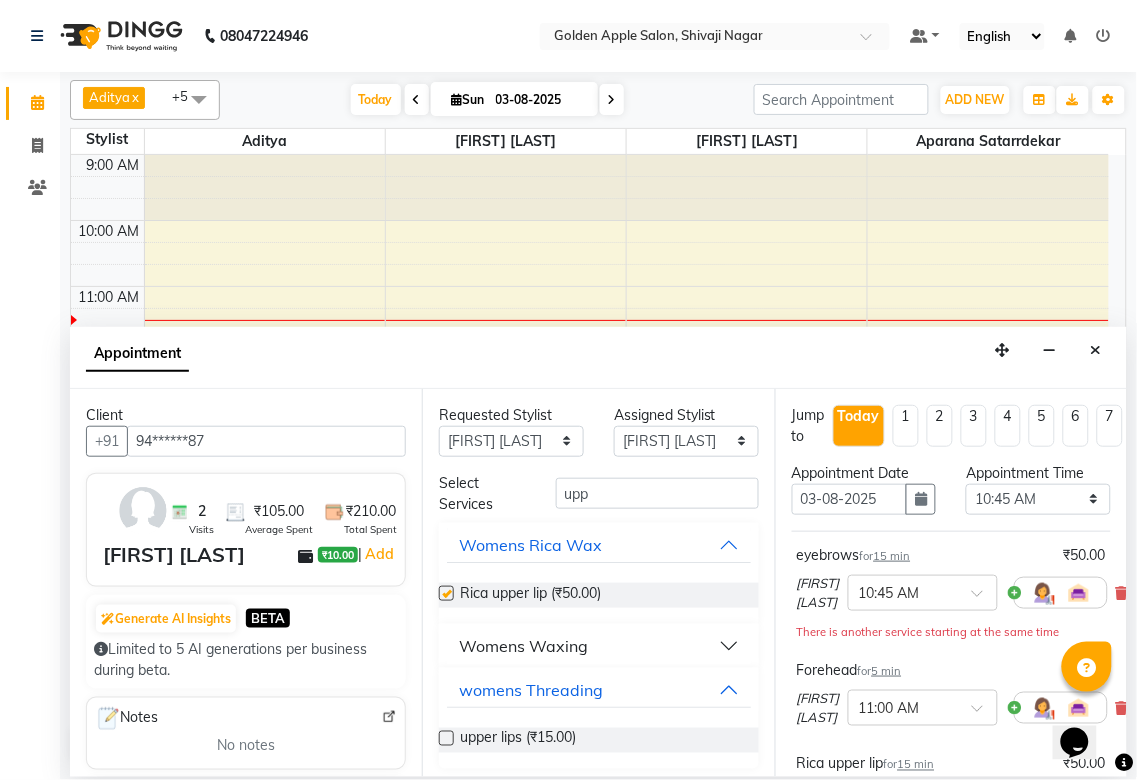 checkbox on "false" 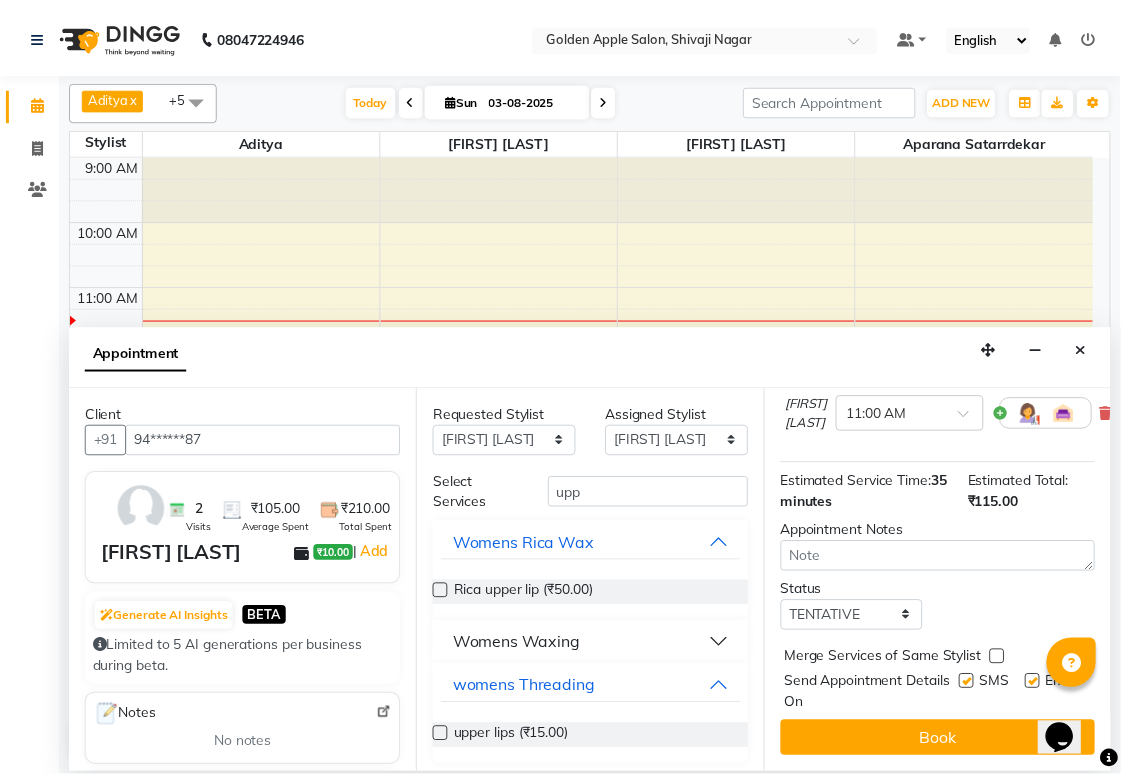 scroll, scrollTop: 405, scrollLeft: 0, axis: vertical 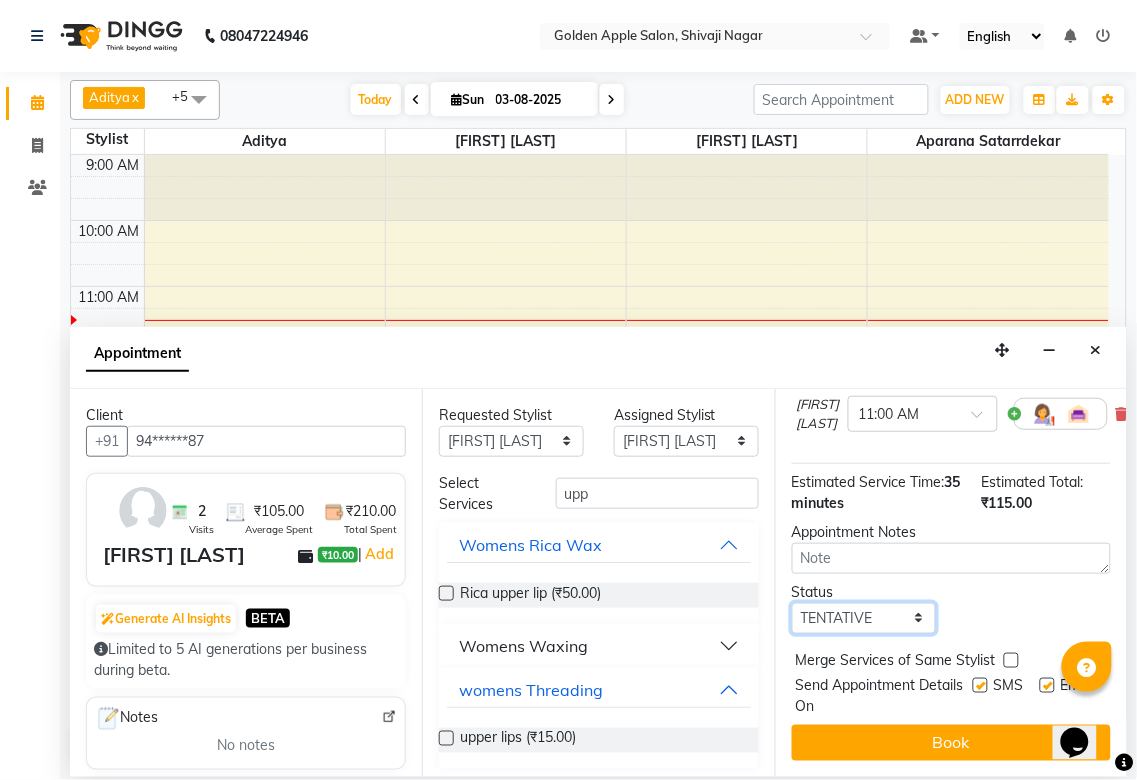 click on "Select TENTATIVE CONFIRM CHECK-IN UPCOMING" at bounding box center (864, 618) 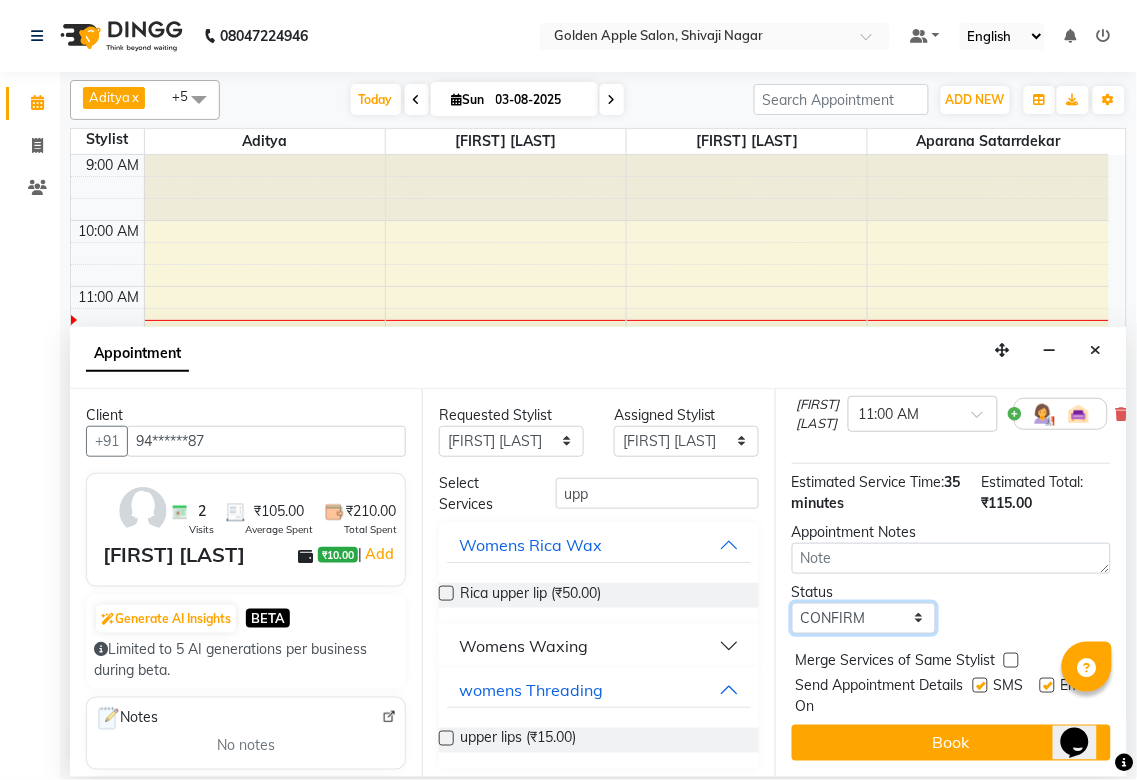 click on "Select TENTATIVE CONFIRM CHECK-IN UPCOMING" at bounding box center (864, 618) 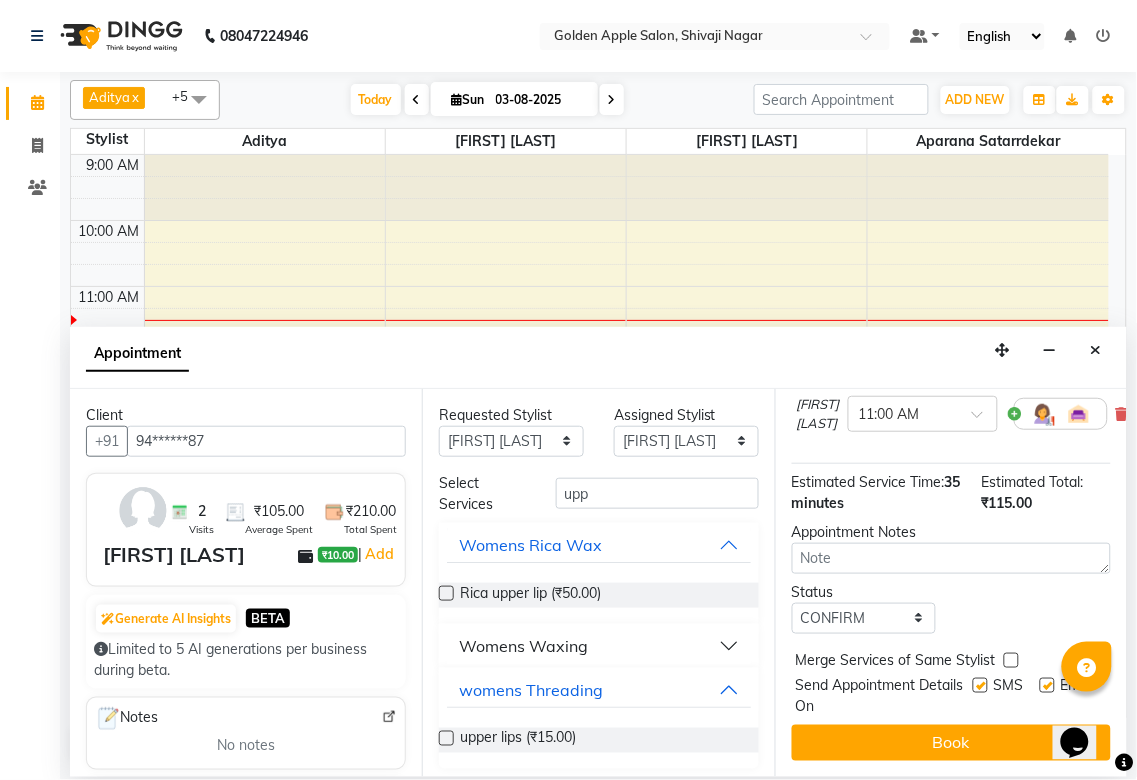 click at bounding box center (980, 685) 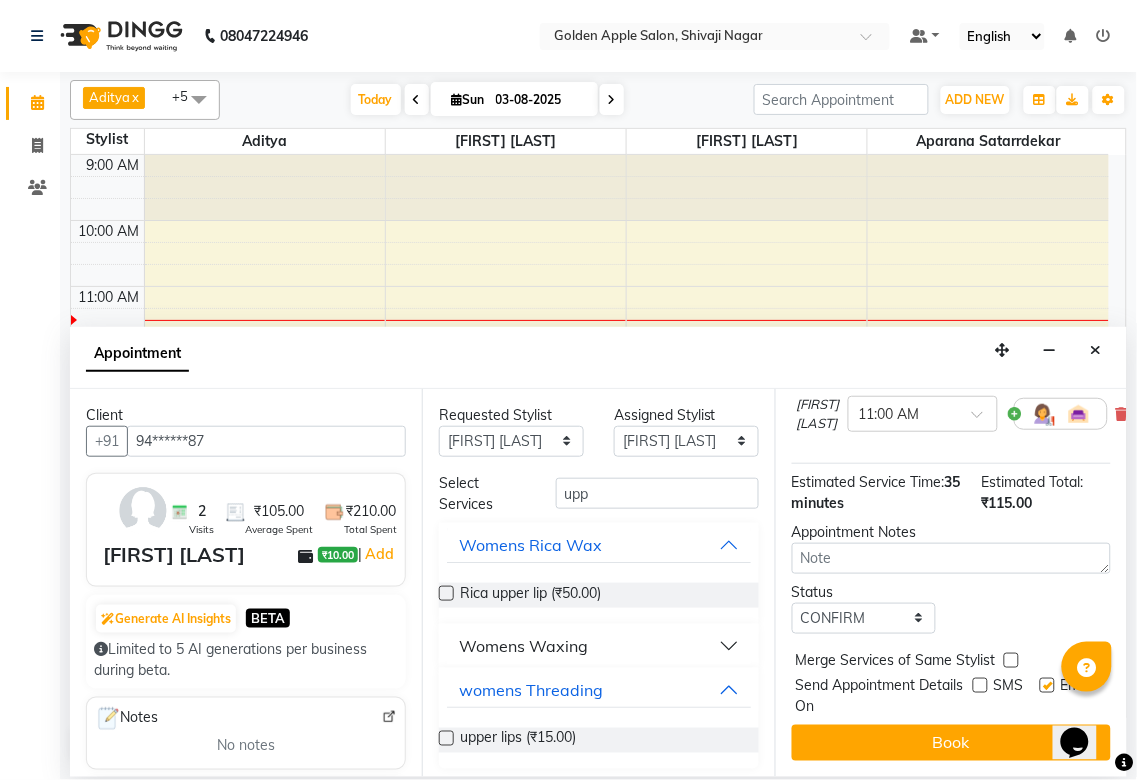 click at bounding box center (1047, 685) 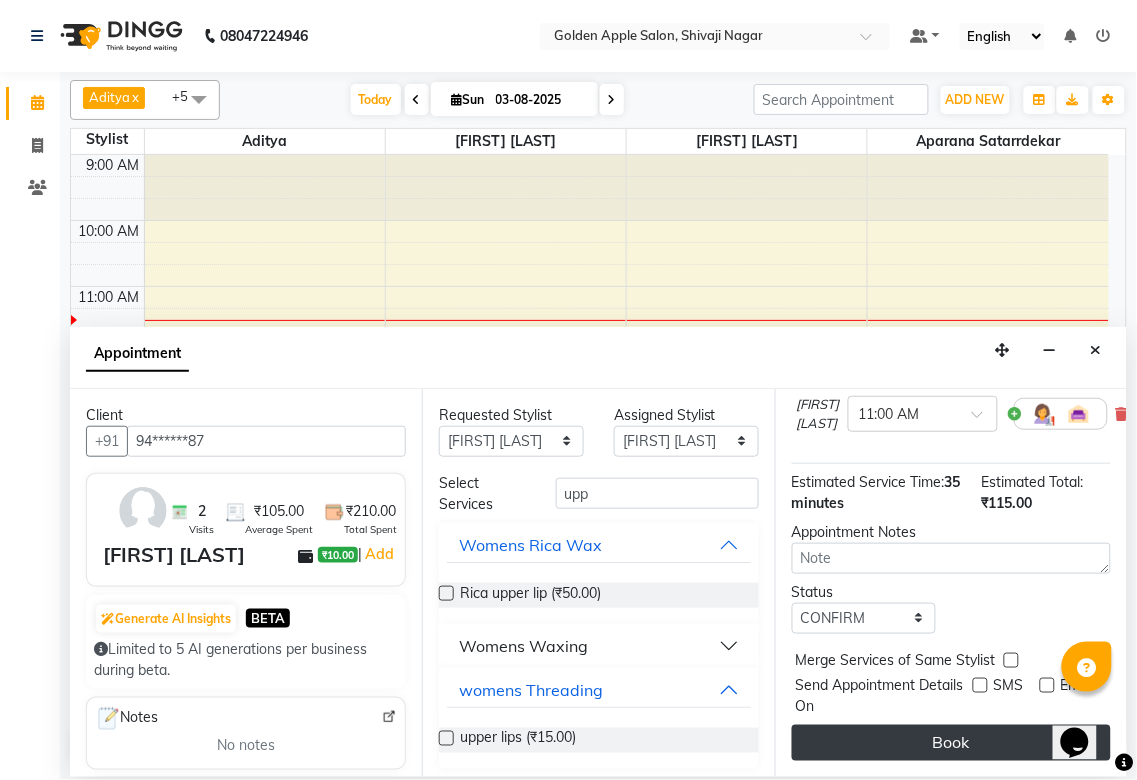 click on "Book" at bounding box center (951, 743) 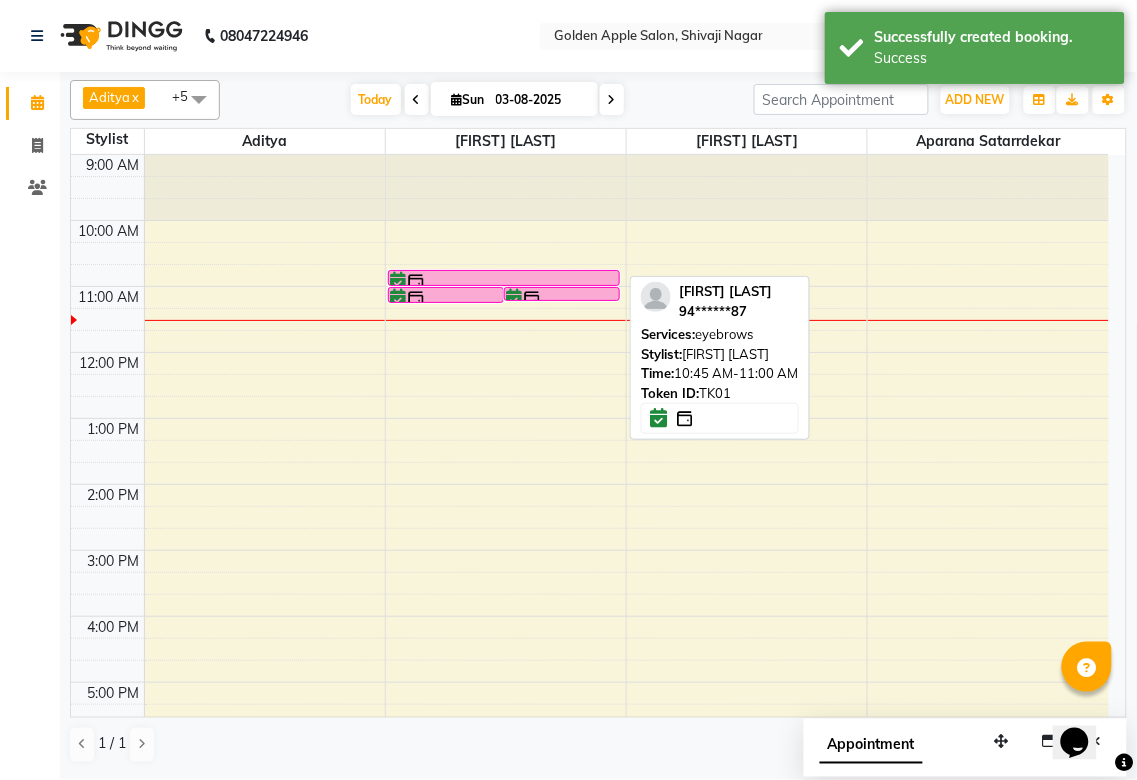 click at bounding box center [504, 282] 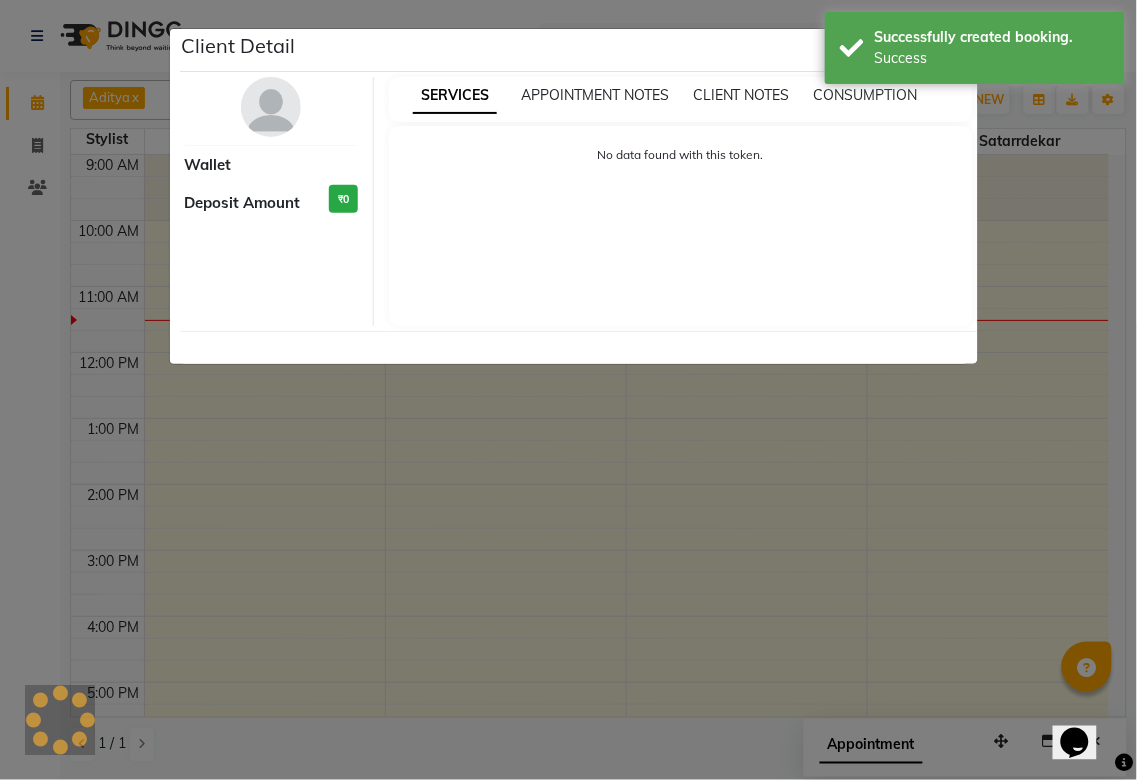 select on "6" 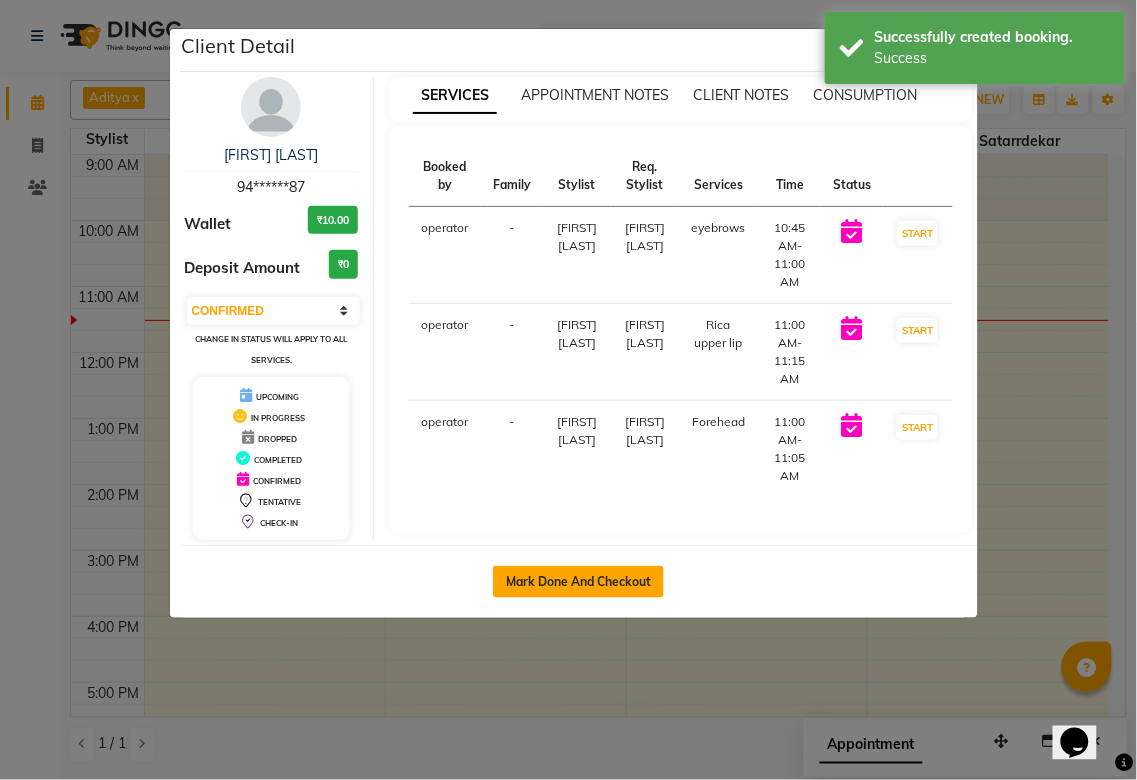 click on "Mark Done And Checkout" 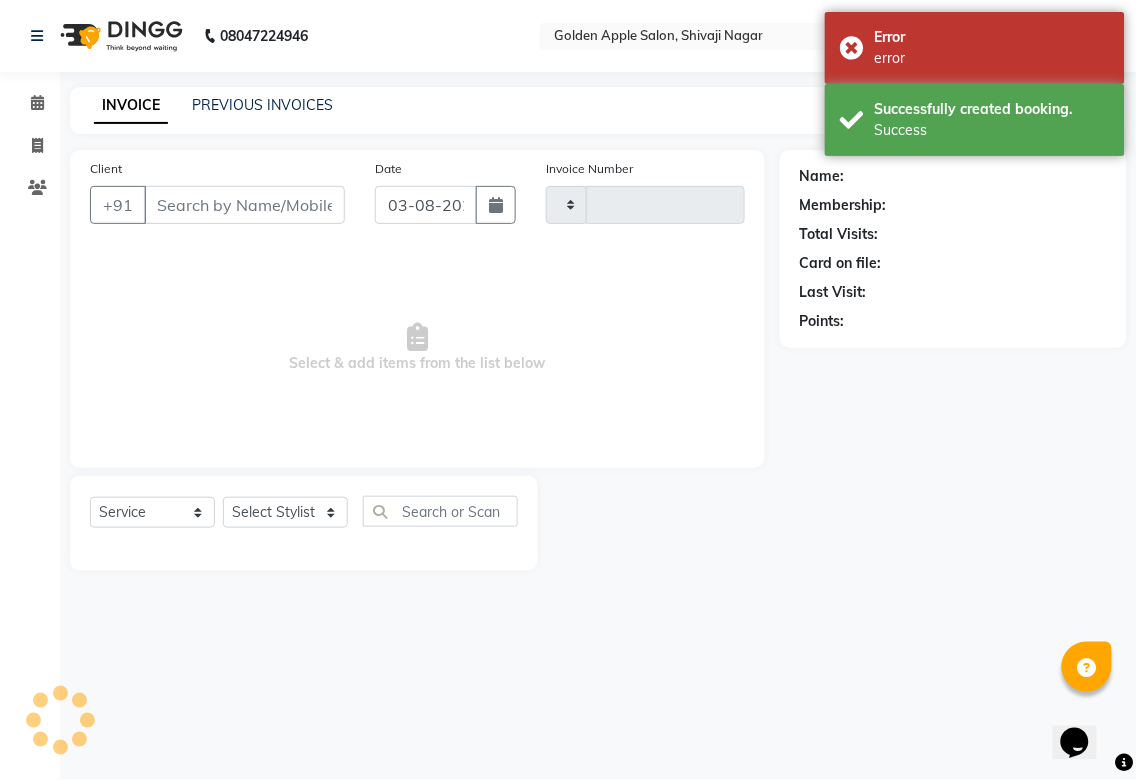 type on "1368" 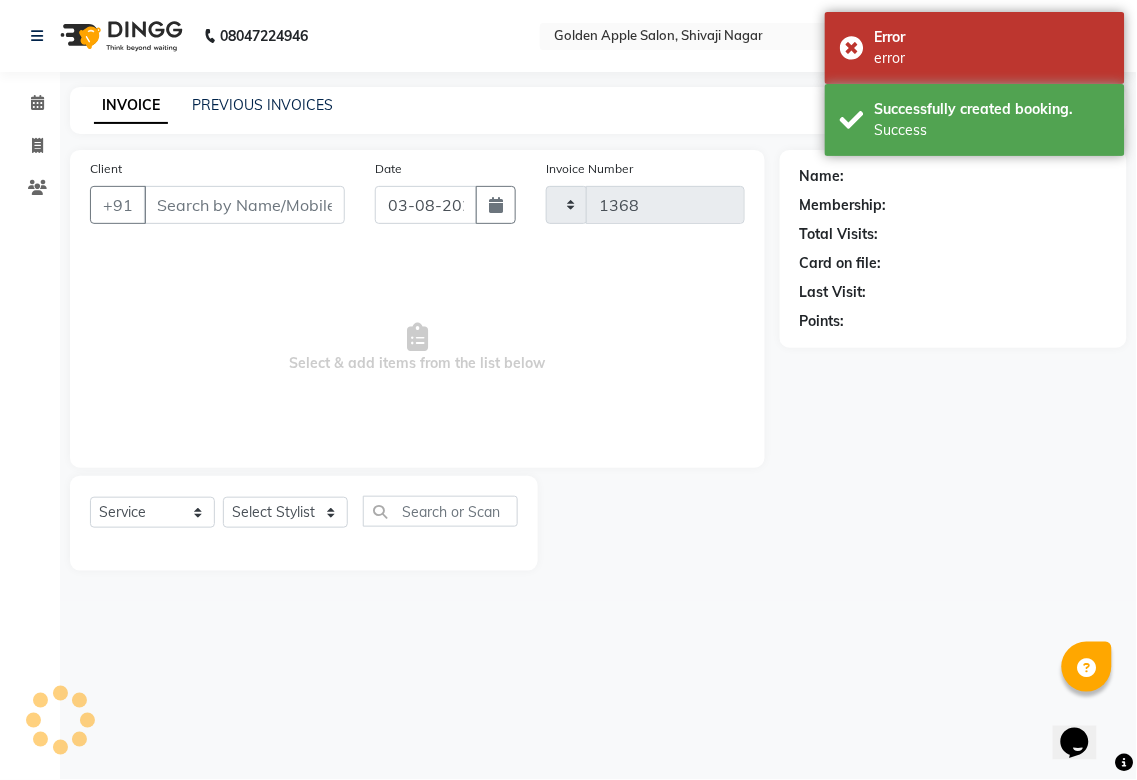 select on "6072" 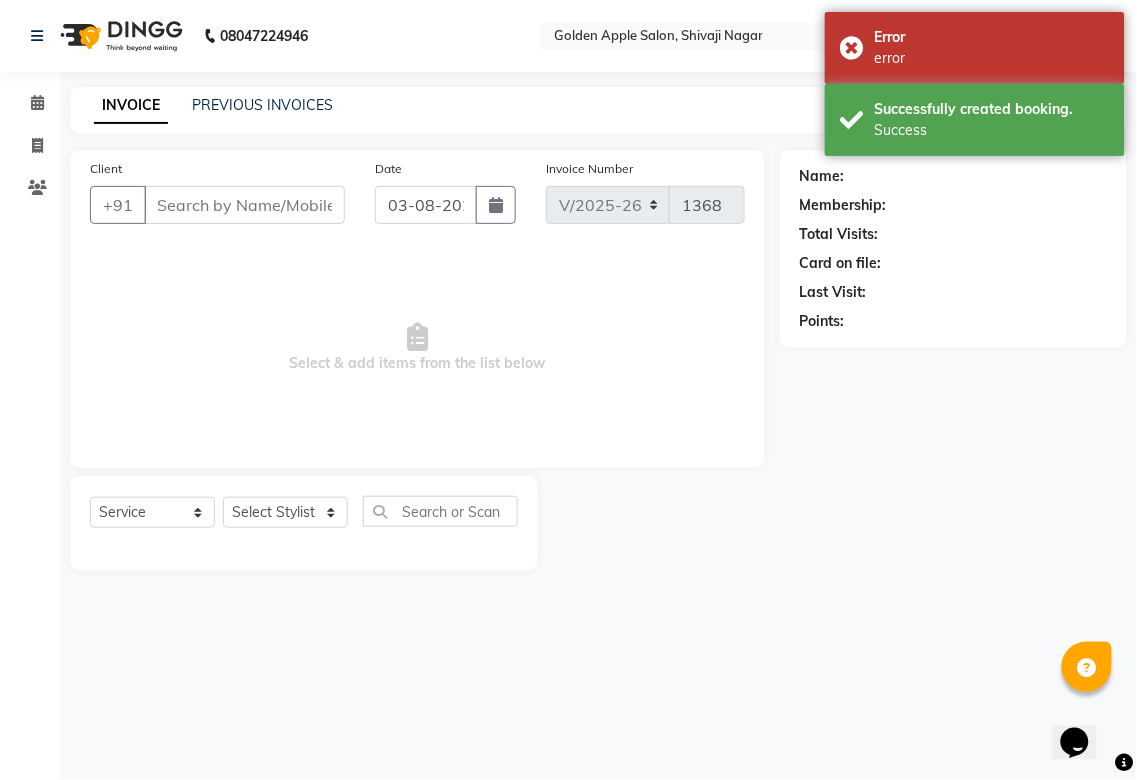 type on "94******87" 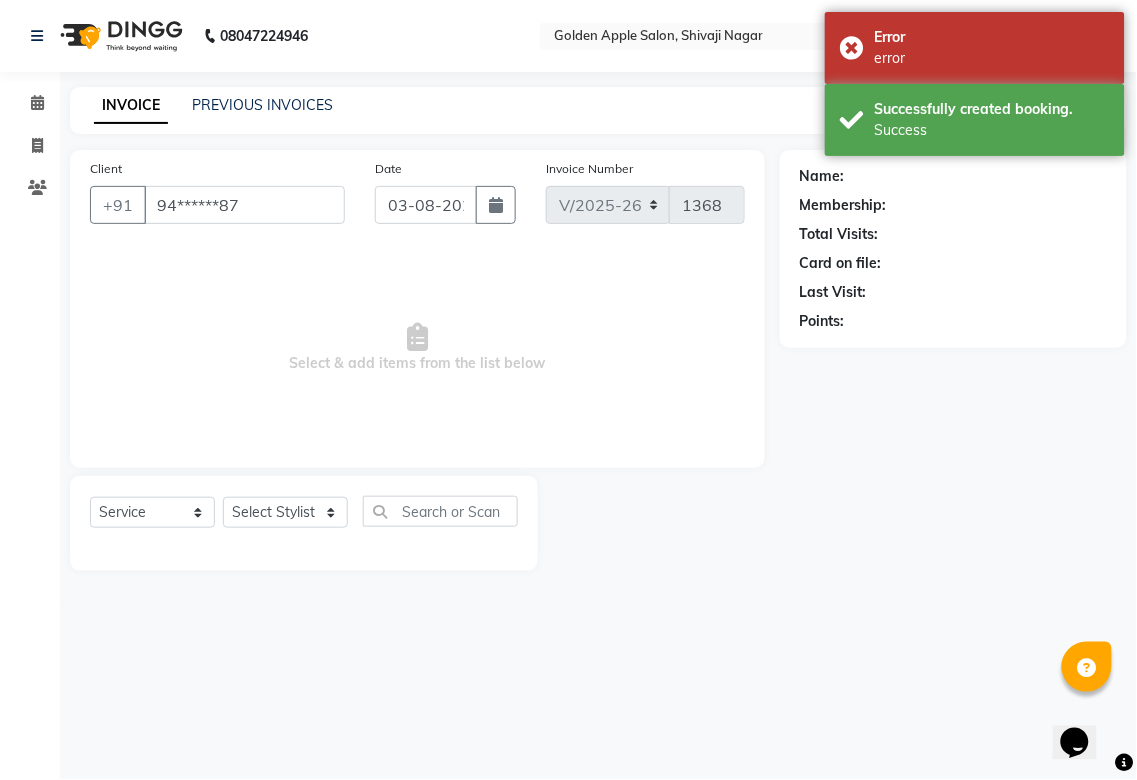select on "79779" 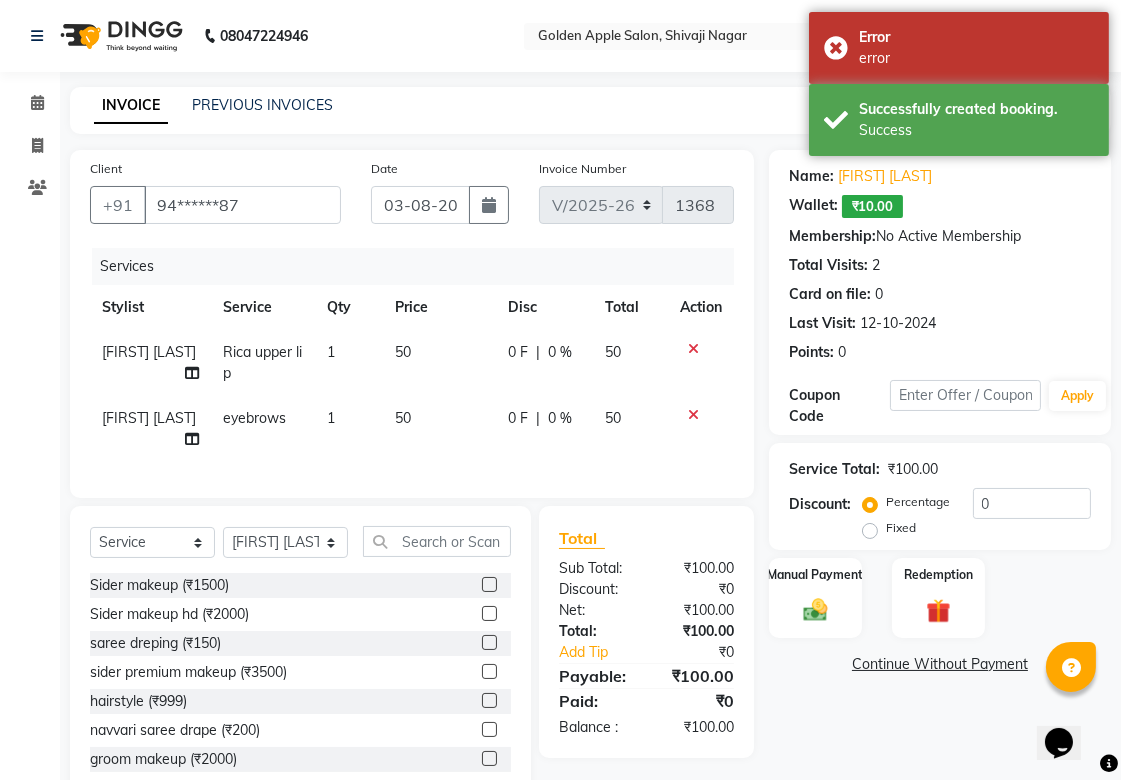 scroll, scrollTop: 67, scrollLeft: 0, axis: vertical 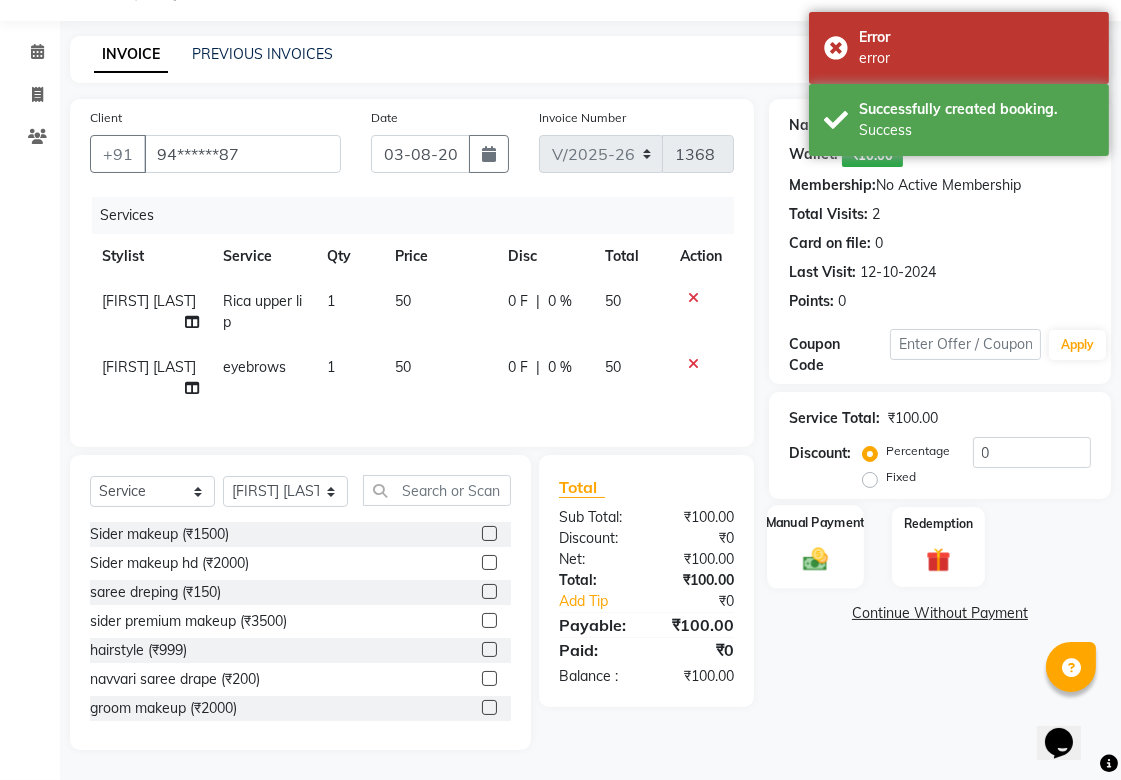 click 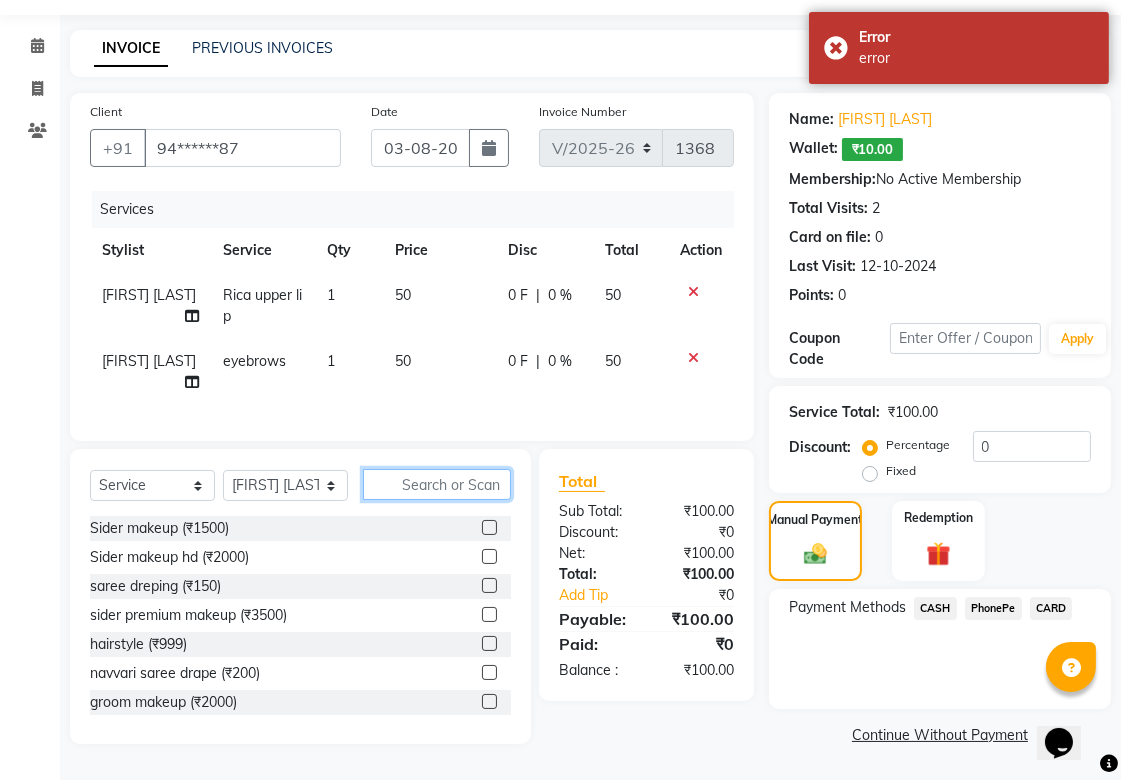 click 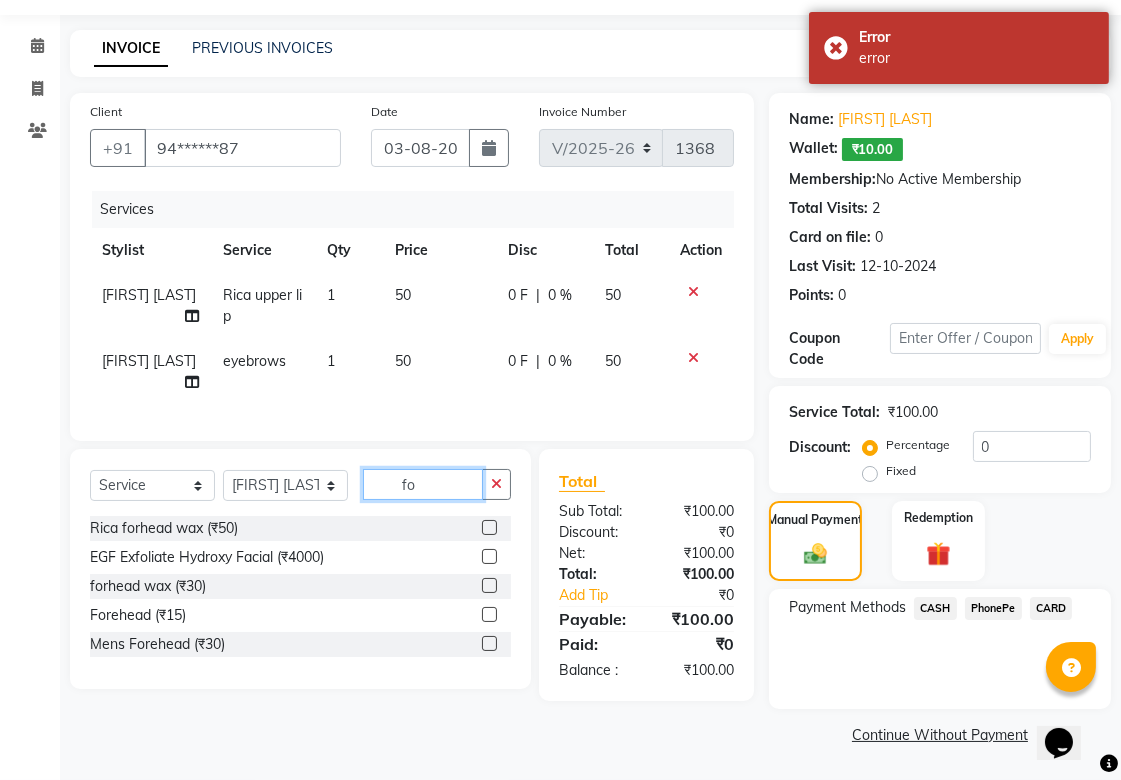 scroll, scrollTop: 56, scrollLeft: 0, axis: vertical 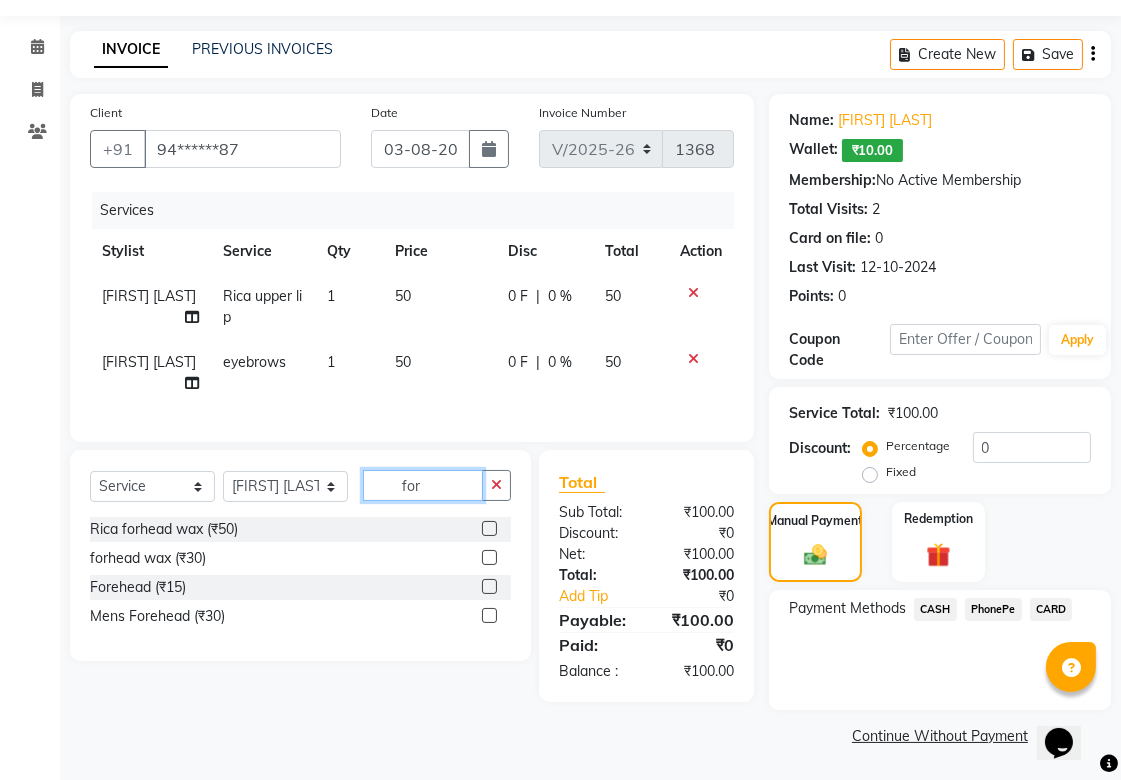 type on "for" 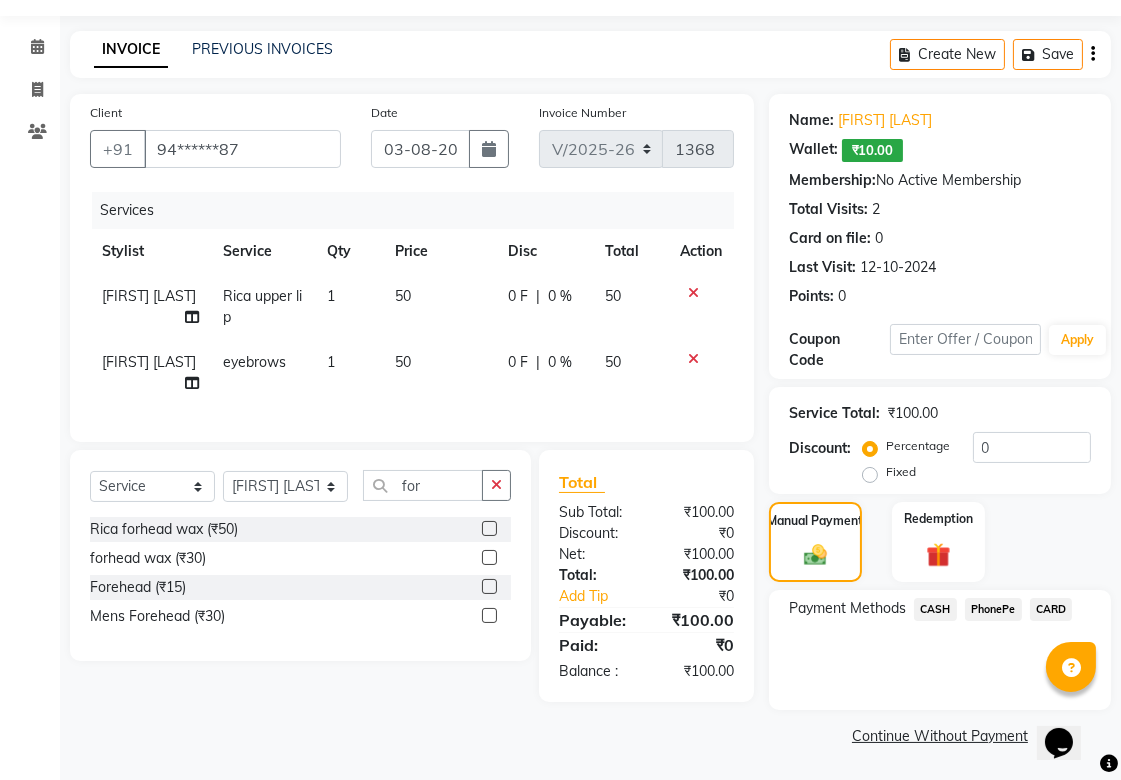 click on "Forehead (₹15)" 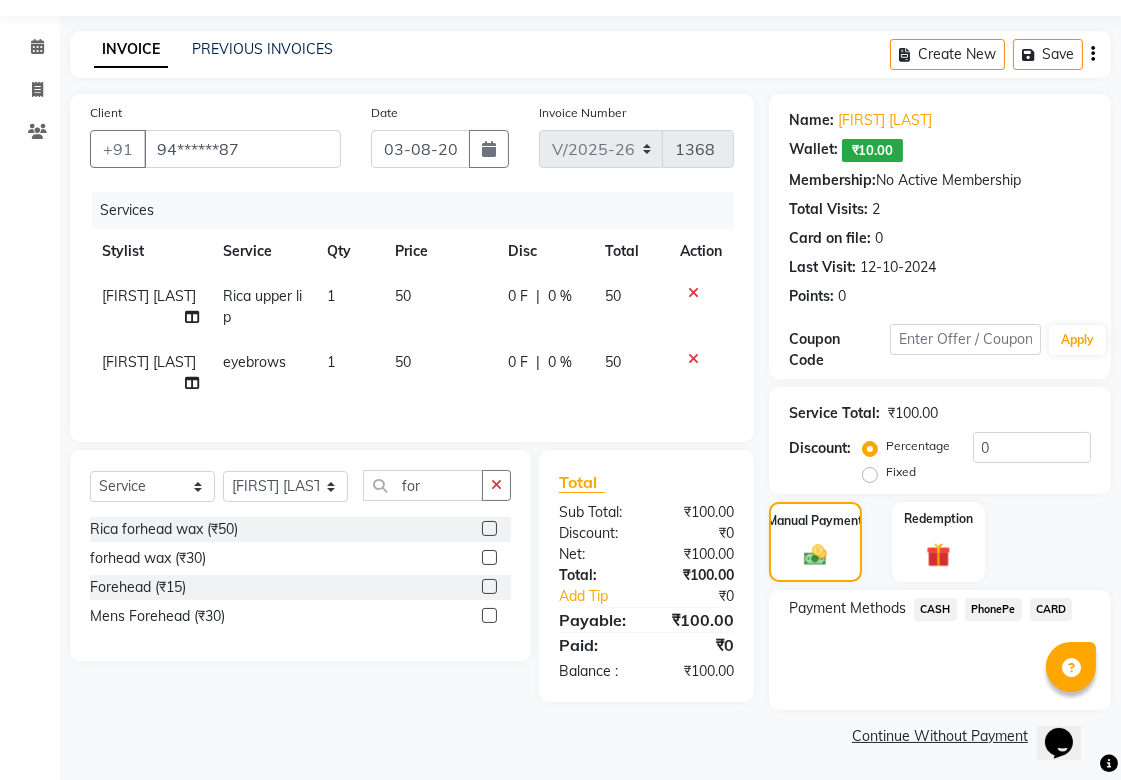 click 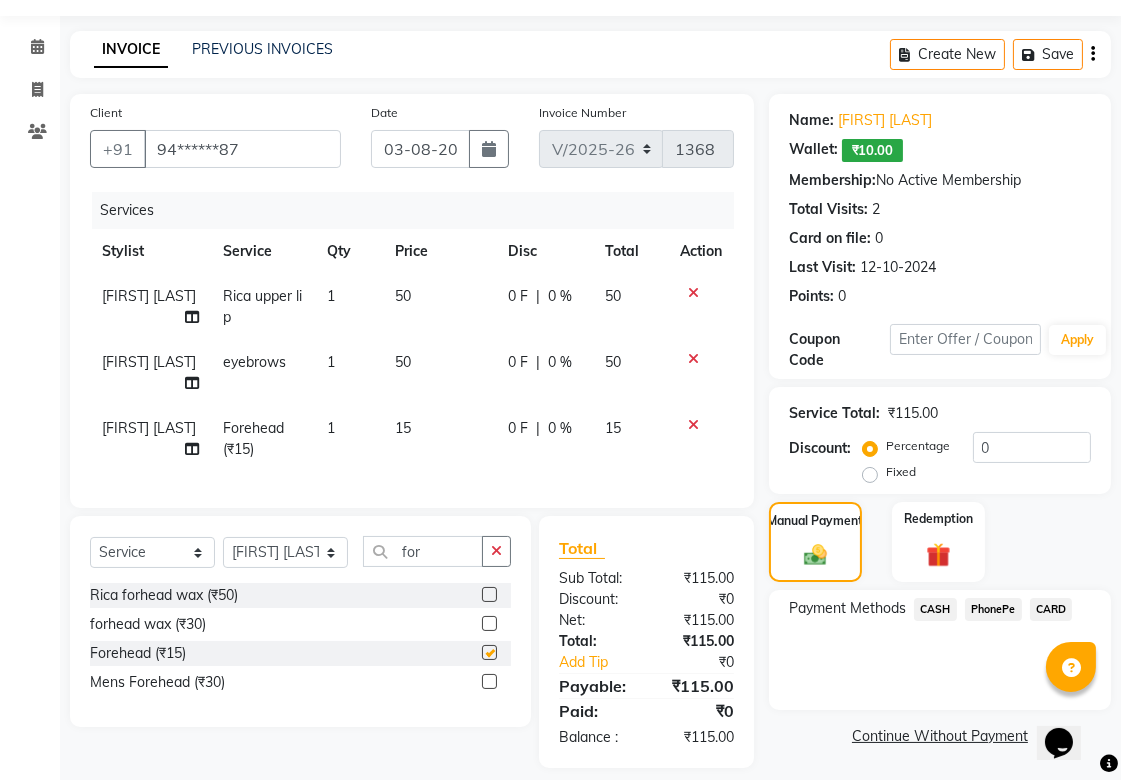 checkbox on "false" 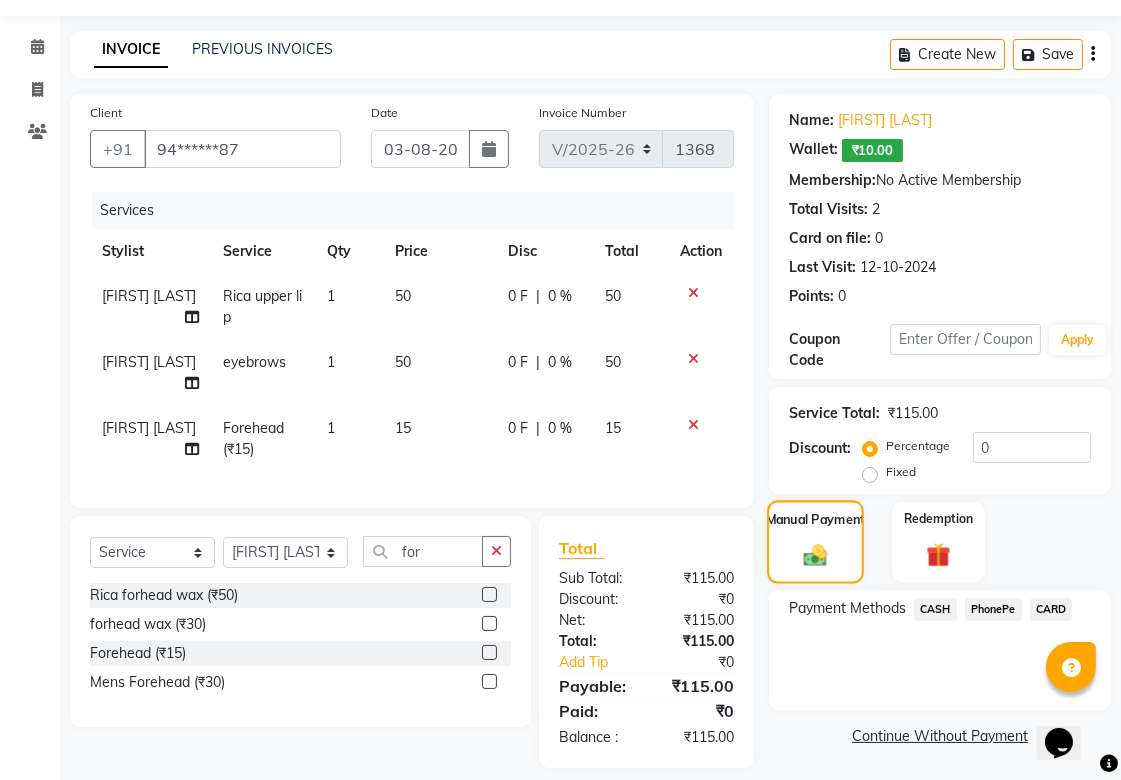 click 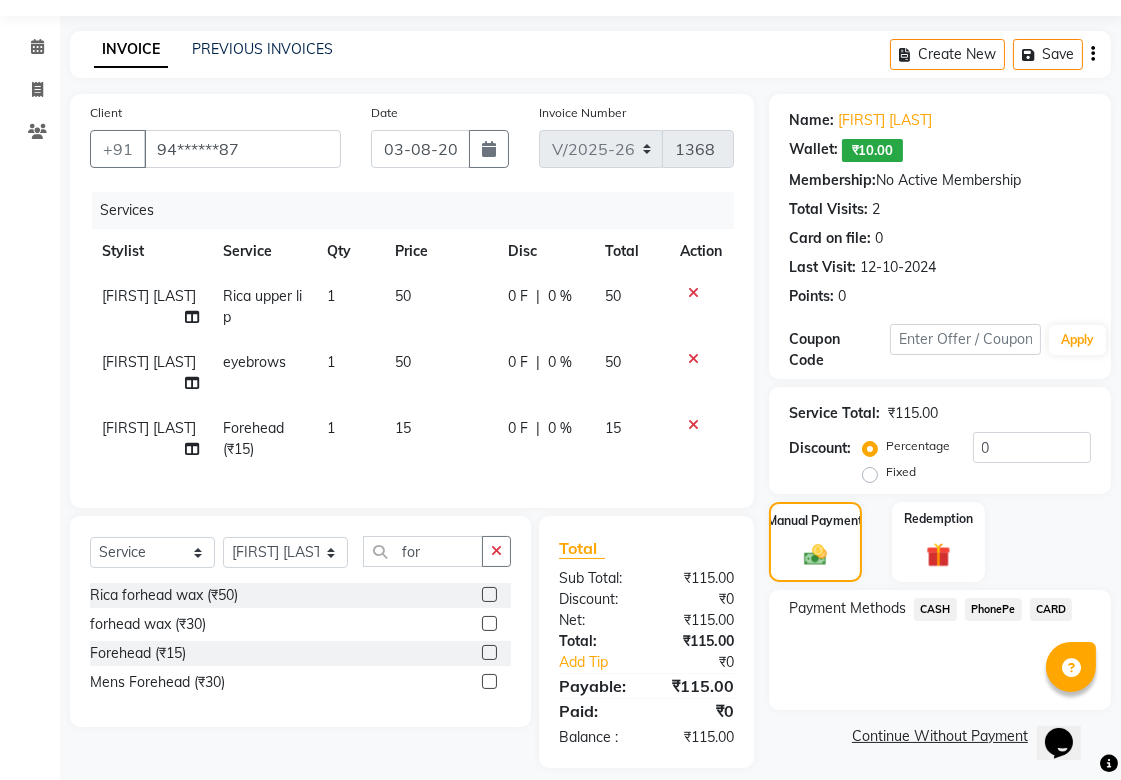 click on "PhonePe" 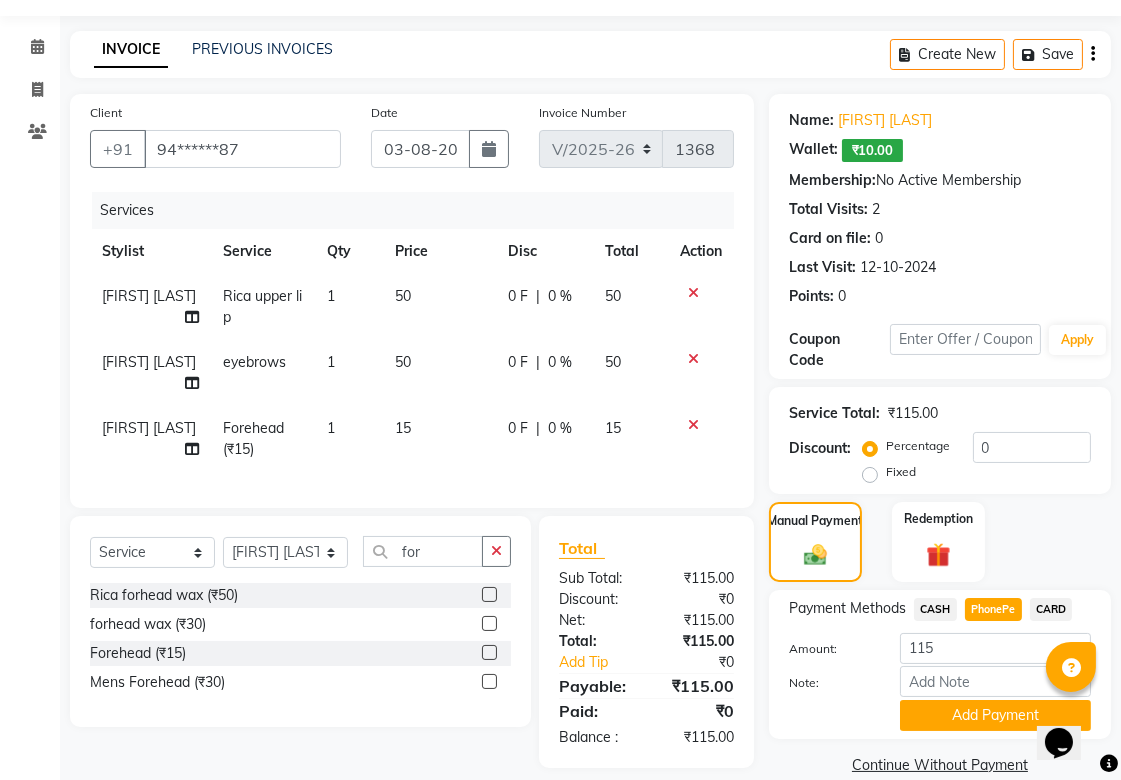 scroll, scrollTop: 91, scrollLeft: 0, axis: vertical 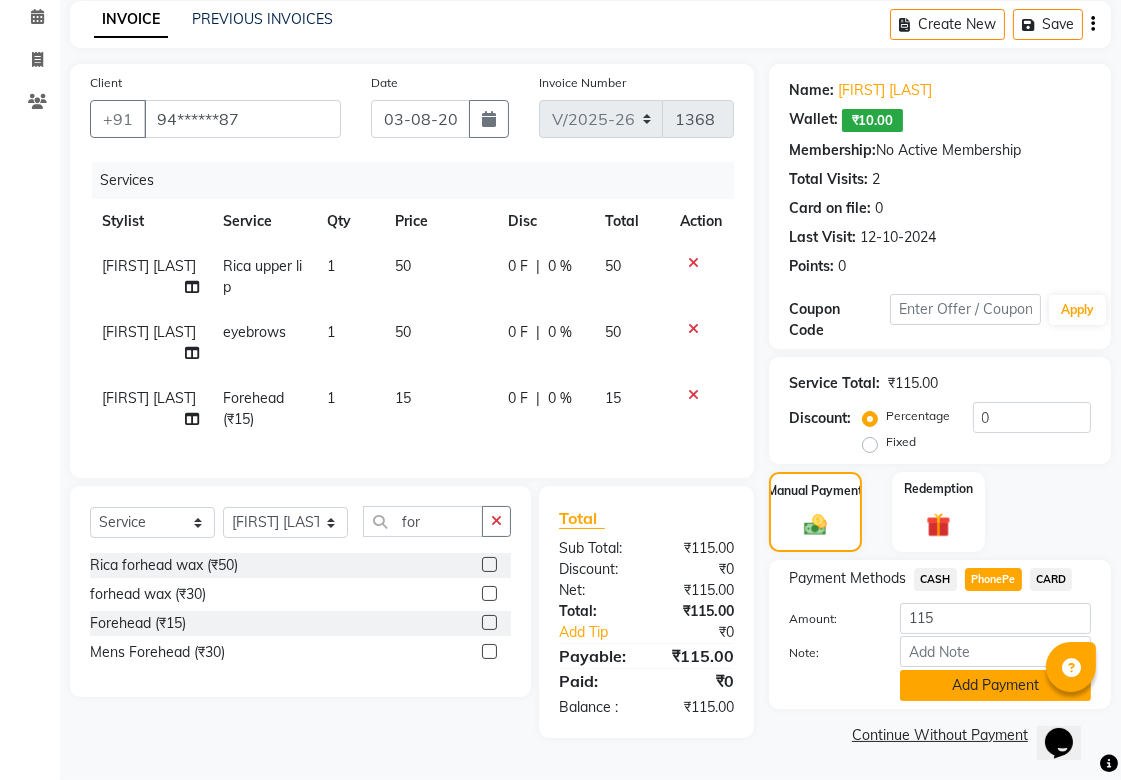 click on "Add Payment" 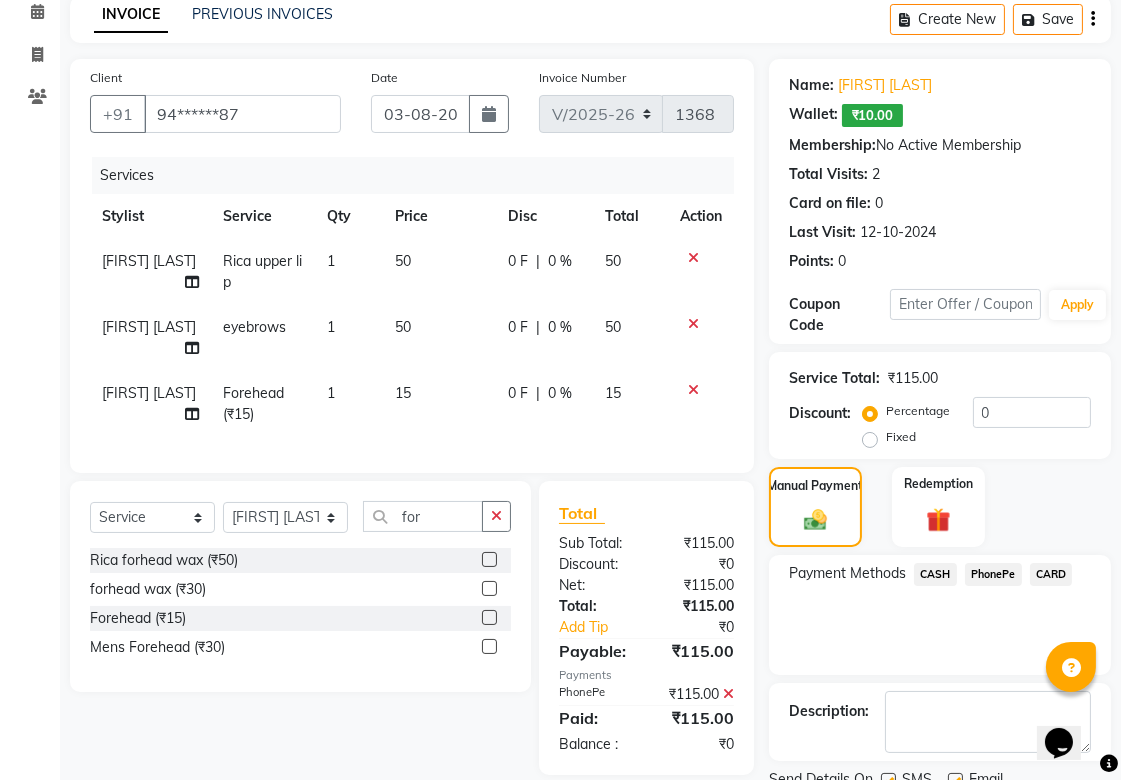 scroll, scrollTop: 170, scrollLeft: 0, axis: vertical 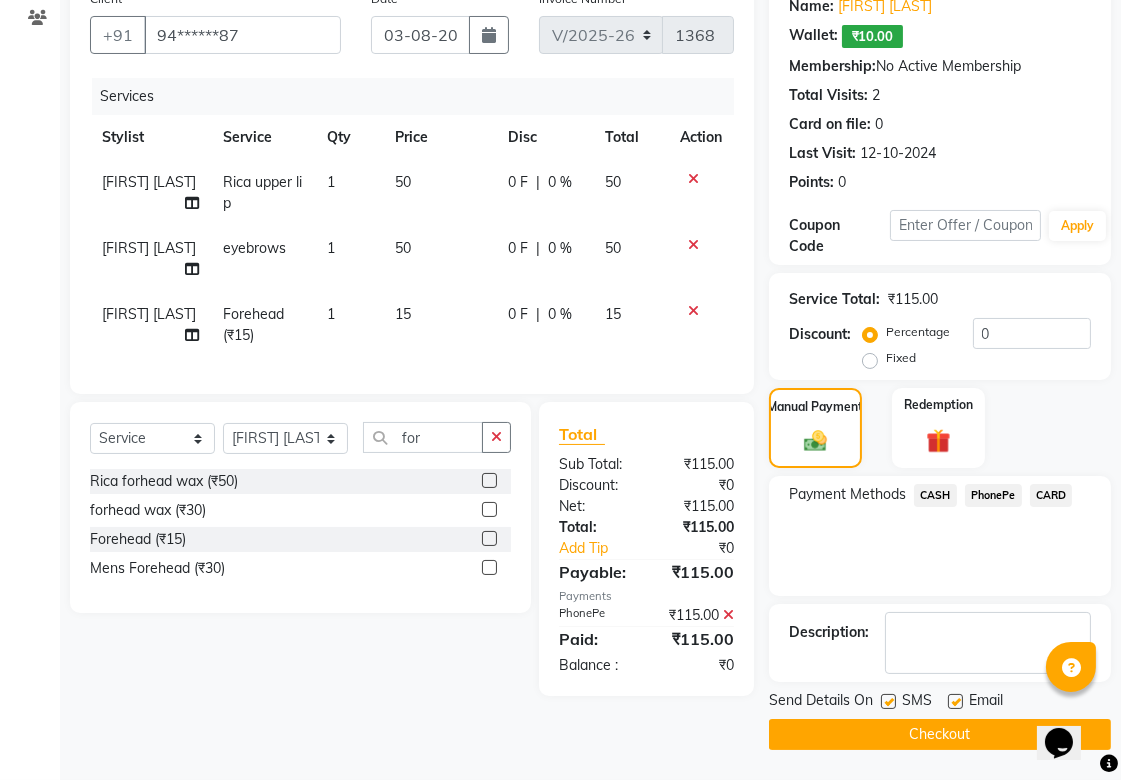click on "Checkout" 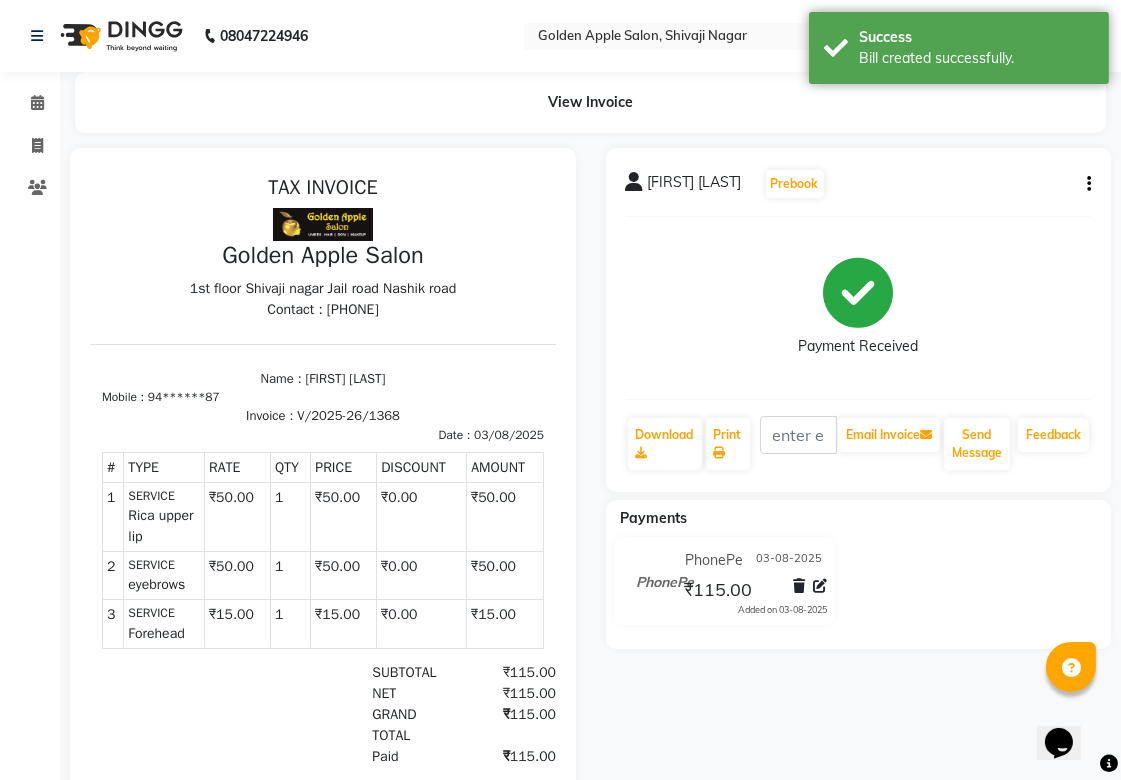 scroll, scrollTop: 0, scrollLeft: 0, axis: both 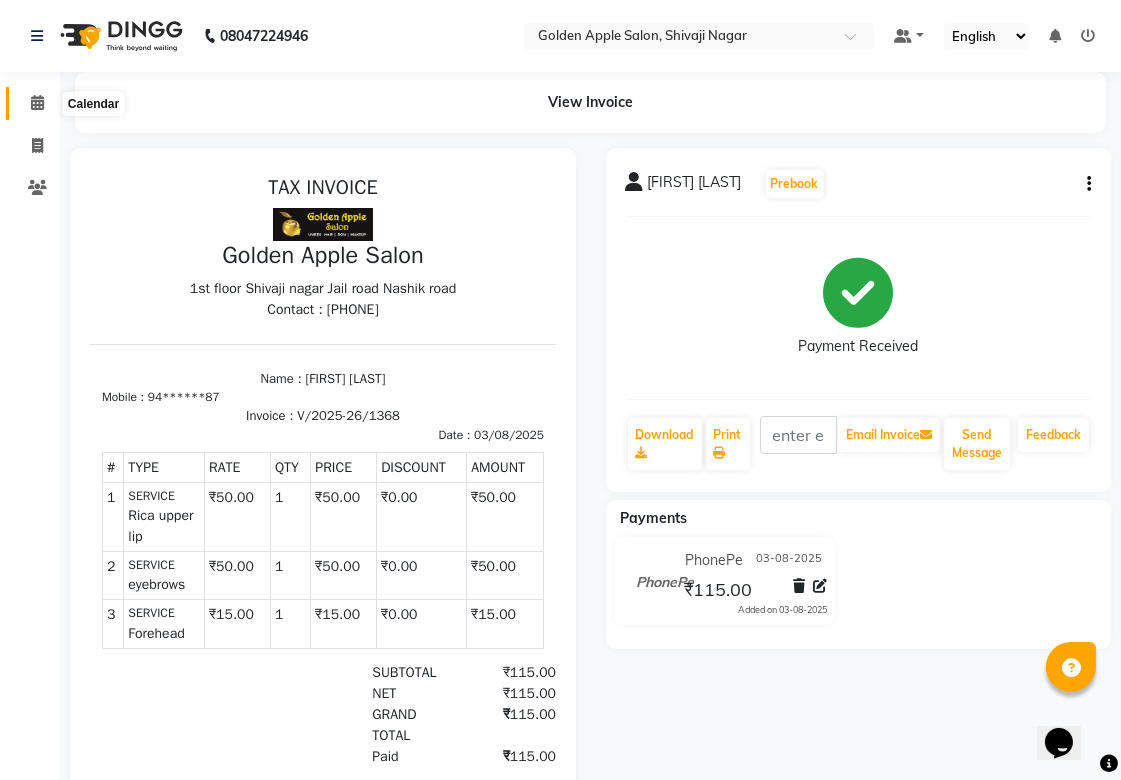 click 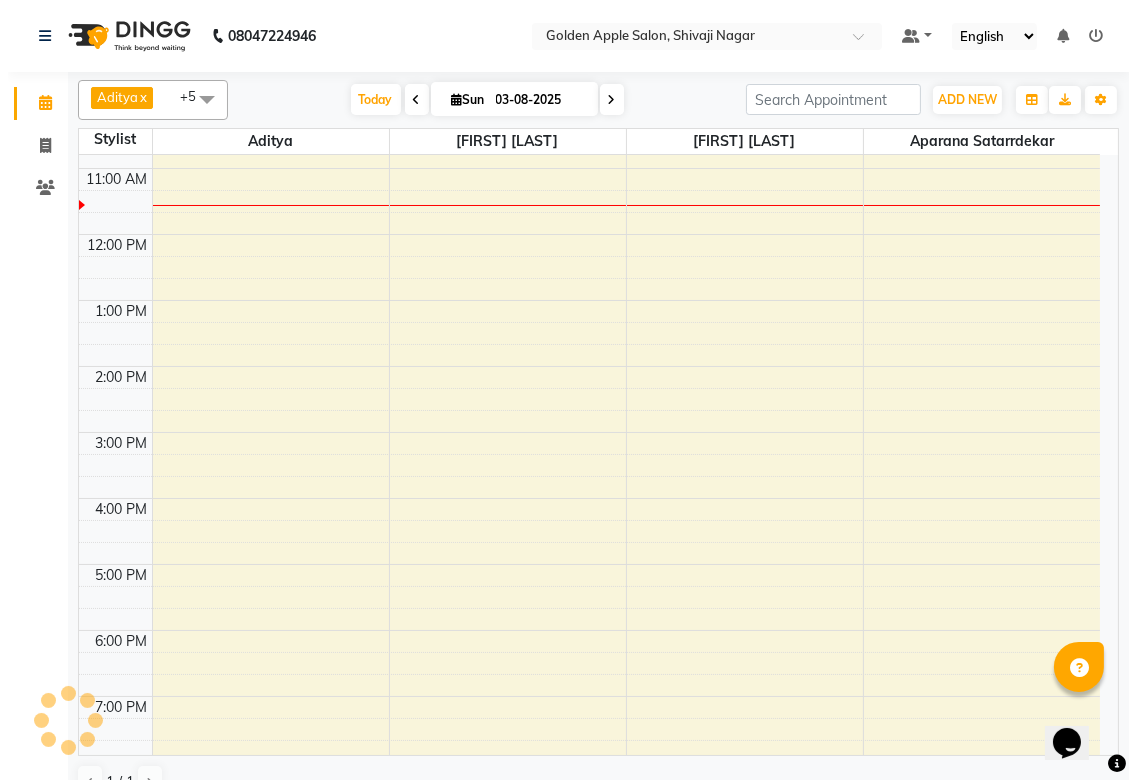 scroll, scrollTop: 0, scrollLeft: 0, axis: both 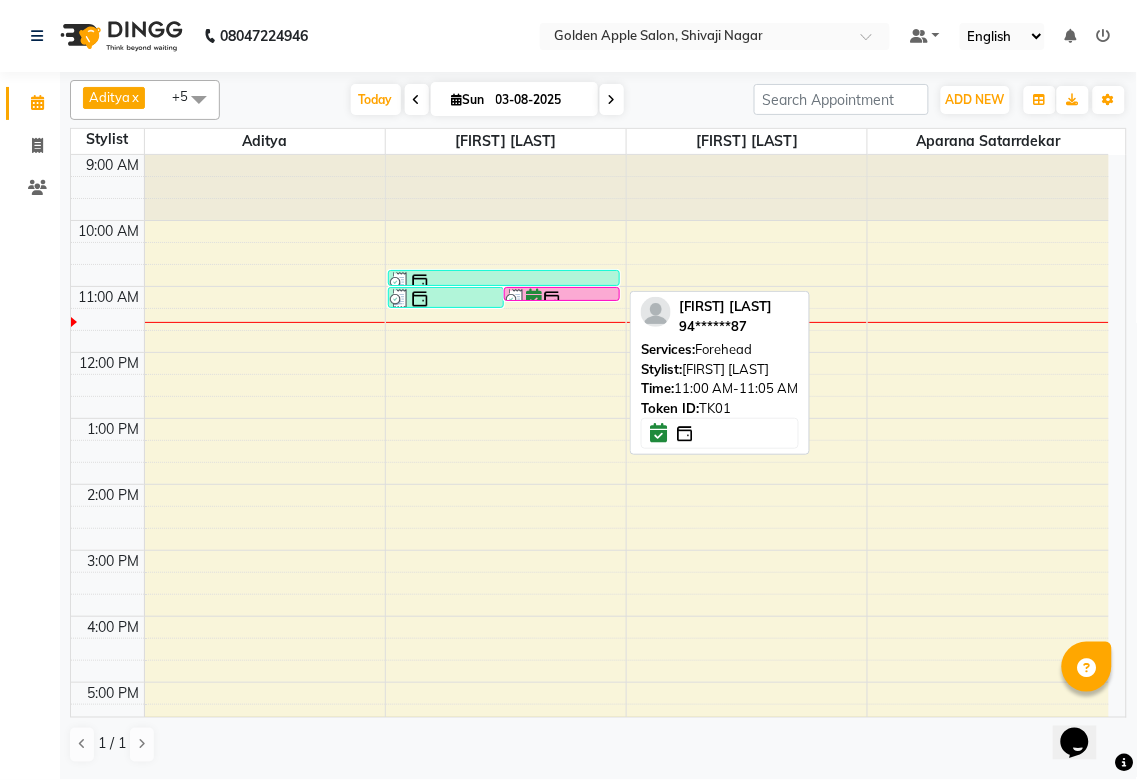 click at bounding box center [562, 300] 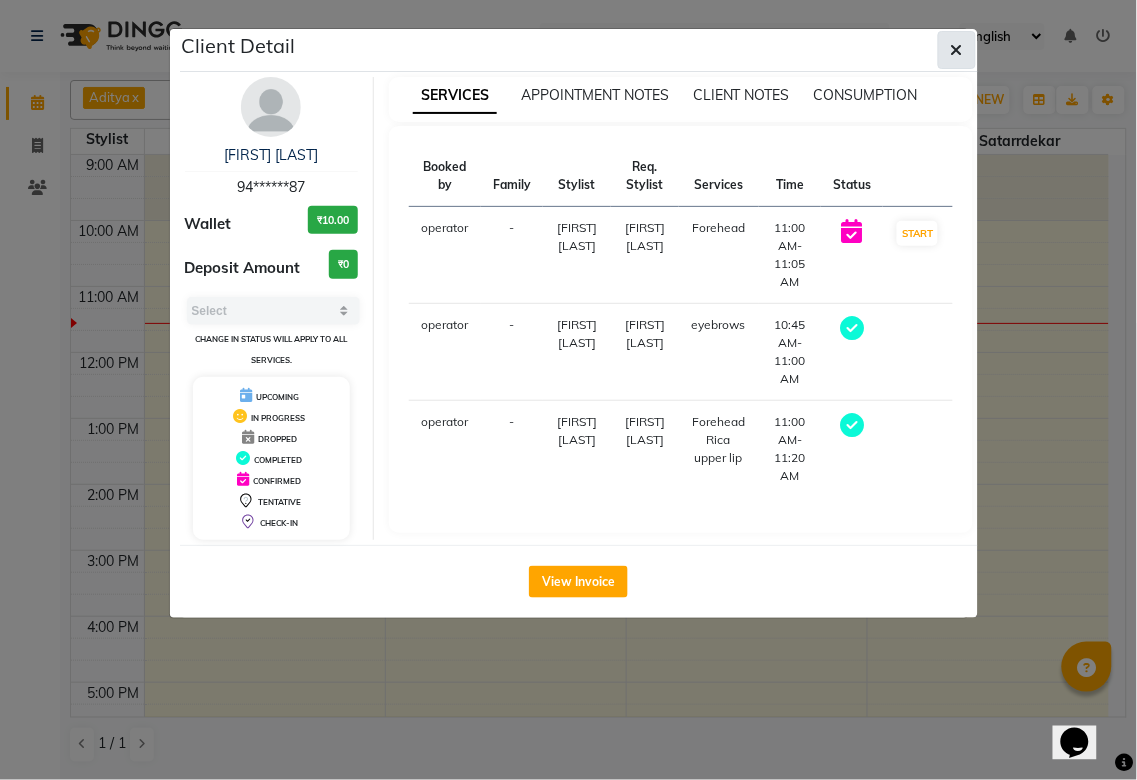 click 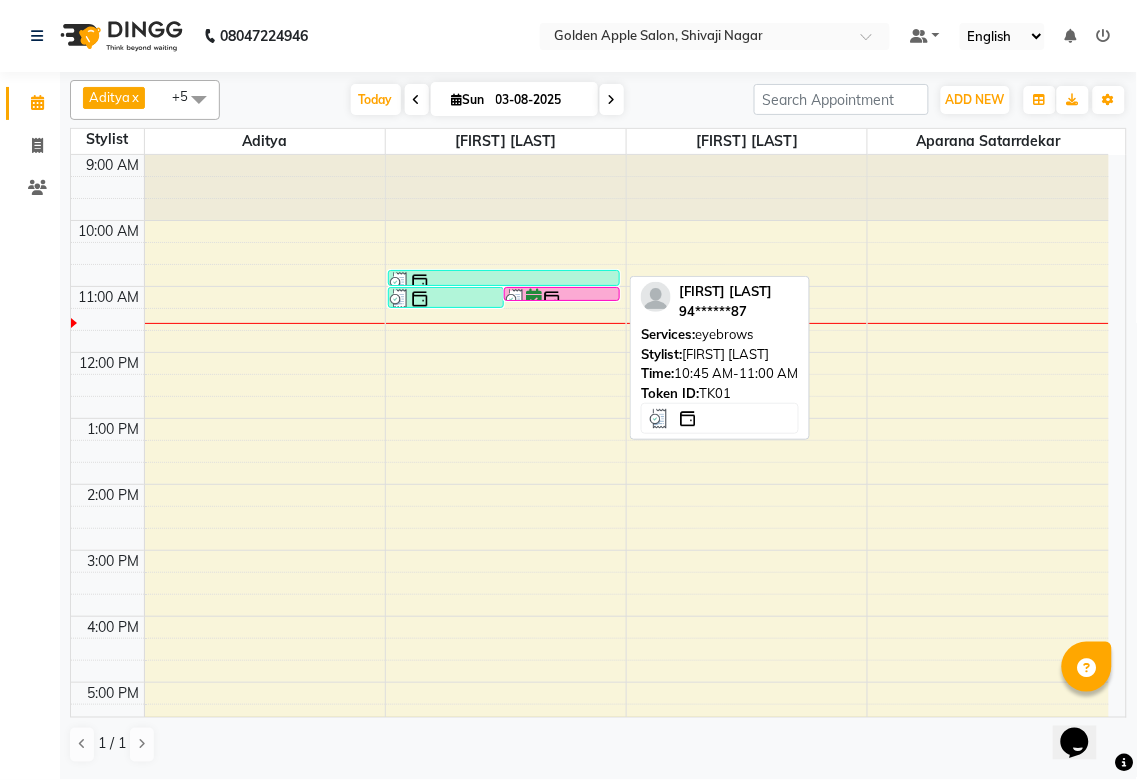 click at bounding box center [504, 282] 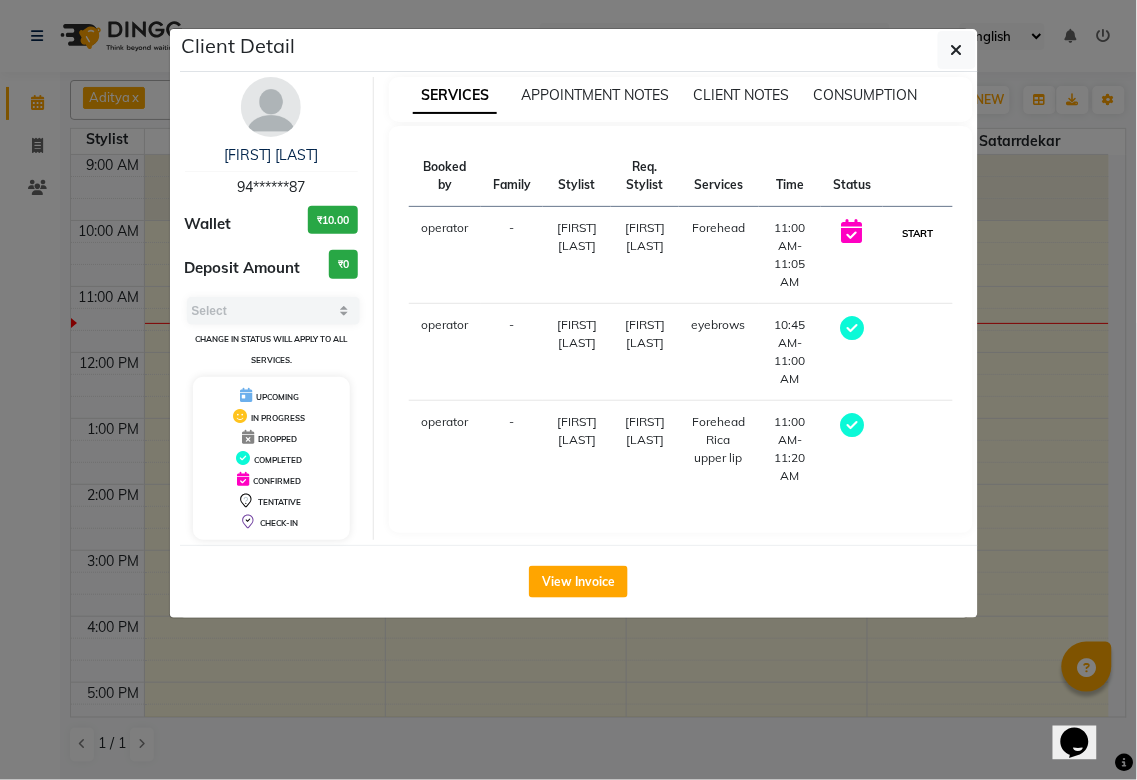 click on "START" at bounding box center [917, 233] 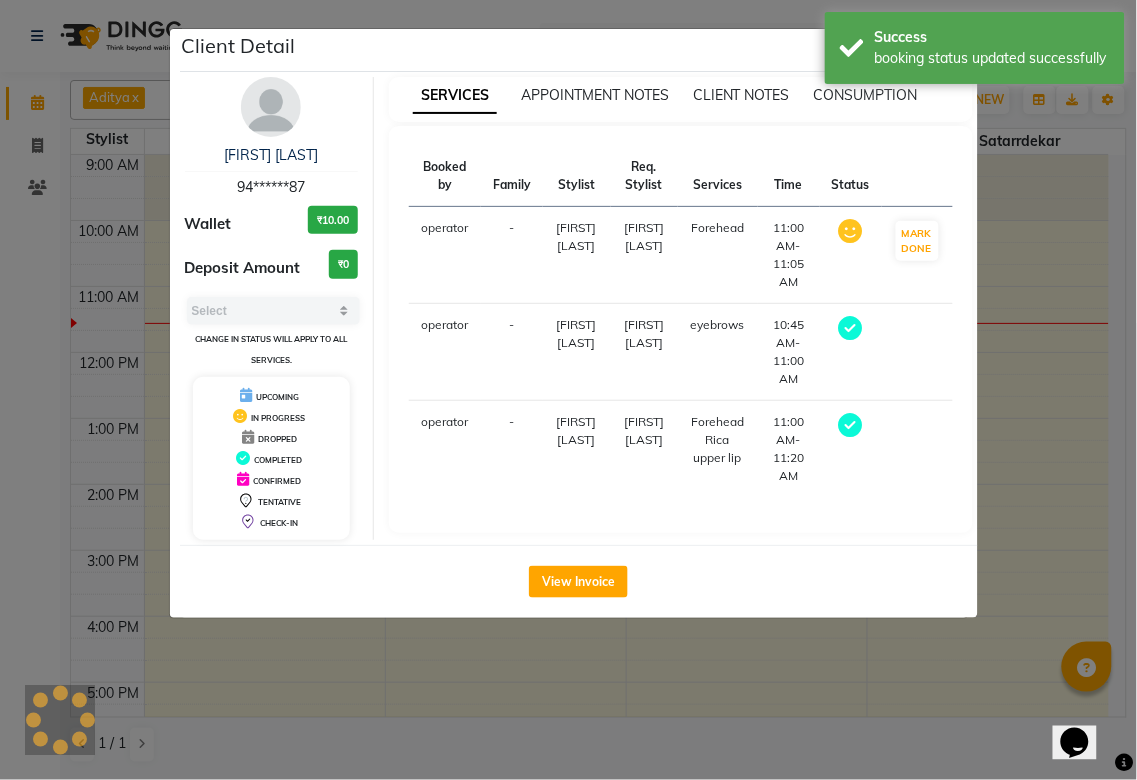 click on "Client Detail [FIRST] [LAST] [PHONE] Wallet ₹10.00 Deposit Amount ₹0 Select MARK DONE DROPPED UPCOMING Change in status will apply to all services. UPCOMING IN PROGRESS DROPPED COMPLETED CONFIRMED TENTATIVE CHECK-IN SERVICES APPOINTMENT NOTES CLIENT NOTES CONSUMPTION Booked by Family Stylist Req. Stylist Services Time Status operator - [FIRST] [LAST] [FIRST] [LAST] Forehead 11:00 AM-11:05 AM MARK DONE operator - [FIRST] [LAST] [FIRST] [LAST] eyebrows 10:45 AM-11:00 AM operator - [FIRST] [LAST] [FIRST] [LAST] Forehead Rica upper lip 11:00 AM-11:20 AM View Invoice" 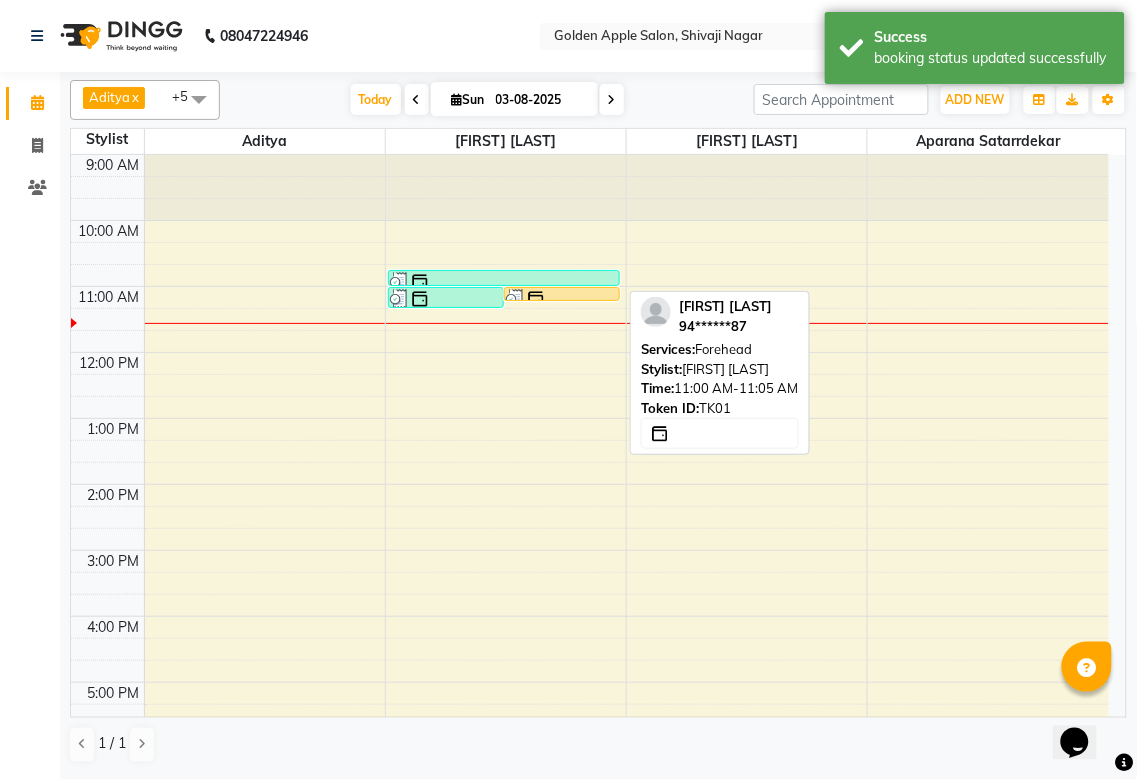 click at bounding box center [562, 300] 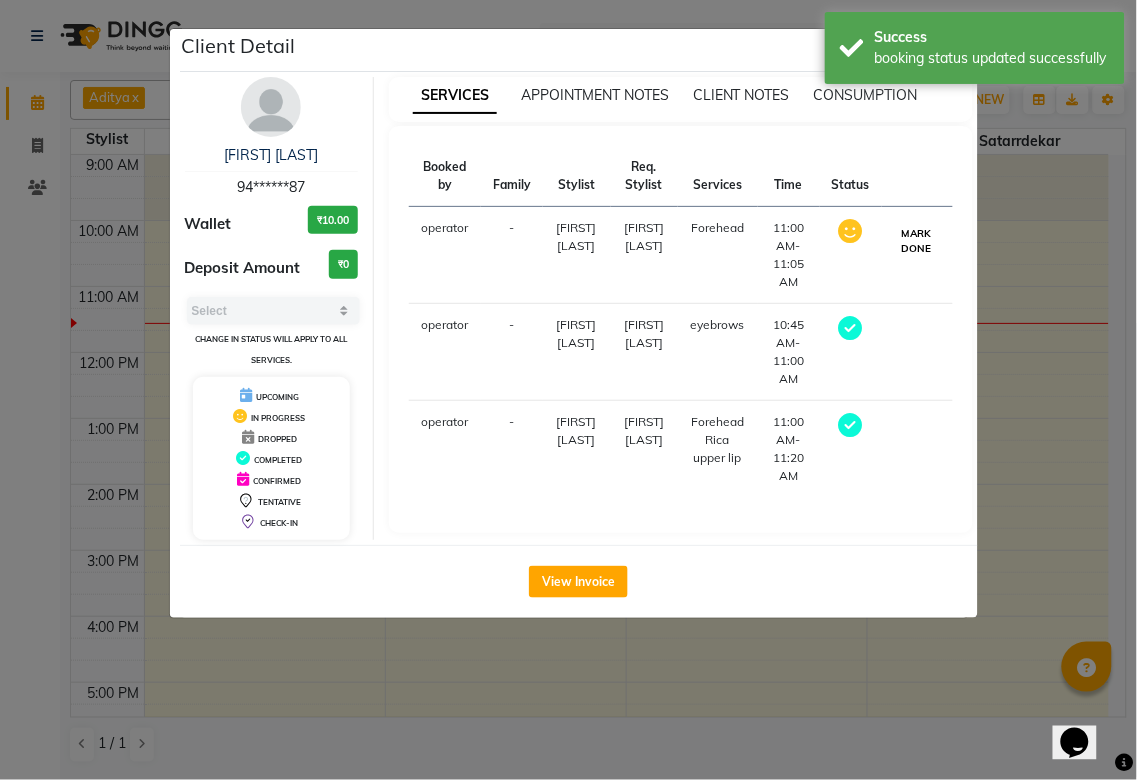 click on "MARK DONE" at bounding box center (917, 241) 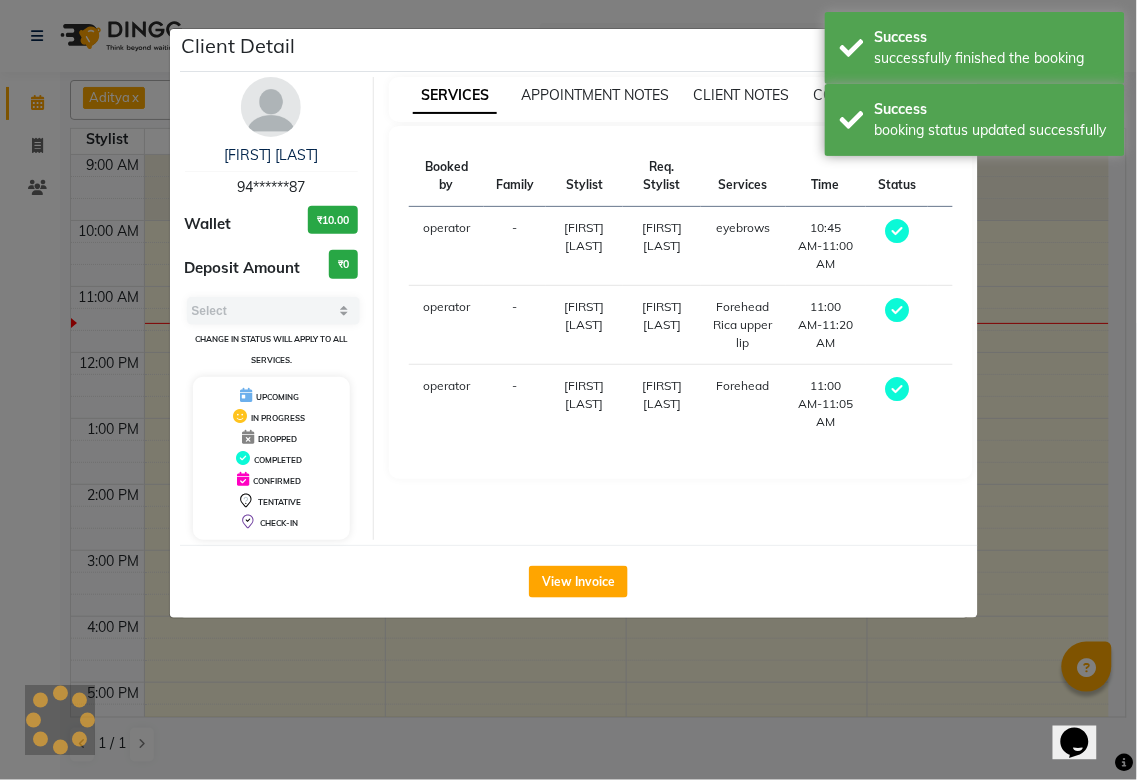 select on "3" 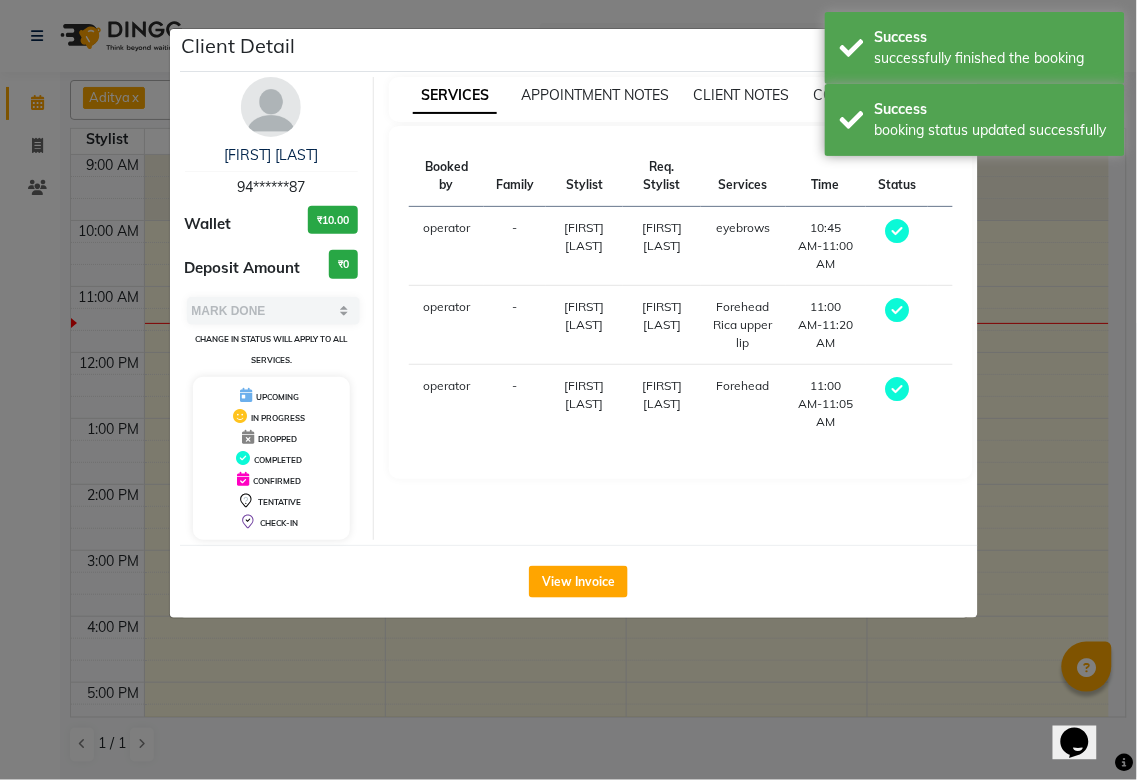 click on "Client Detail [FIRST] [LAST] [PHONE] Wallet ₹10.00 Deposit Amount ₹0 Select MARK DONE UPCOMING Change in status will apply to all services. UPCOMING IN PROGRESS DROPPED COMPLETED CONFIRMED TENTATIVE CHECK-IN SERVICES APPOINTMENT NOTES CLIENT NOTES CONSUMPTION Booked by Family Stylist Req. Stylist Services Time Status operator - [FIRST] [LAST] [FIRST] [LAST] eyebrows 10:45 AM-11:00 AM operator - [FIRST] [LAST] [FIRST] [LAST] Forehead Rica upper lip 11:00 AM-11:20 AM operator - [FIRST] [LAST] [FIRST] [LAST] Forehead 11:00 AM-11:05 AM View Invoice" 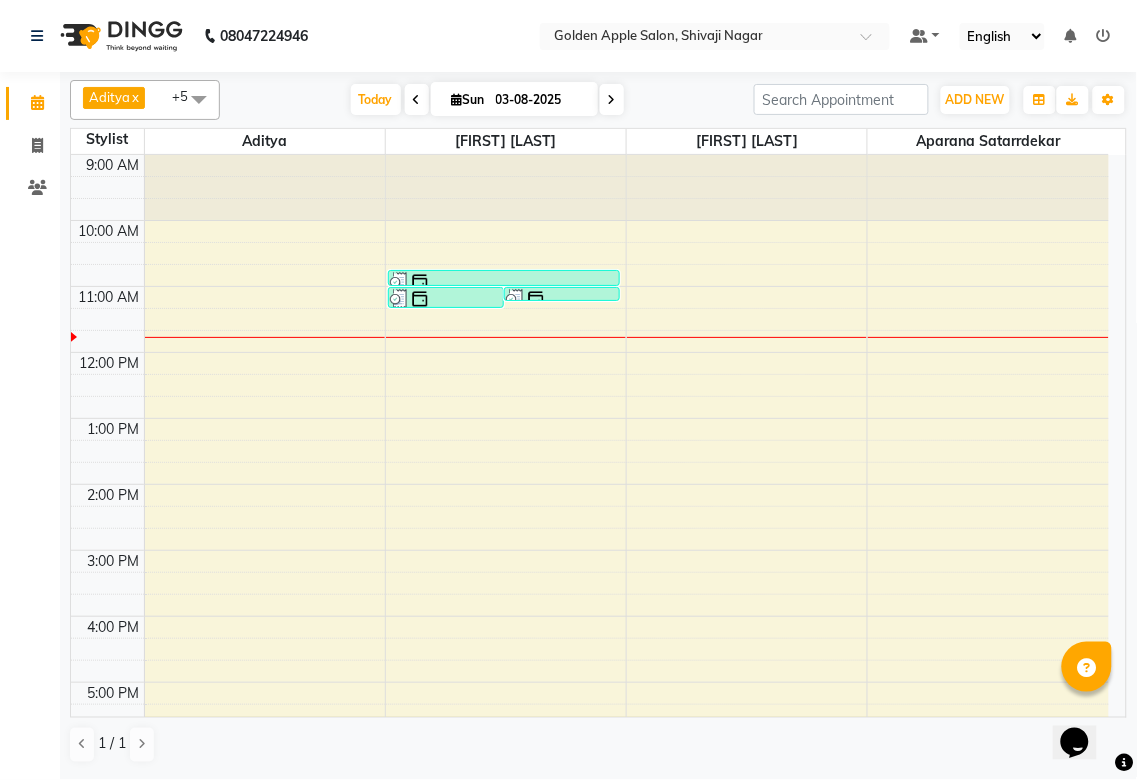 click at bounding box center (747, 337) 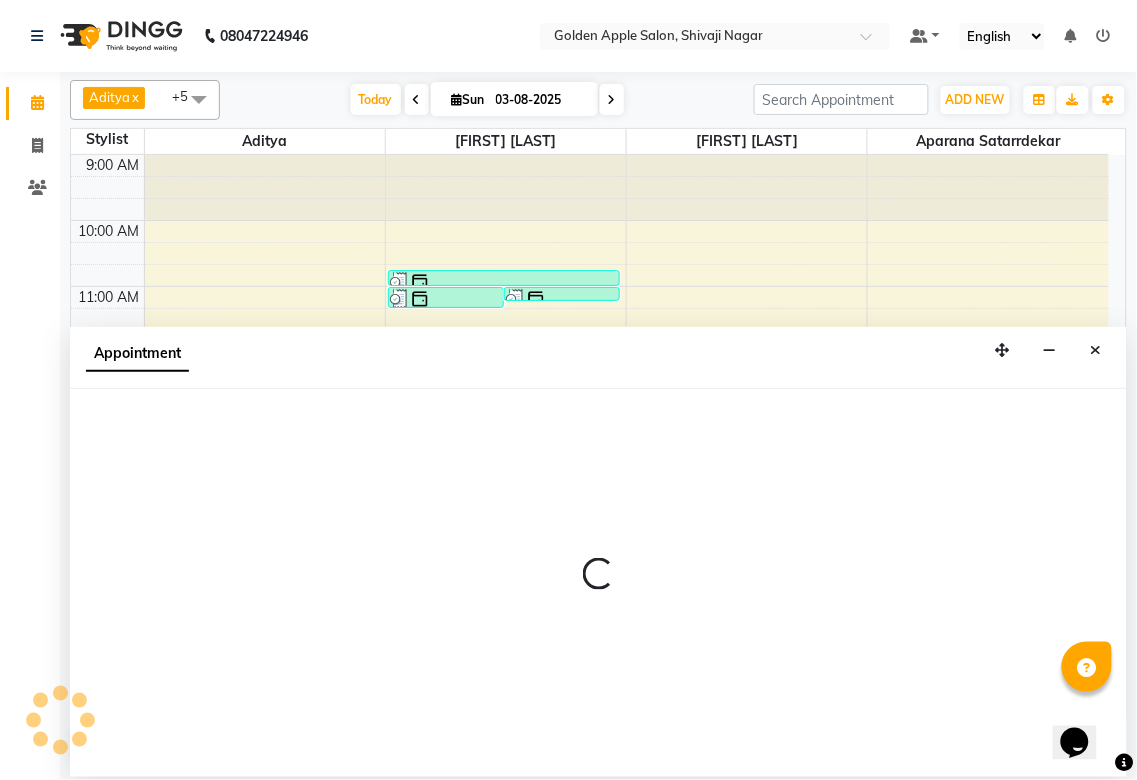 select on "85394" 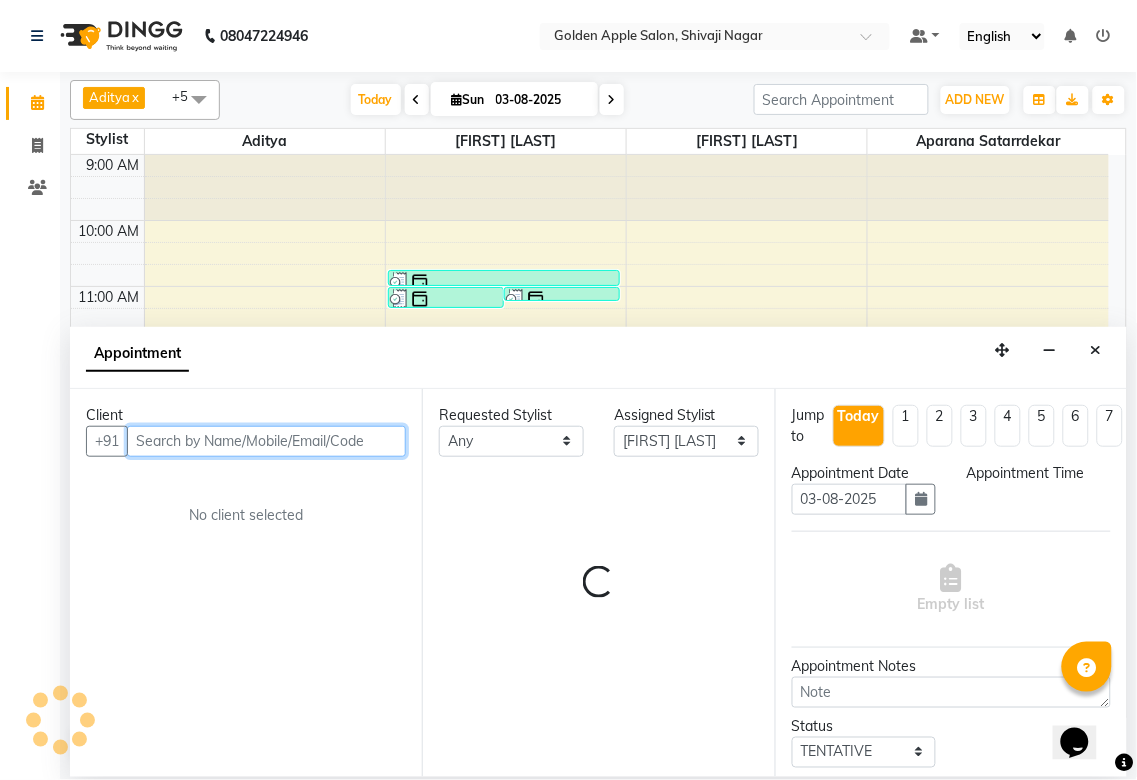 select on "705" 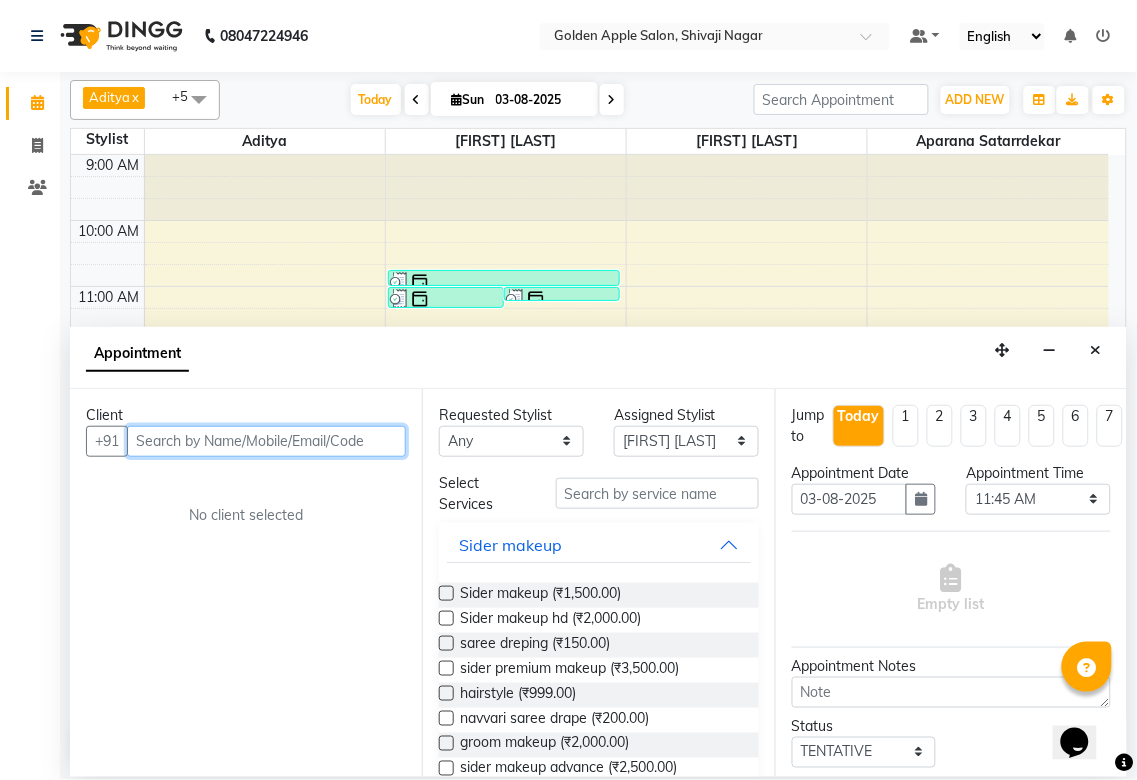 click at bounding box center (266, 441) 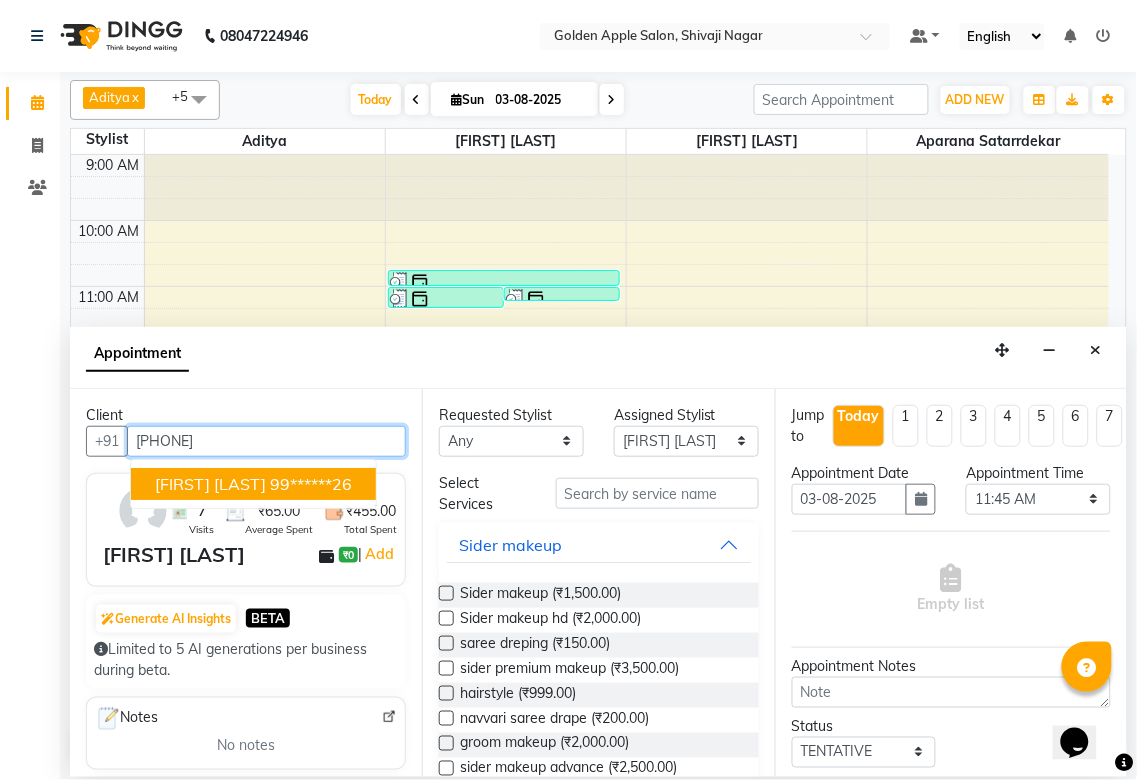 click on "99******26" at bounding box center (311, 484) 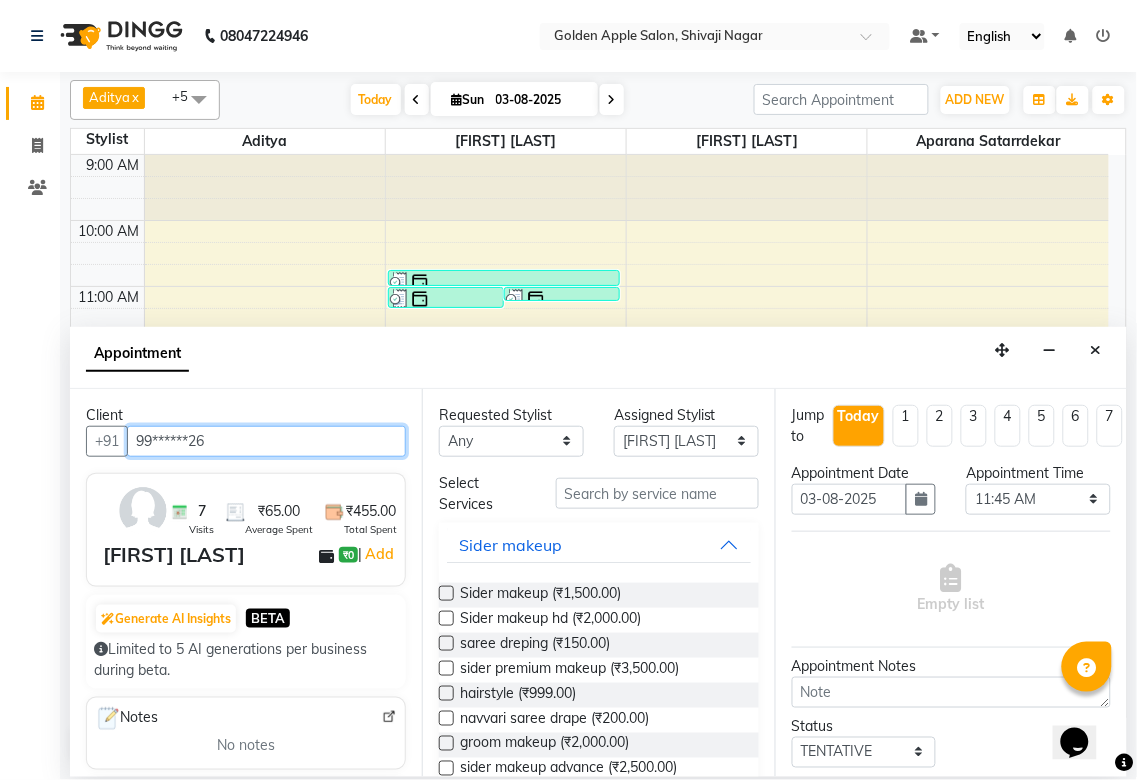 type on "99******26" 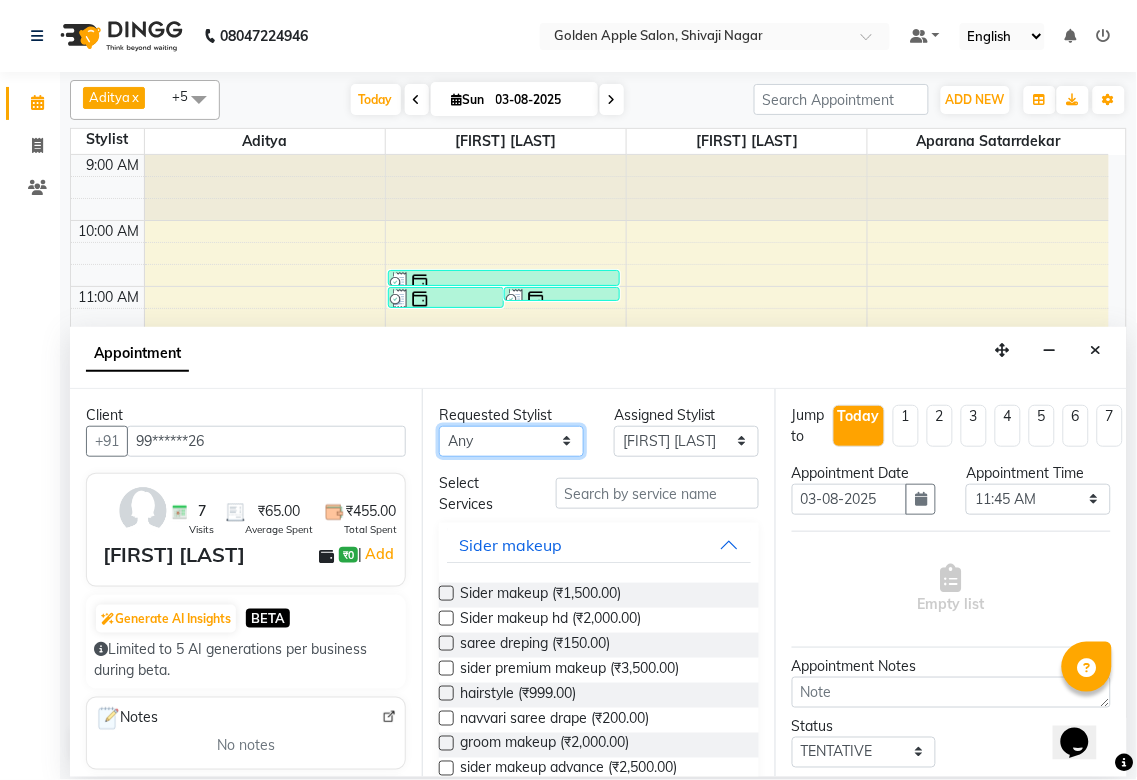 click on "Any Aditya Anjali  BAHIWAL Aparana Satarrdekar ashwini jopale dolly kannan  Harshika Hire operator vijay ahire" at bounding box center (511, 441) 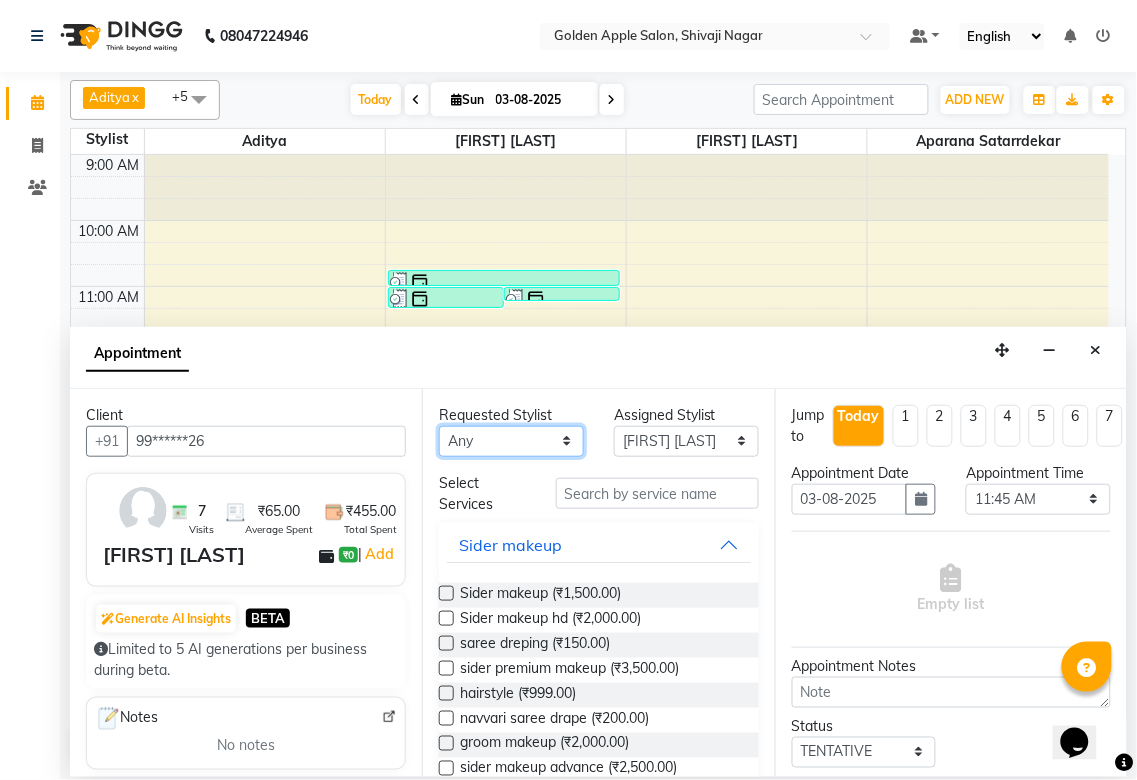 select on "85394" 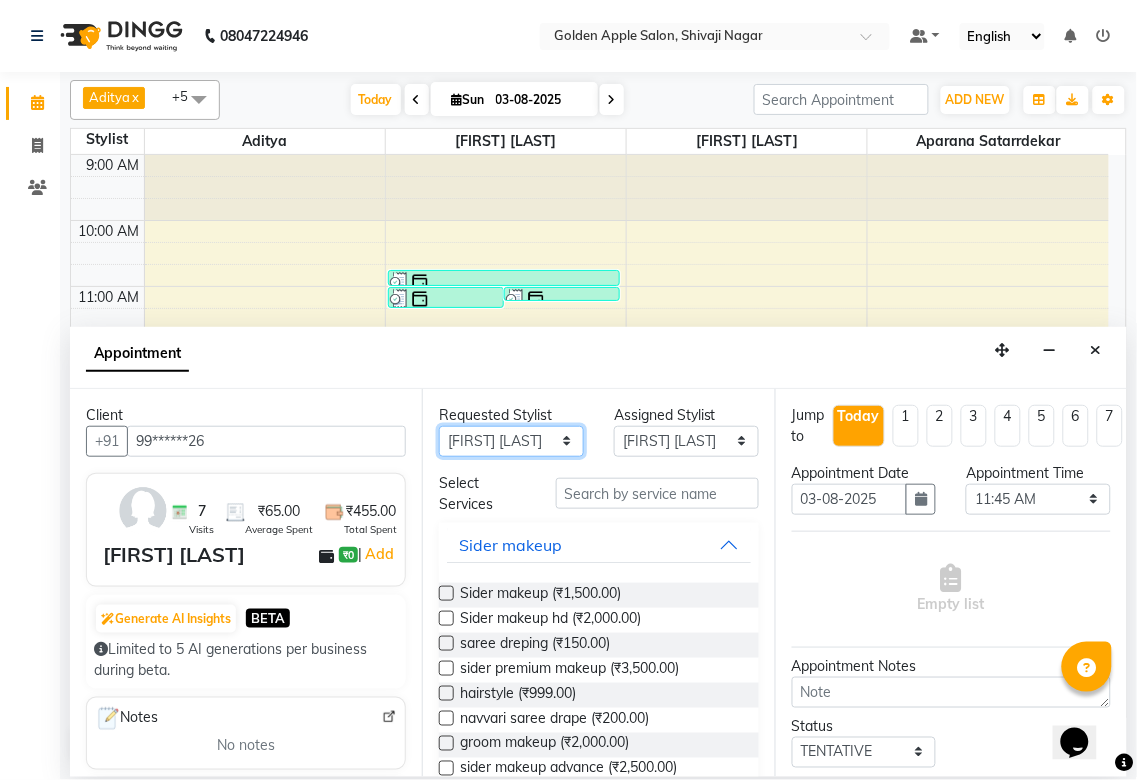 click on "Any Aditya Anjali  BAHIWAL Aparana Satarrdekar ashwini jopale dolly kannan  Harshika Hire operator vijay ahire" at bounding box center (511, 441) 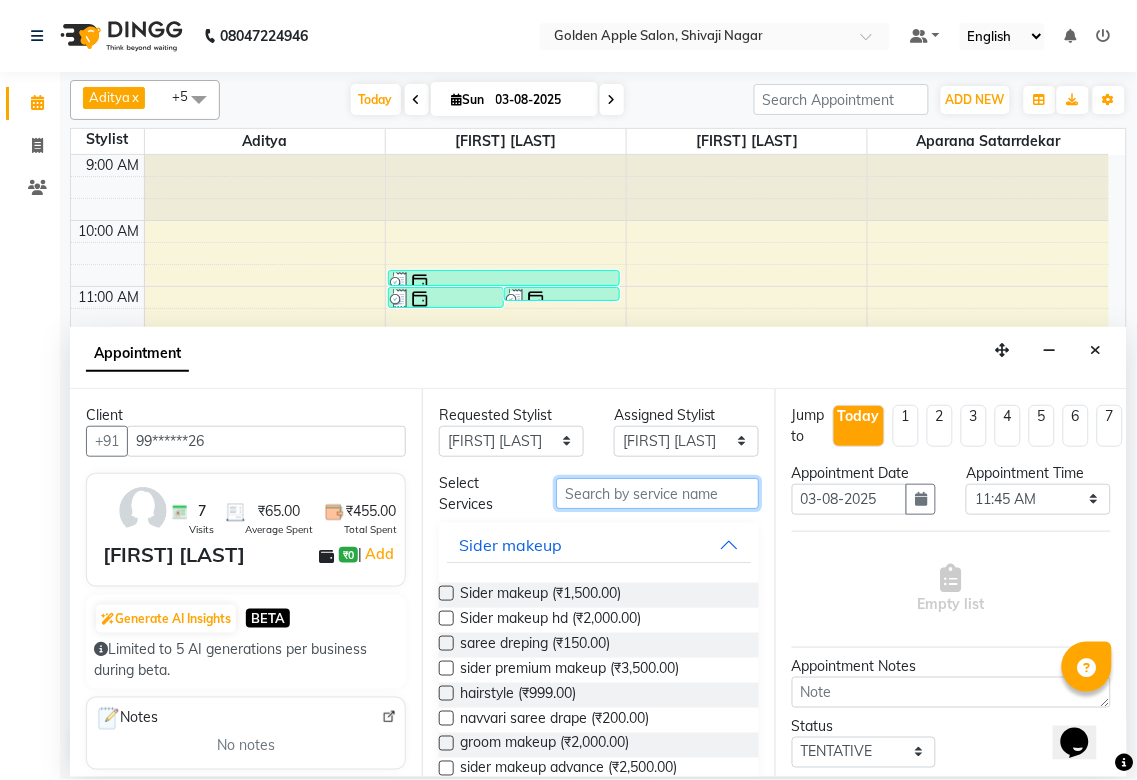 click at bounding box center (657, 493) 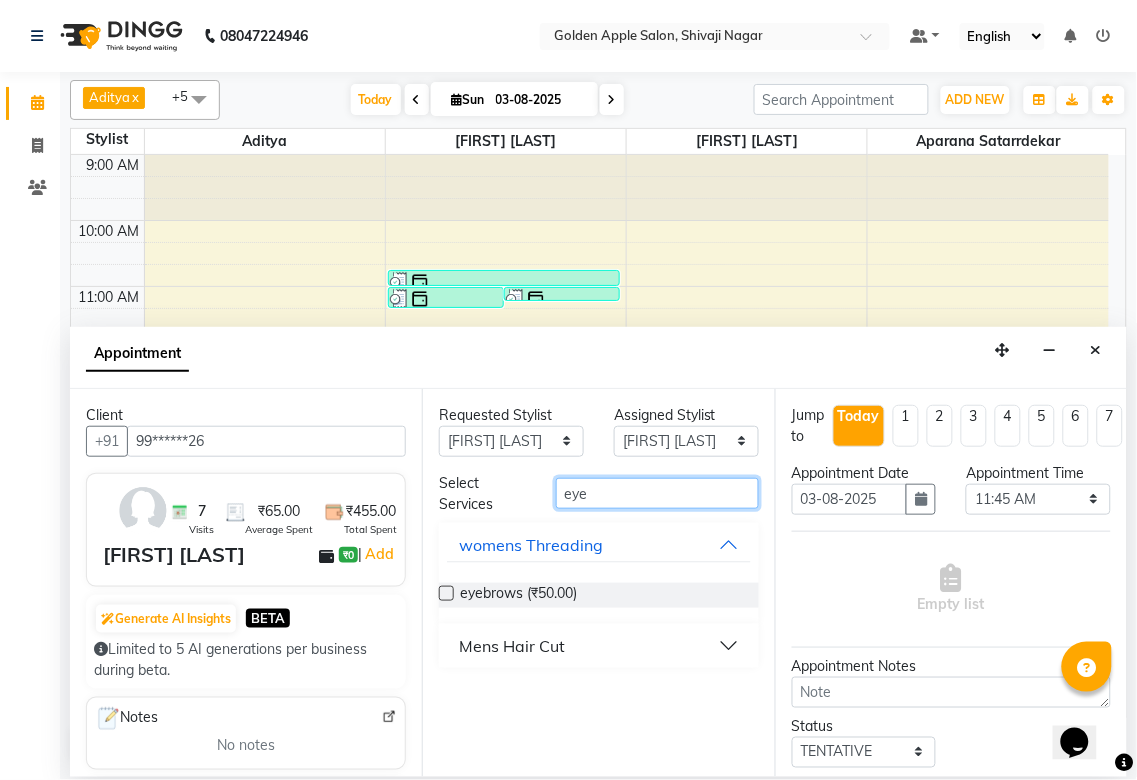 type on "eye" 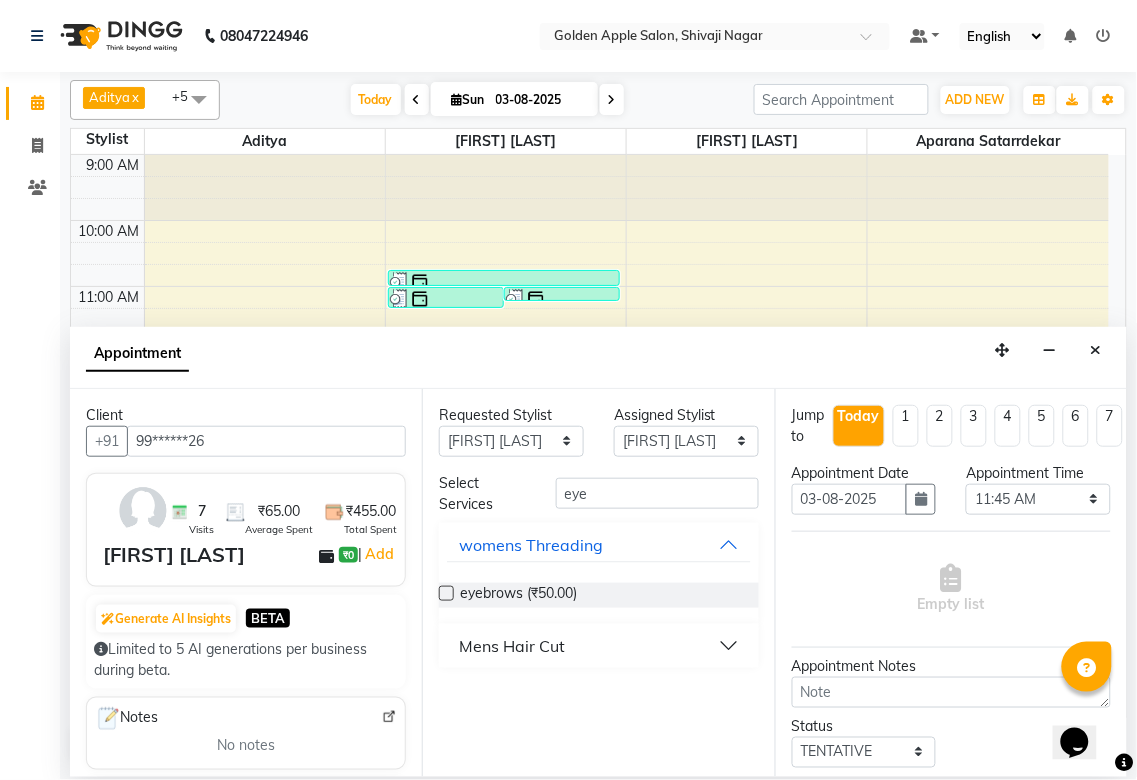 click at bounding box center (446, 593) 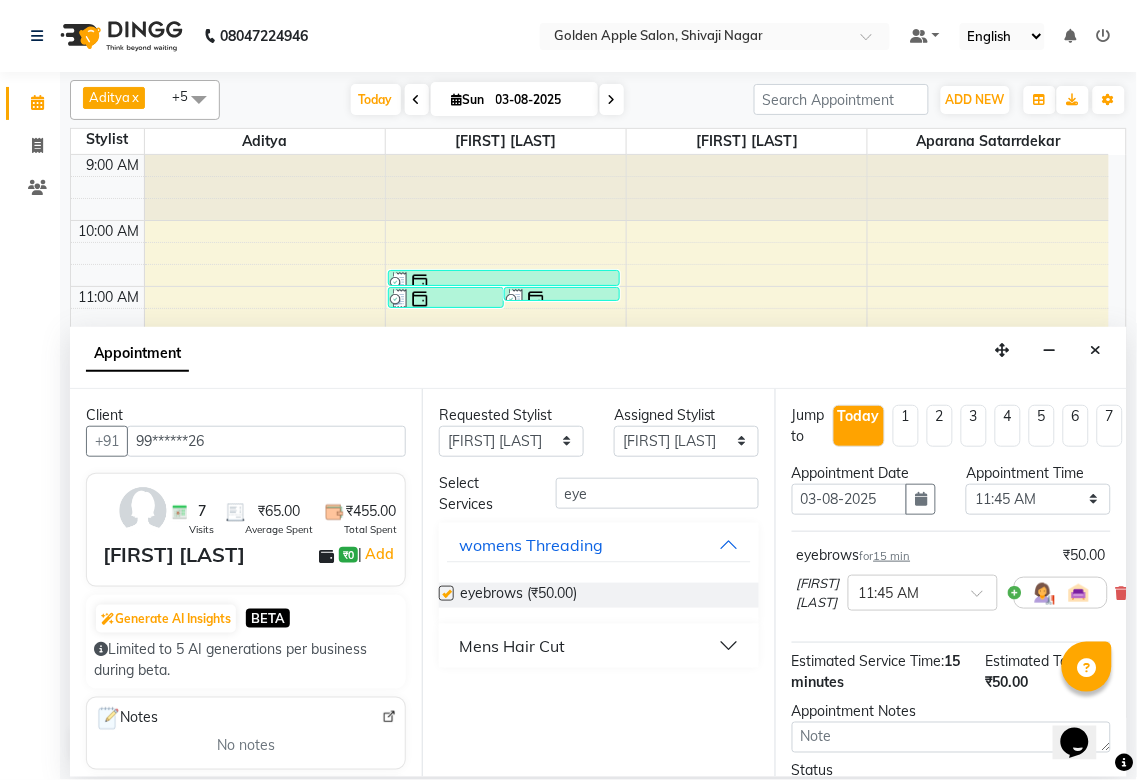 checkbox on "false" 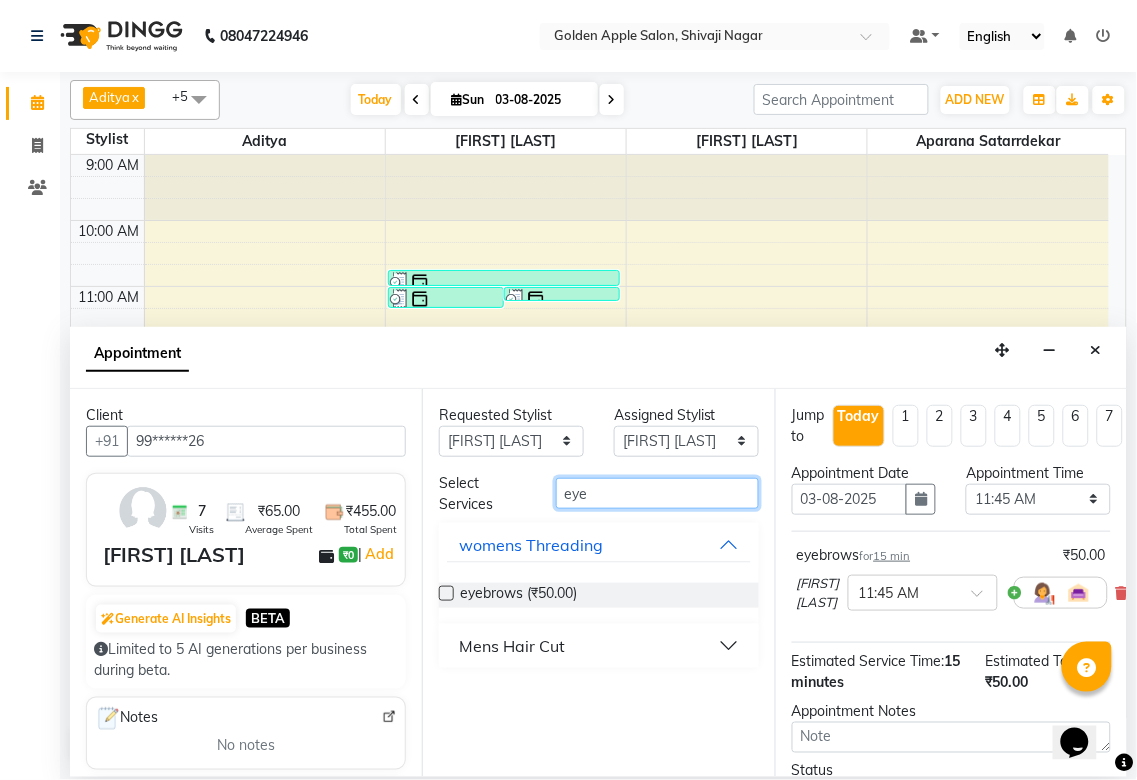 click on "eye" at bounding box center (657, 493) 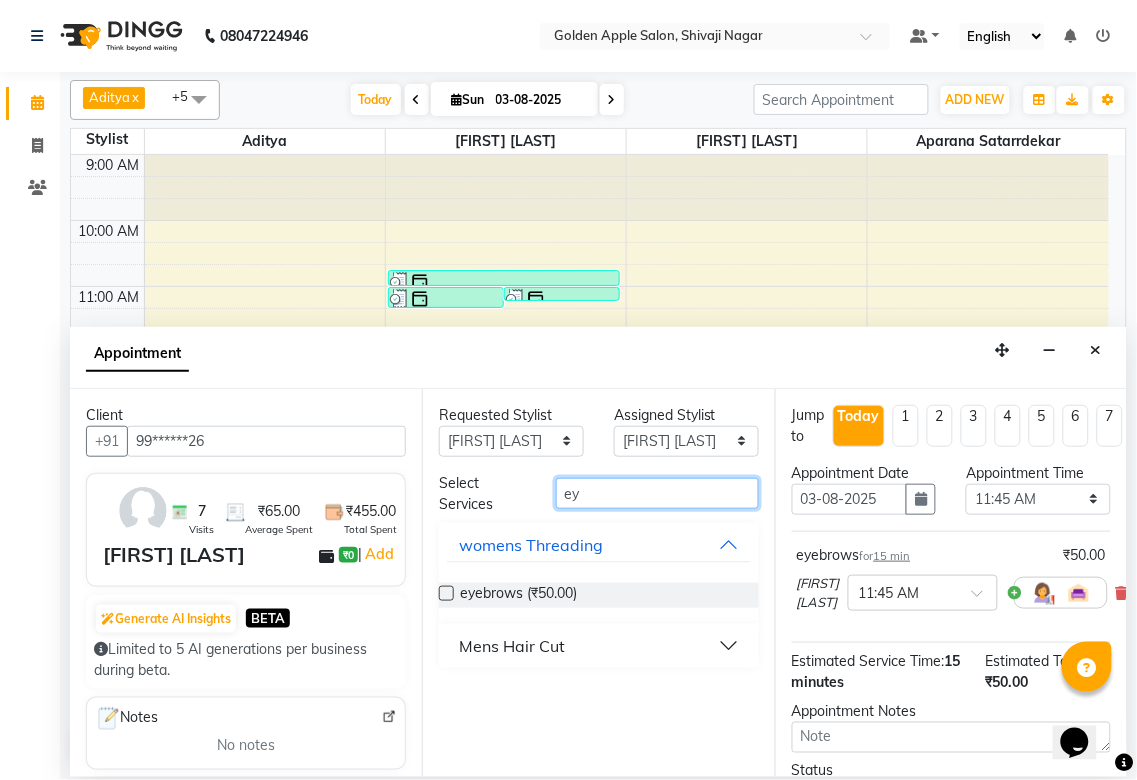type on "e" 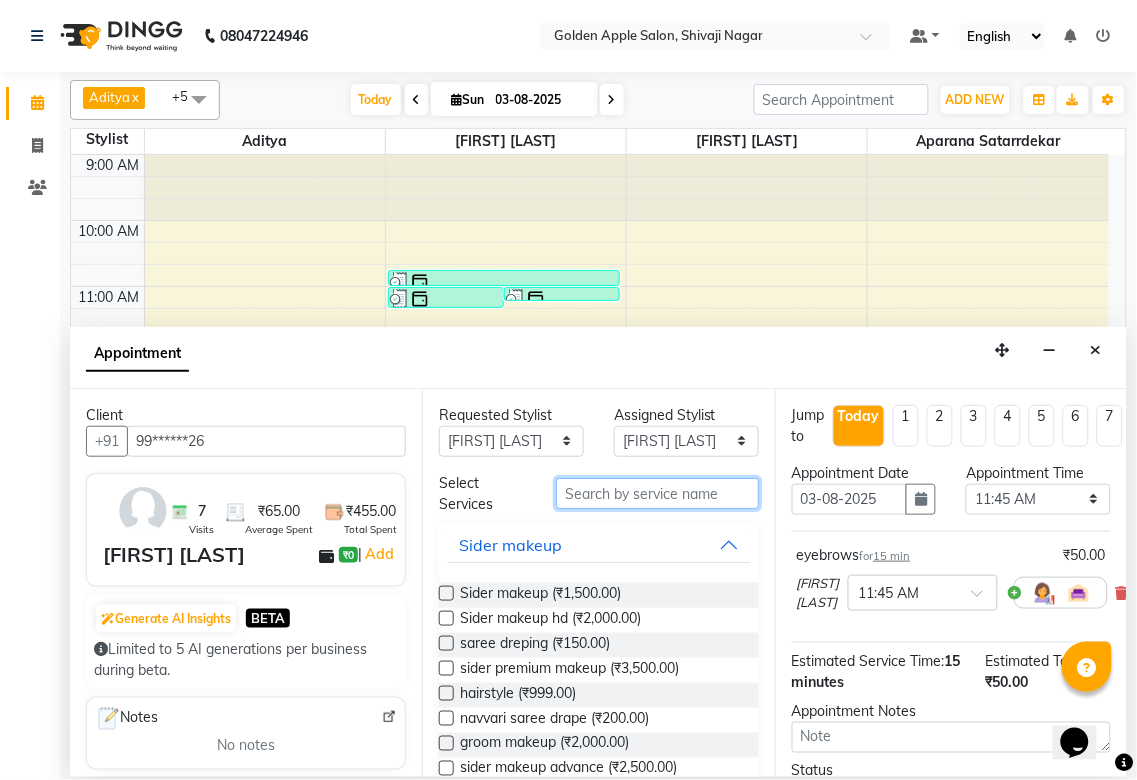 type on "r" 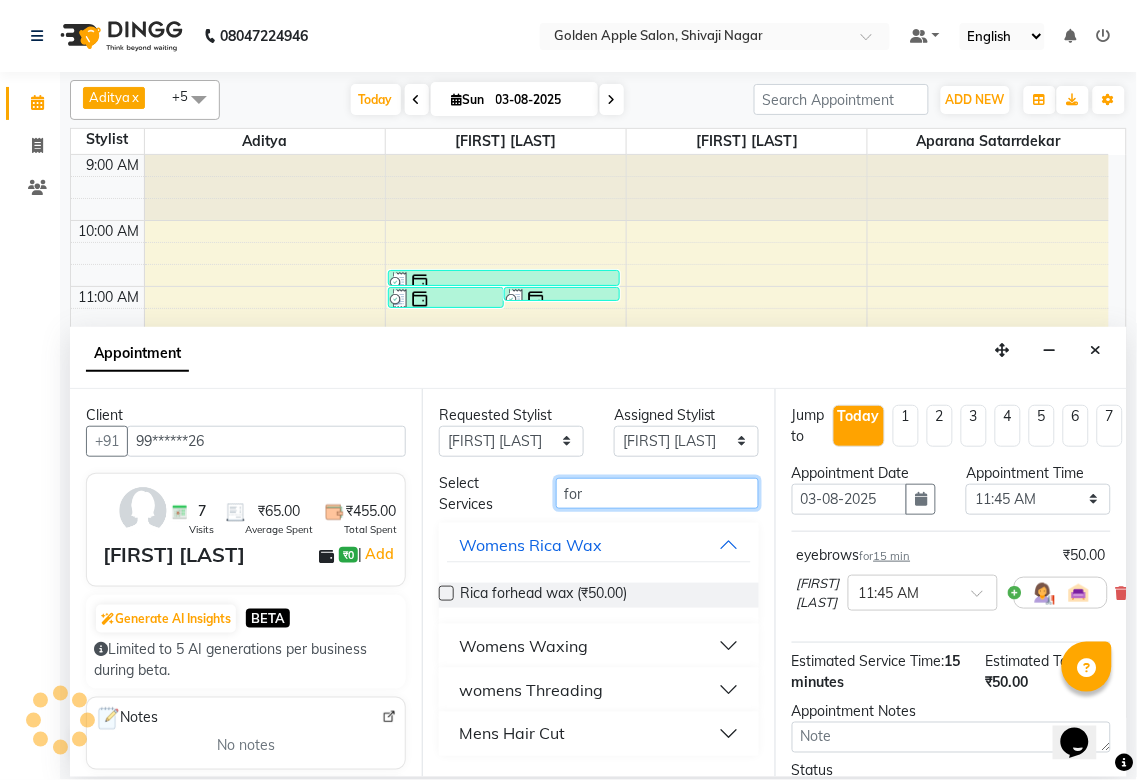 type on "for" 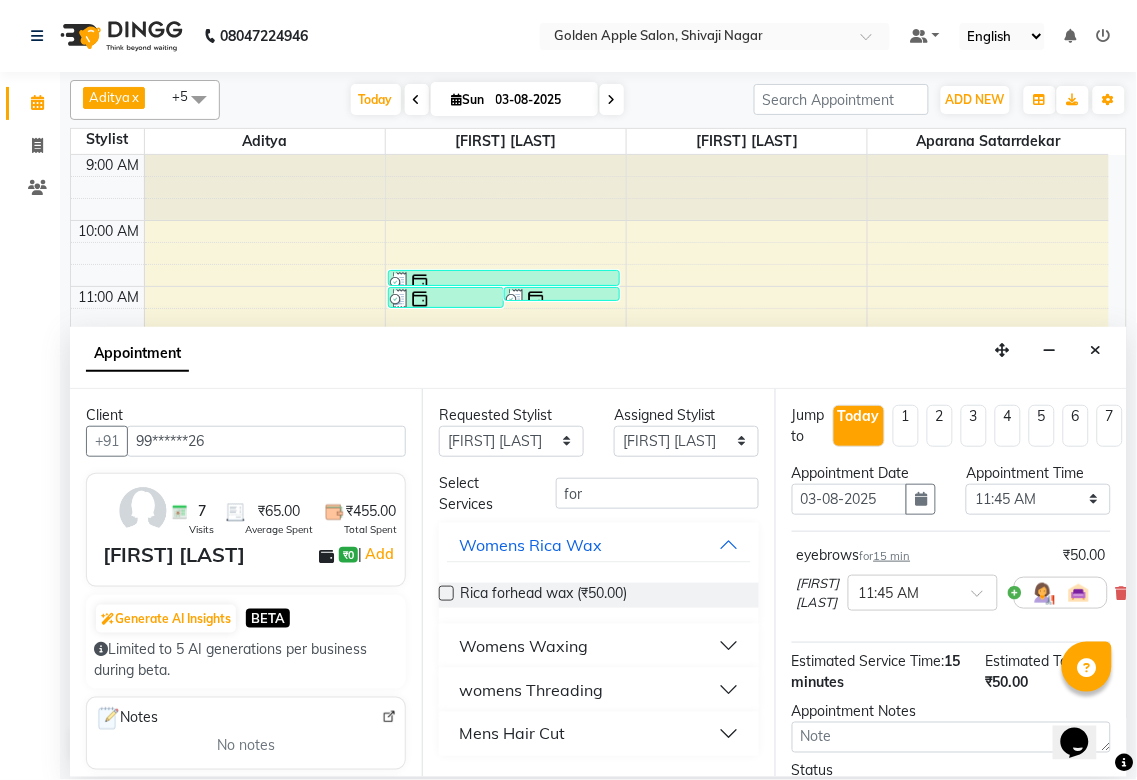 click on "womens Threading" at bounding box center [531, 690] 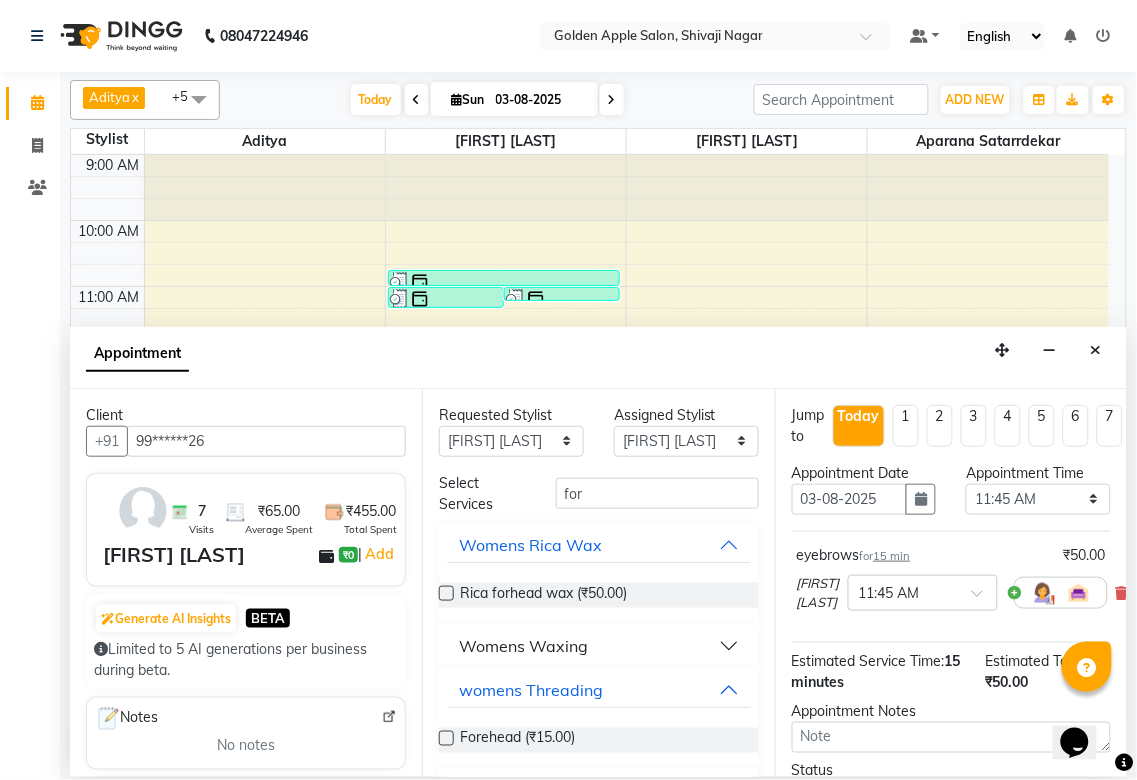 click at bounding box center [446, 738] 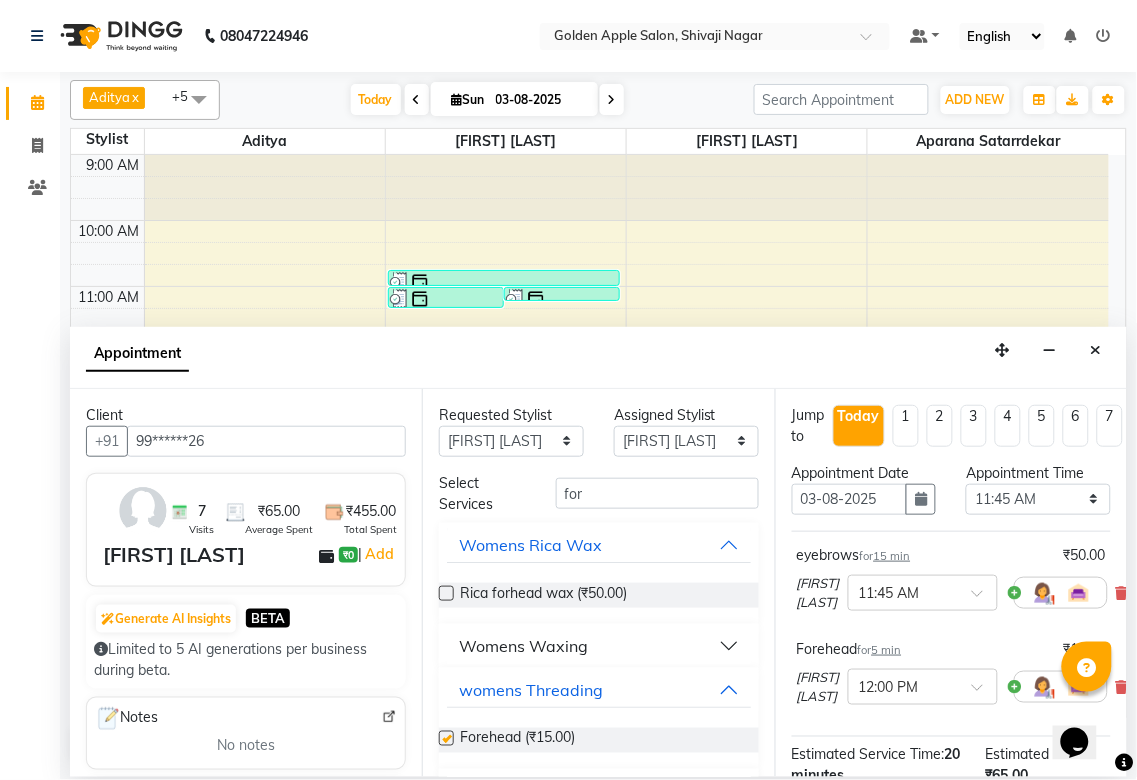 checkbox on "false" 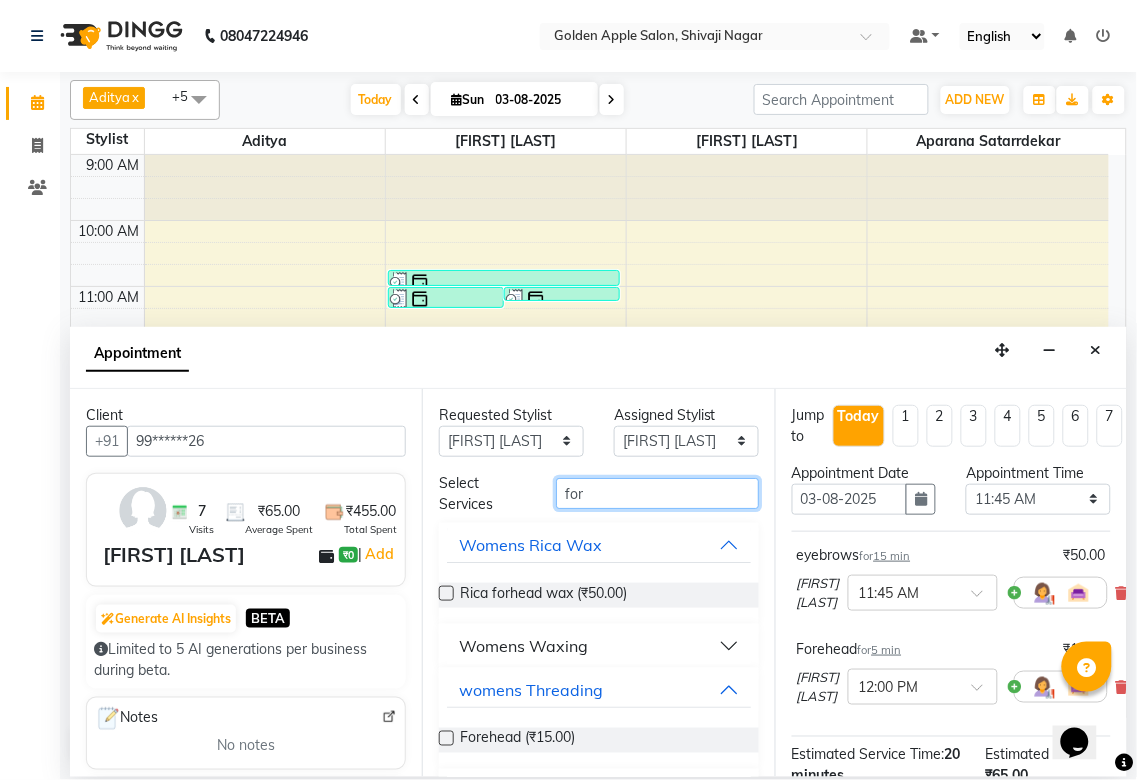 click on "for" at bounding box center [657, 493] 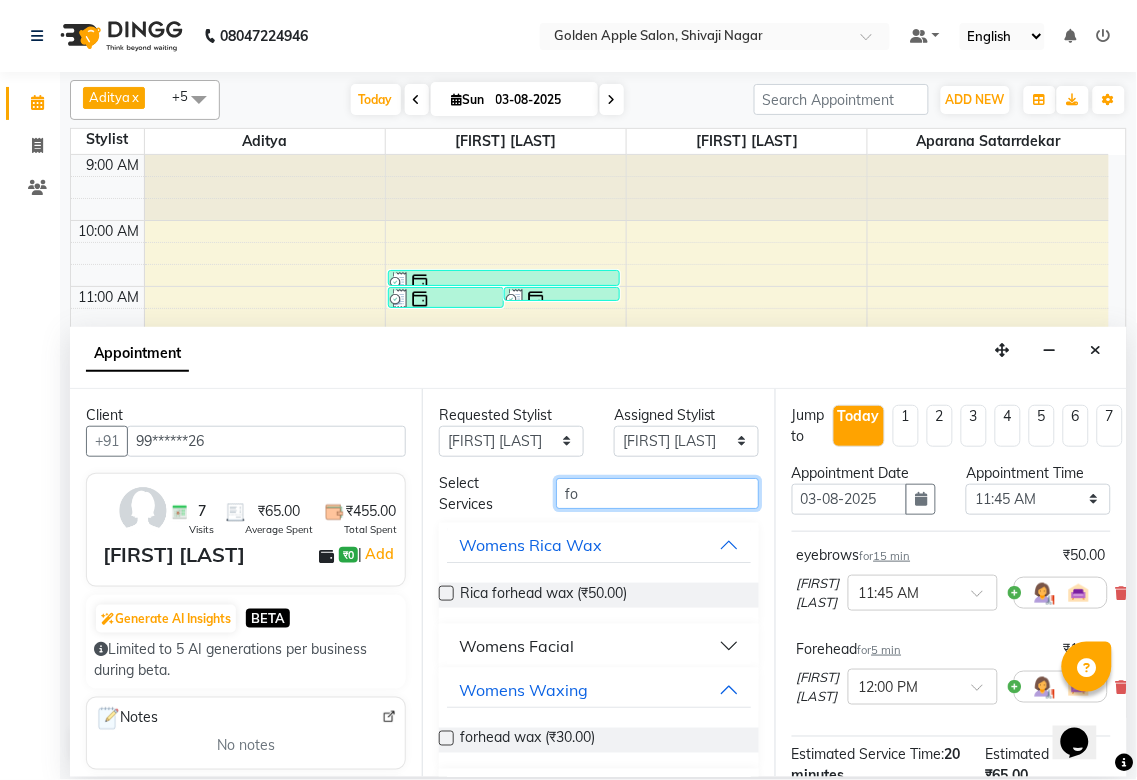 type on "f" 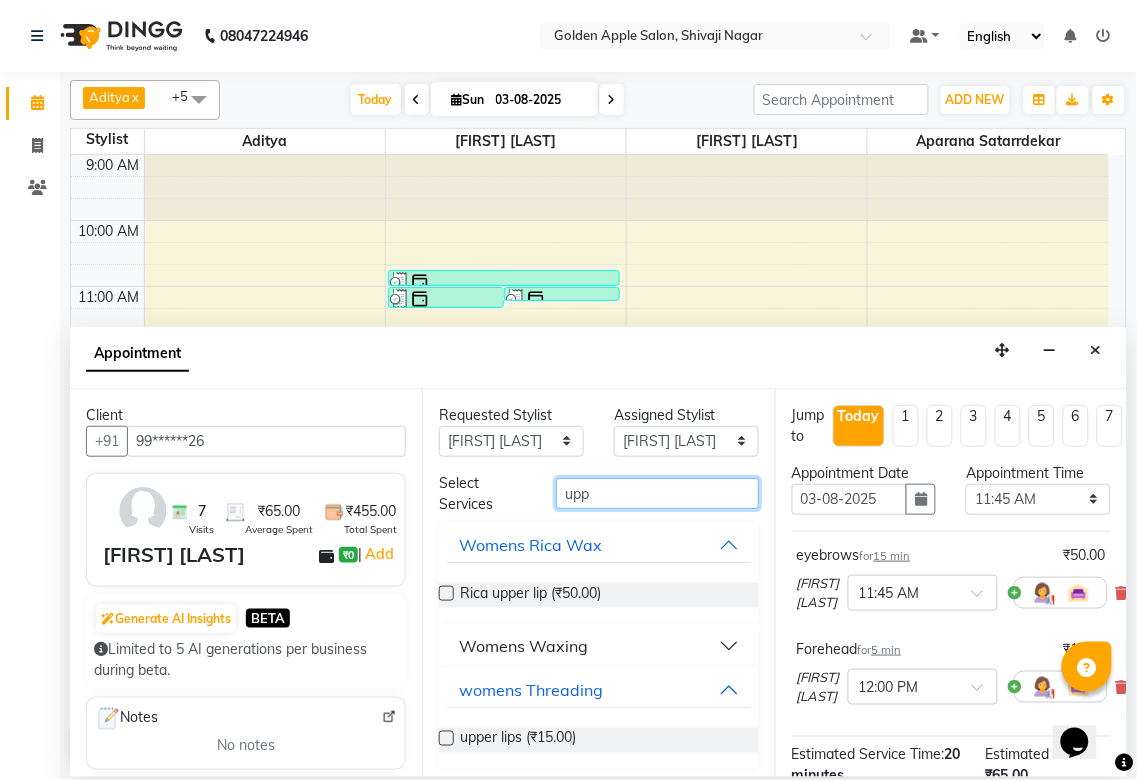 type on "upp" 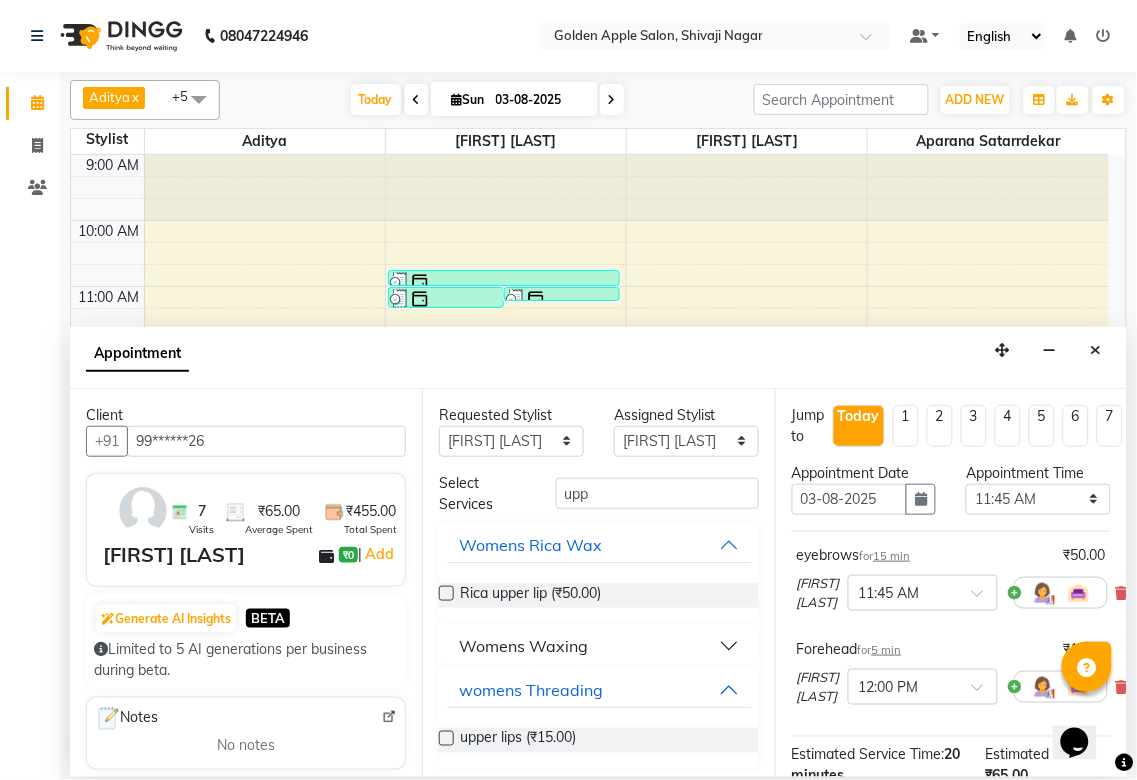 click at bounding box center (446, 738) 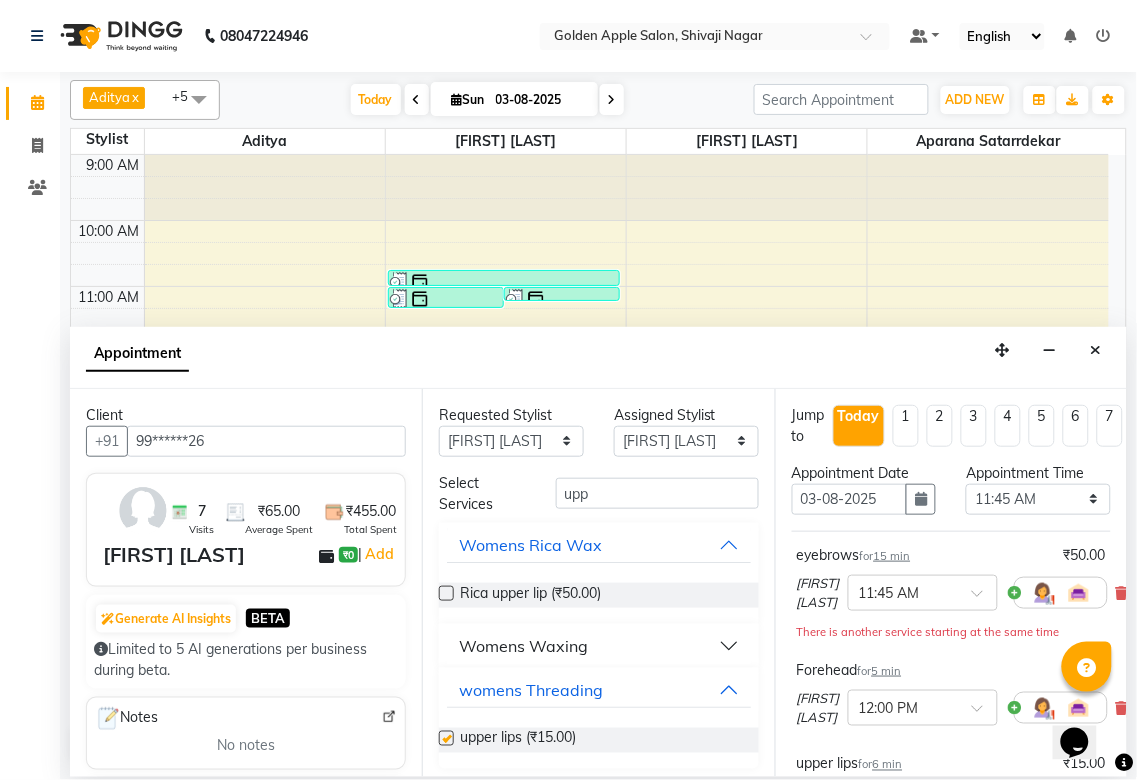 checkbox on "false" 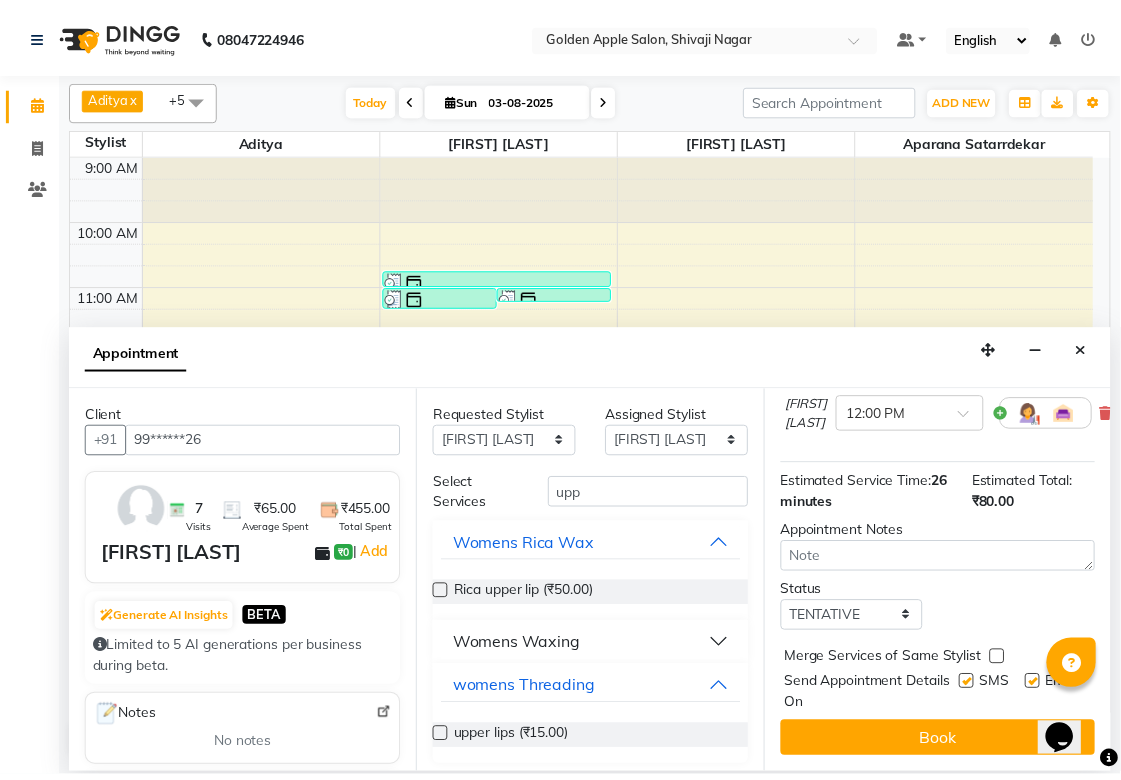 scroll, scrollTop: 405, scrollLeft: 0, axis: vertical 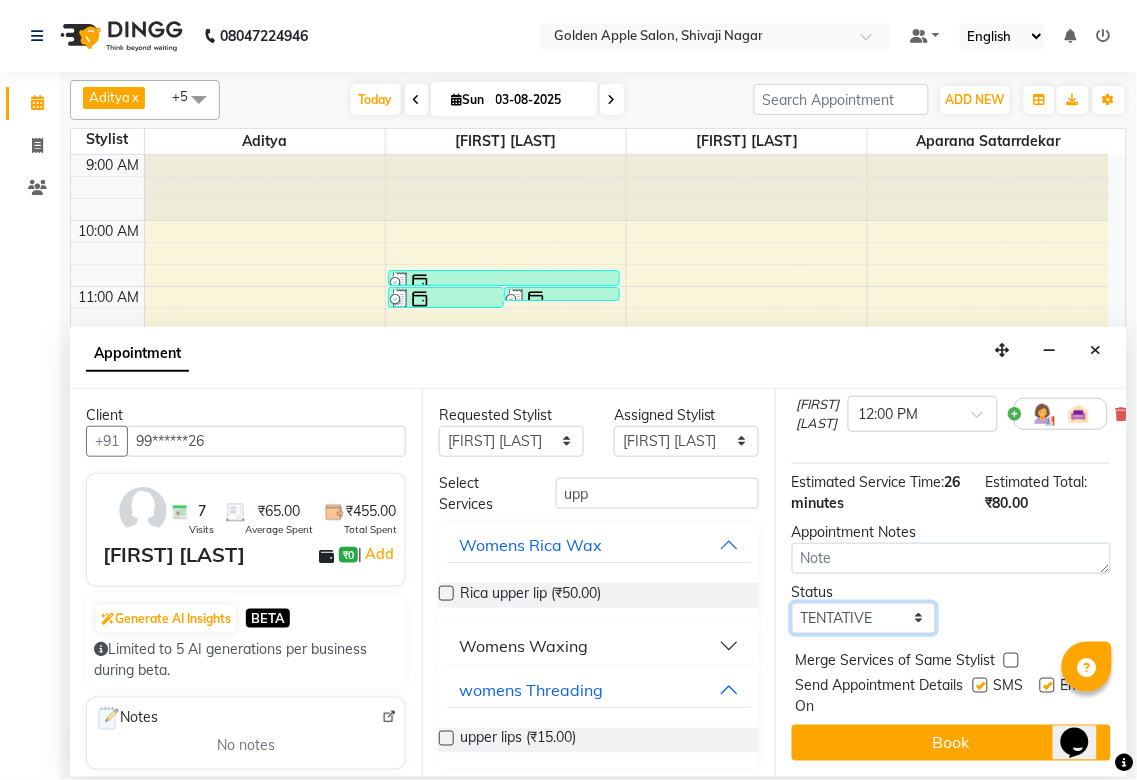 click on "Select TENTATIVE CONFIRM CHECK-IN UPCOMING" at bounding box center [864, 618] 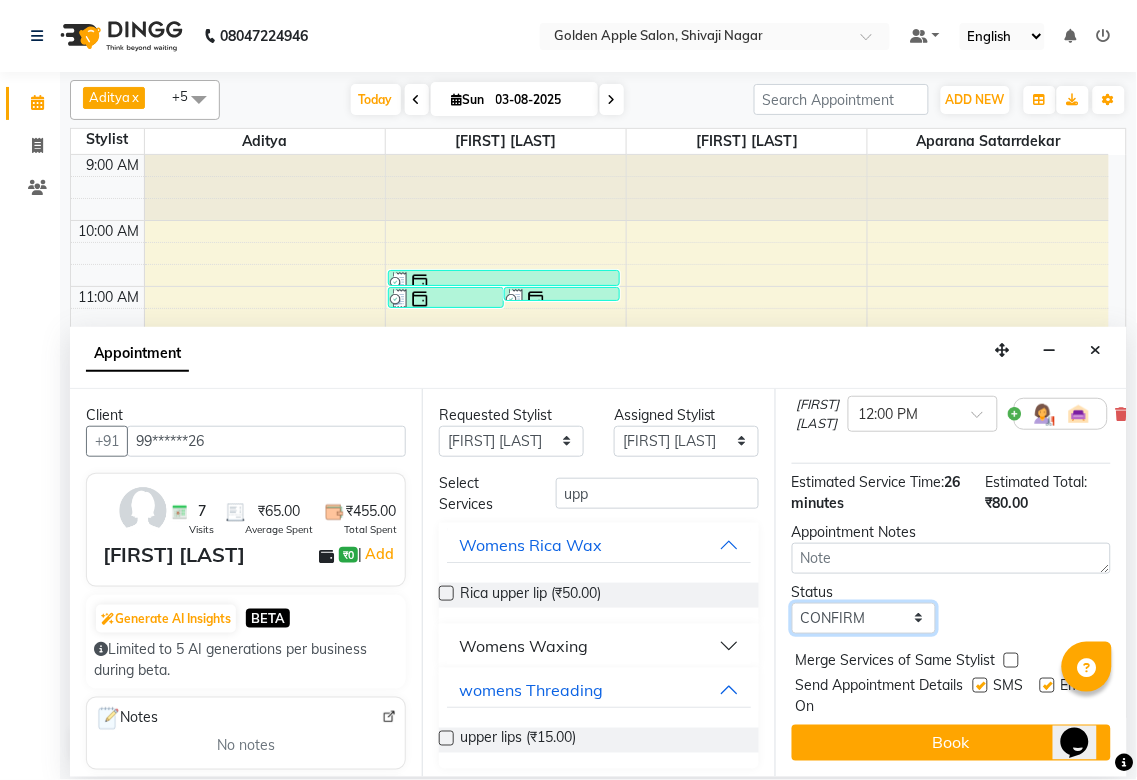 click on "Select TENTATIVE CONFIRM CHECK-IN UPCOMING" at bounding box center (864, 618) 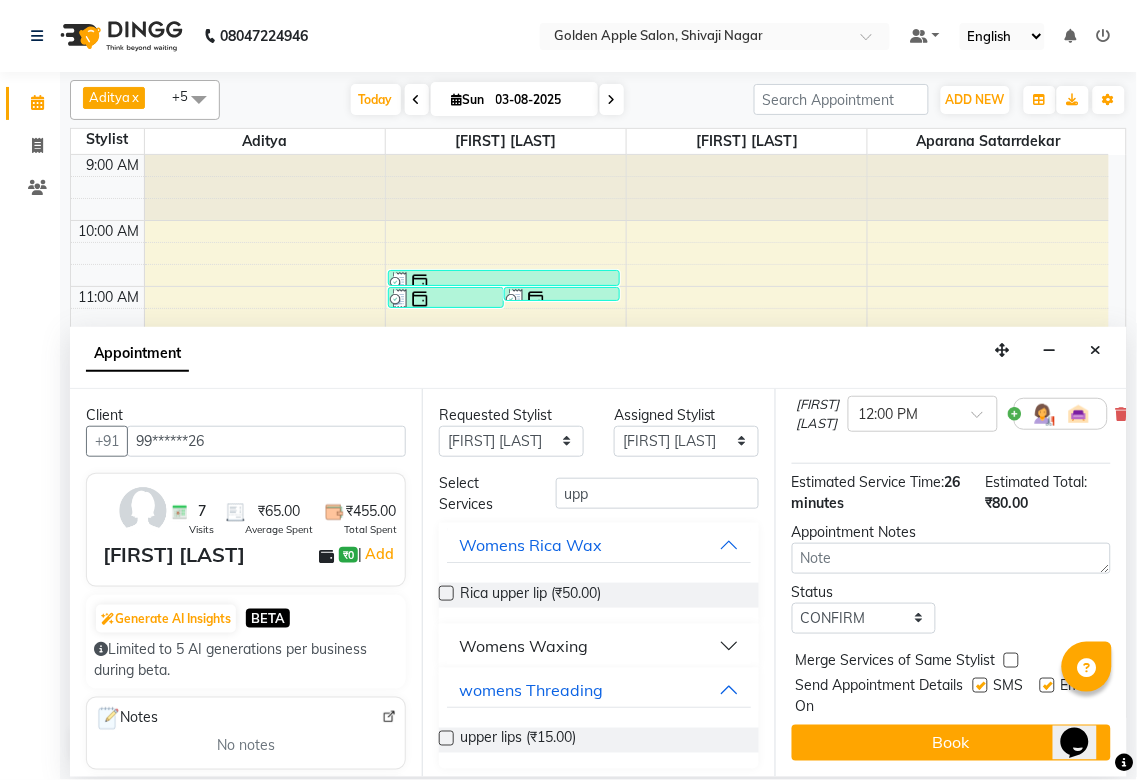 click at bounding box center (980, 685) 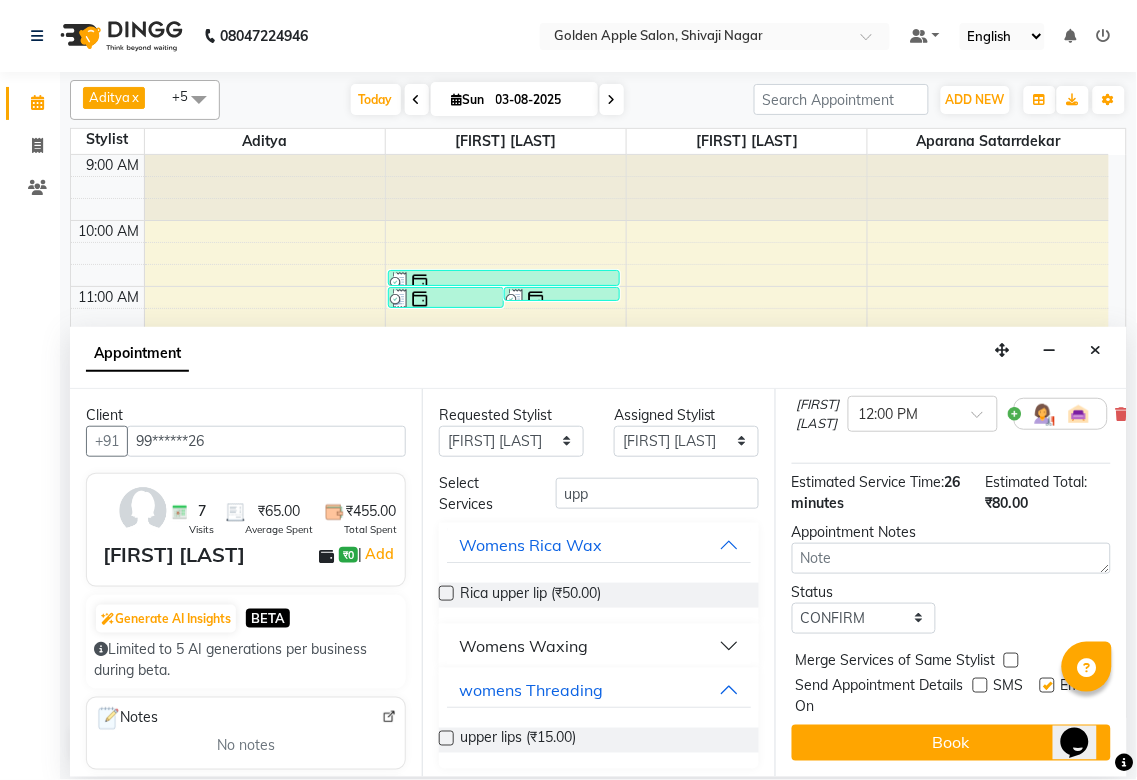 click at bounding box center [1047, 685] 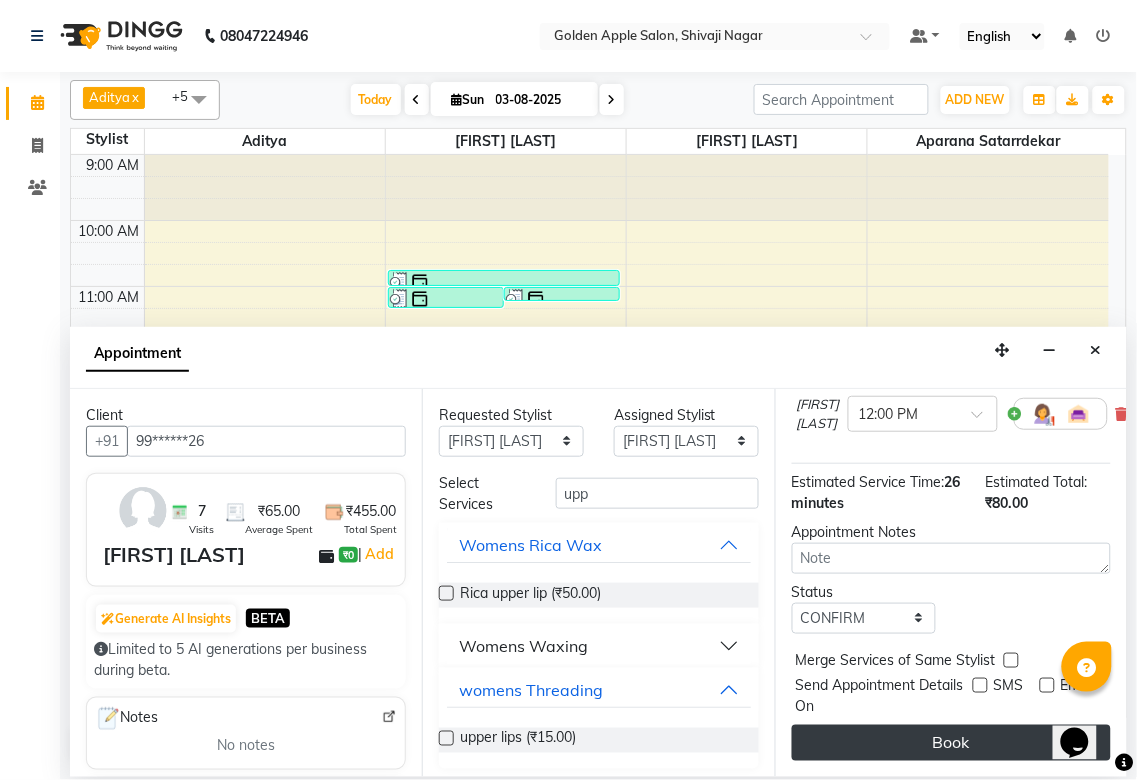 click on "Book" at bounding box center [951, 743] 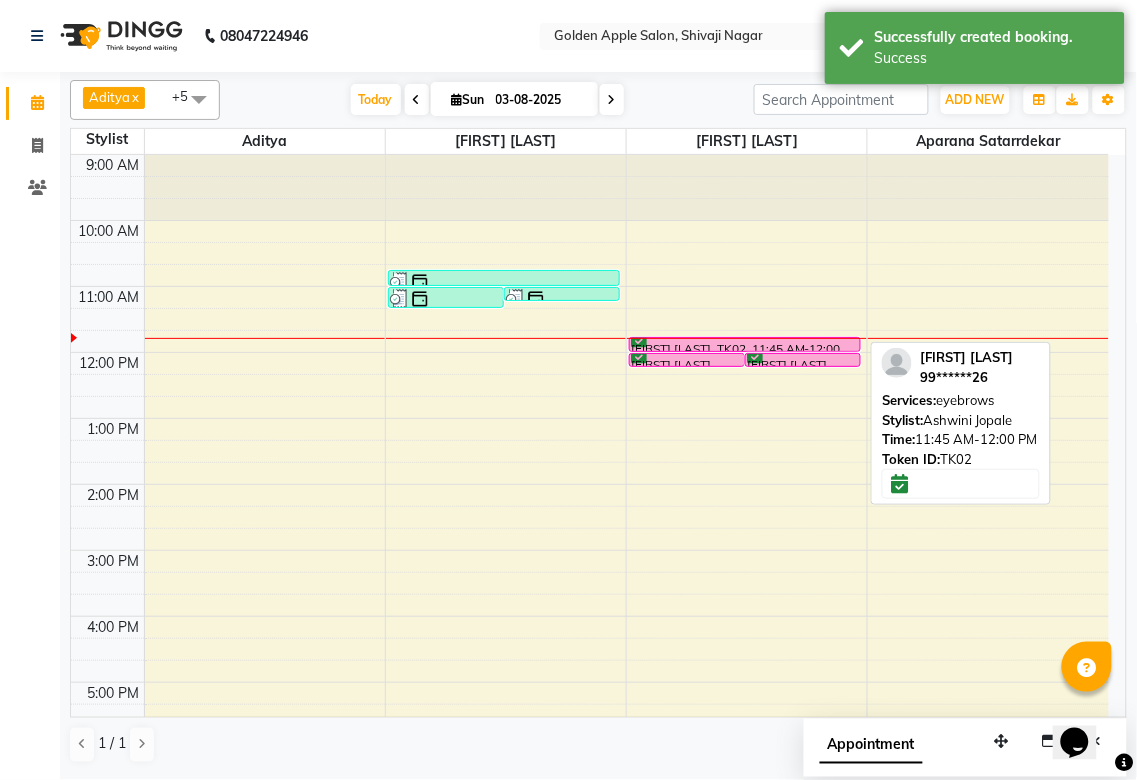 click on "[FIRST] [LAST], TK02, 11:45 AM-12:00 PM, eyebrows" at bounding box center [745, 344] 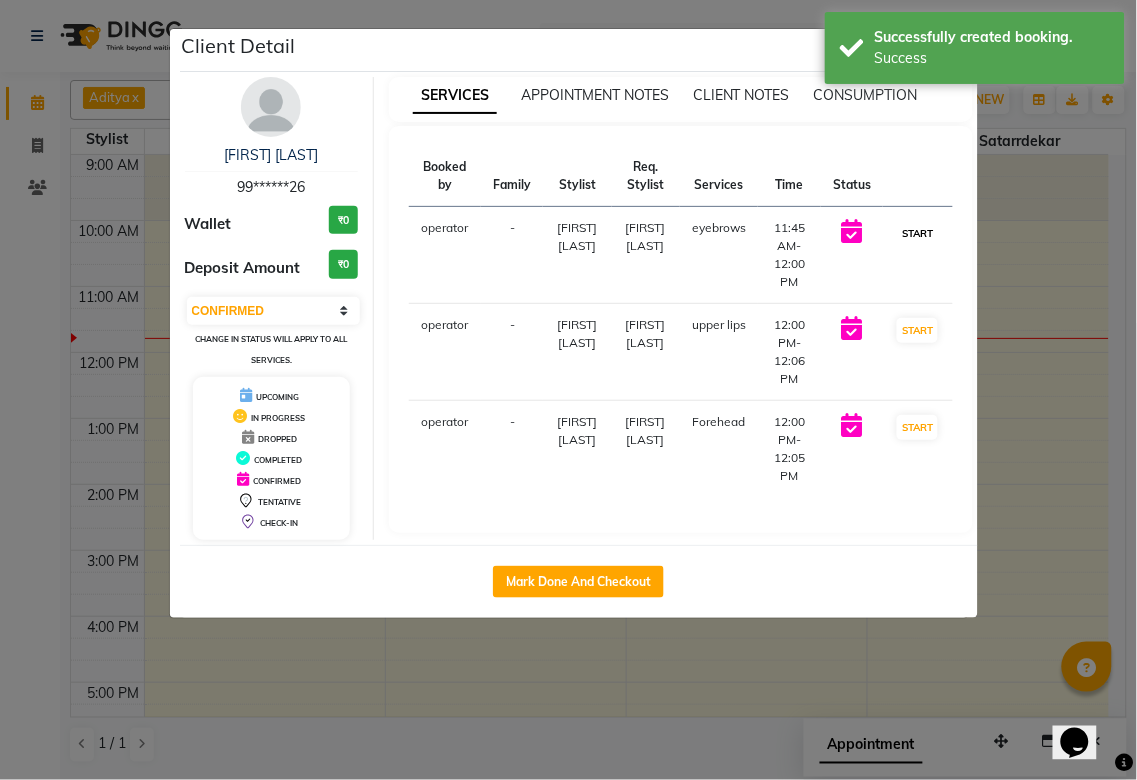 click on "START" at bounding box center (917, 233) 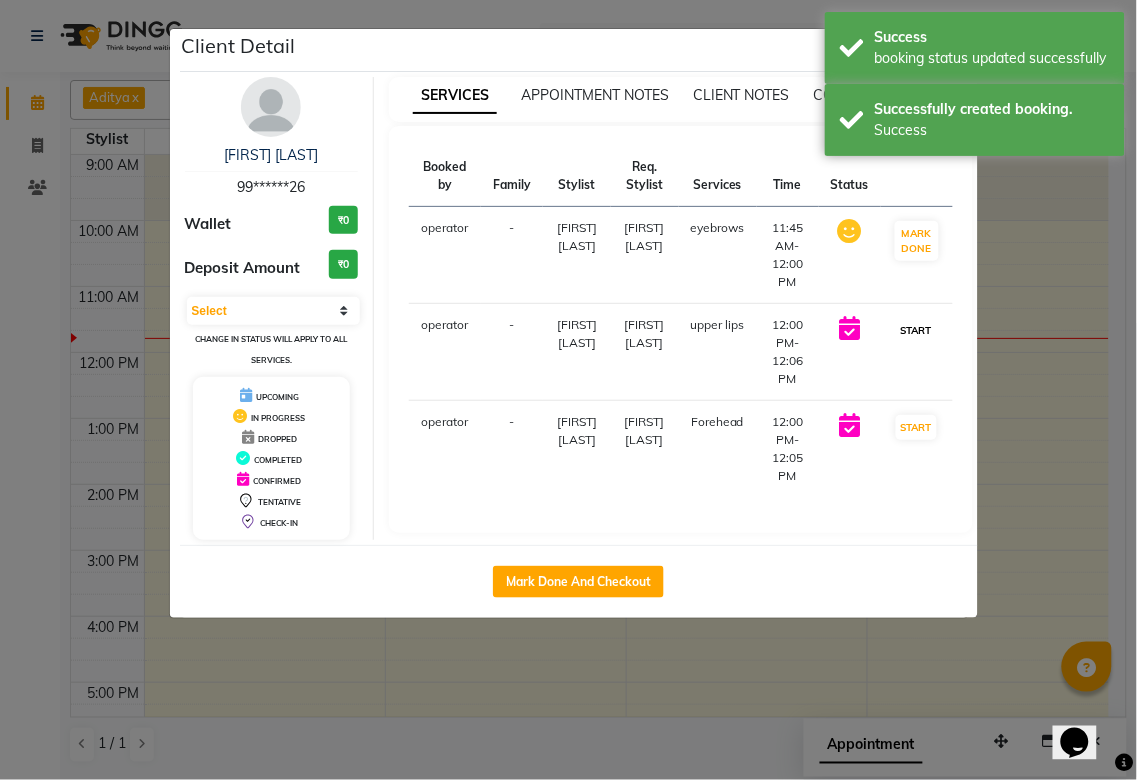 click on "START" at bounding box center (916, 330) 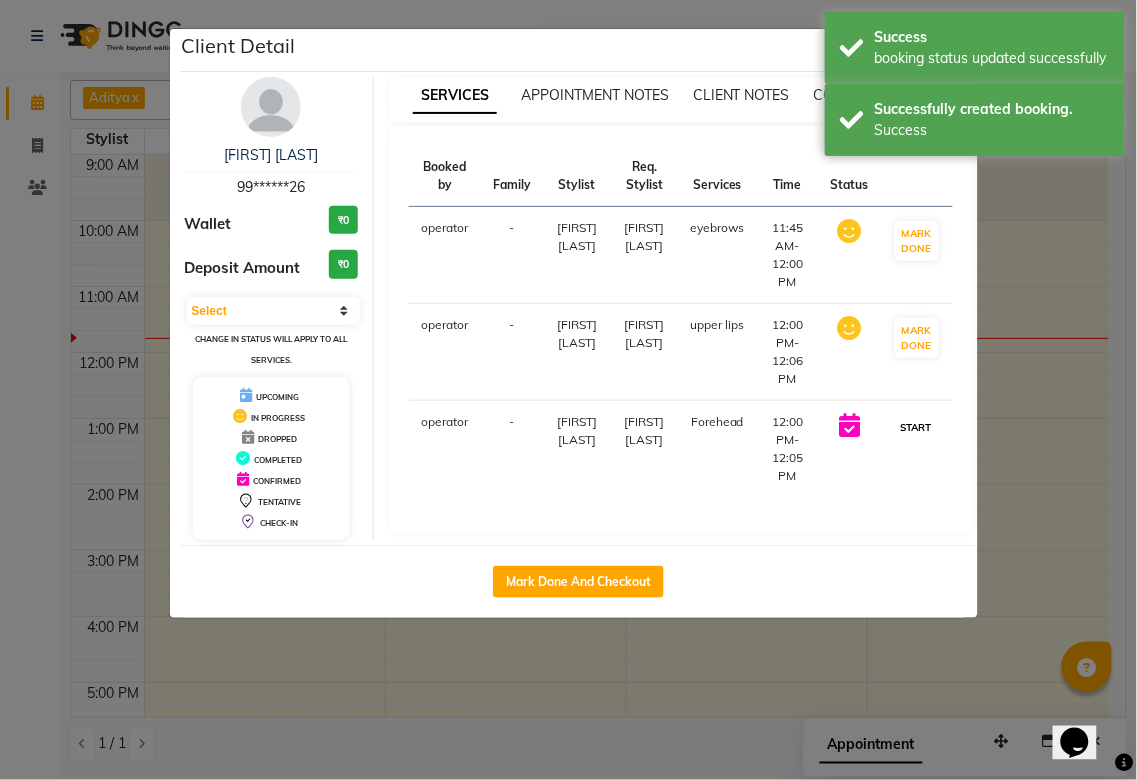 click on "START" at bounding box center (916, 427) 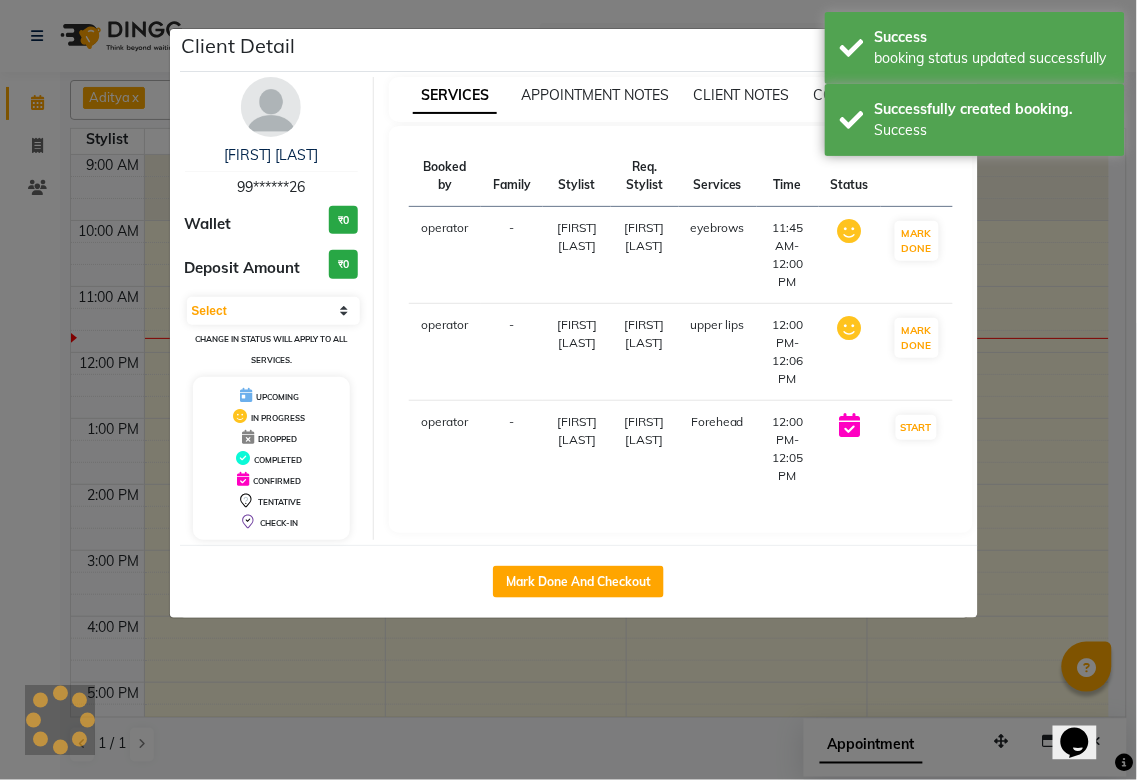 select on "1" 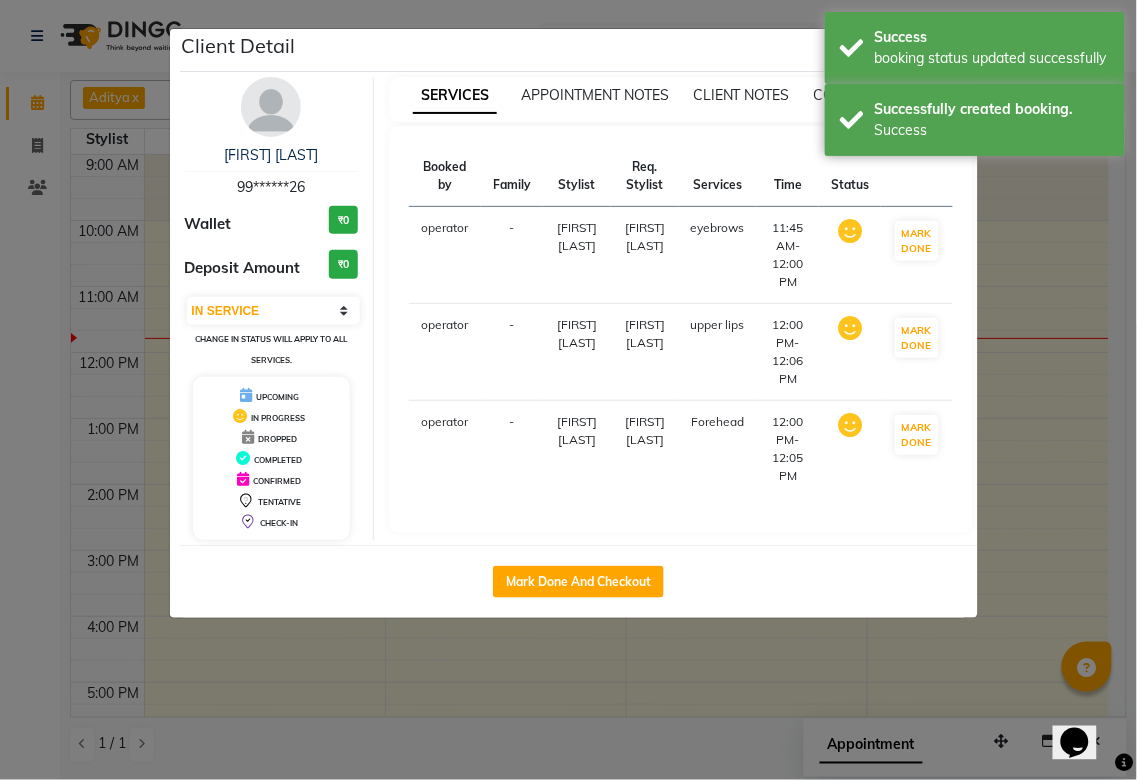 click on "Client Detail [FIRST] [LAST] [PHONE] Wallet ₹0 Deposit Amount ₹0 Select IN SERVICE CONFIRMED TENTATIVE CHECK IN MARK DONE DROPPED UPCOMING Change in status will apply to all services. UPCOMING IN PROGRESS DROPPED COMPLETED CONFIRMED TENTATIVE CHECK-IN SERVICES APPOINTMENT NOTES CLIENT NOTES CONSUMPTION Booked by Family Stylist Req. Stylist Services Time Status operator - [FIRST] [LAST] [FIRST] [LAST] eyebrows 11:45 AM-12:00 PM MARK DONE operator - [FIRST] [LAST] [FIRST] [LAST] upper lips 12:00 PM-12:06 PM MARK DONE operator - [FIRST] [LAST] [FIRST] [LAST] Forehead 12:00 PM-12:05 PM MARK DONE Mark Done And Checkout" 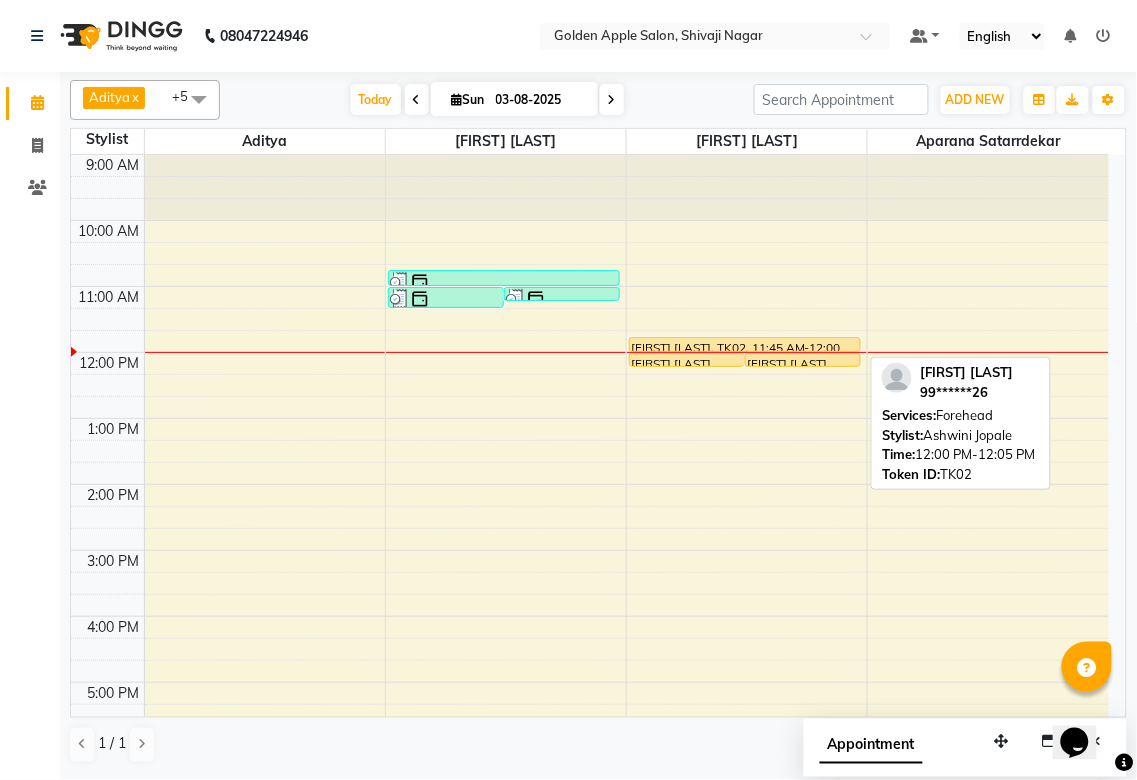 click on "[FIRST] [LAST], TK02, 12:00 PM-12:05 PM, Forehead" at bounding box center (803, 360) 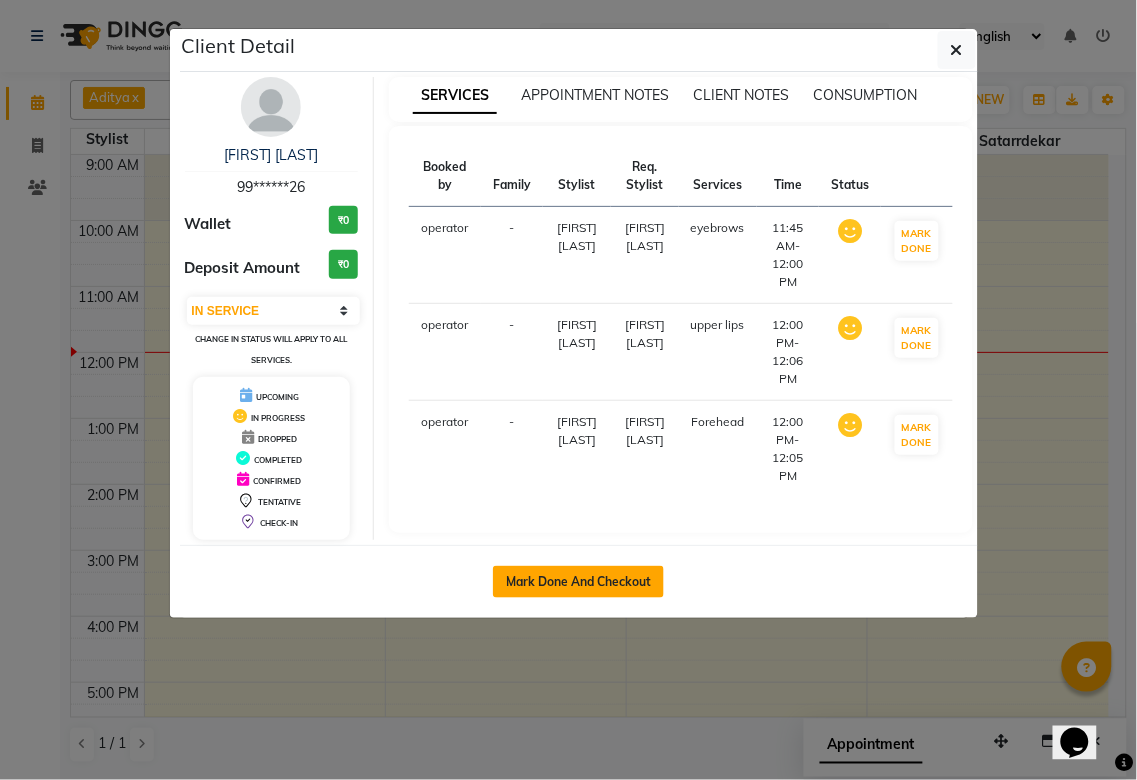 click on "Mark Done And Checkout" 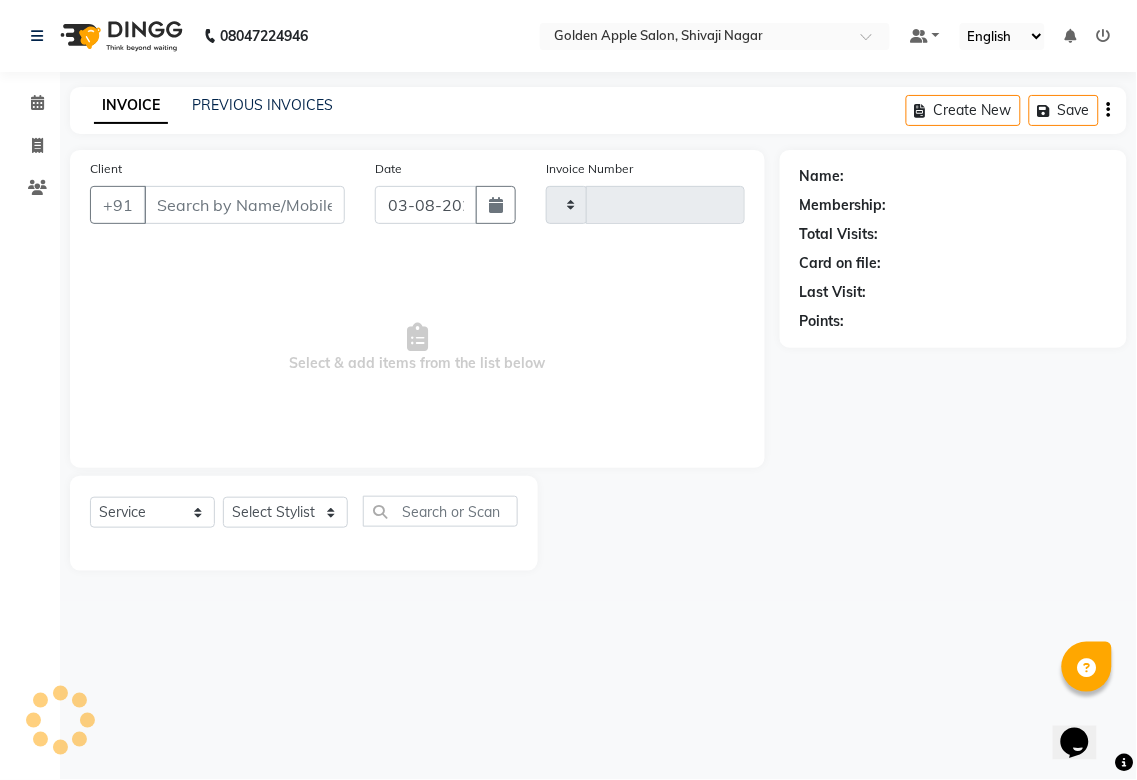 type on "1369" 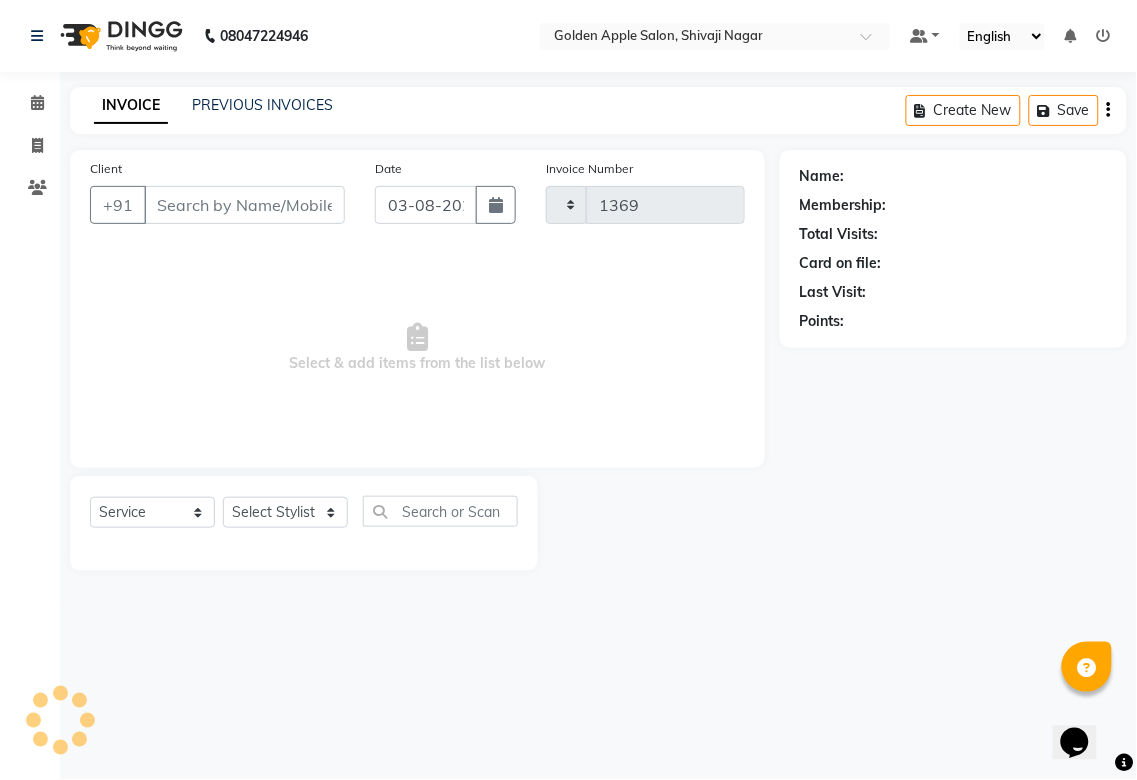 select on "6072" 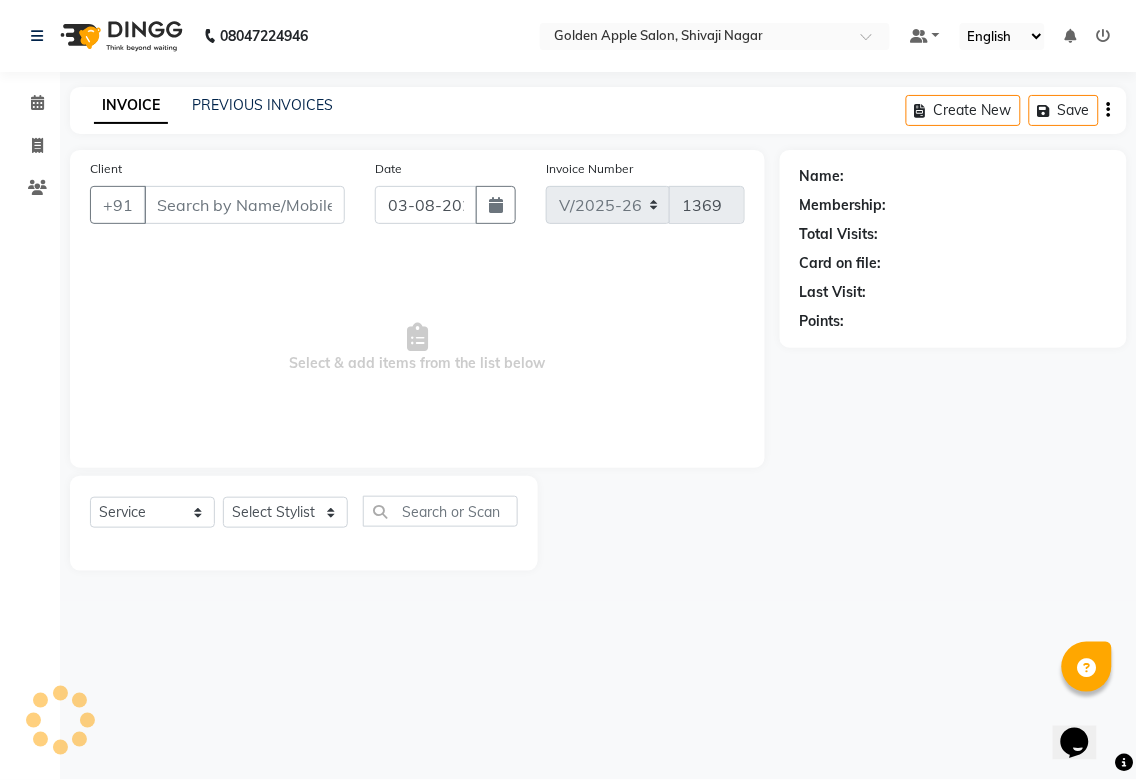 type on "99******26" 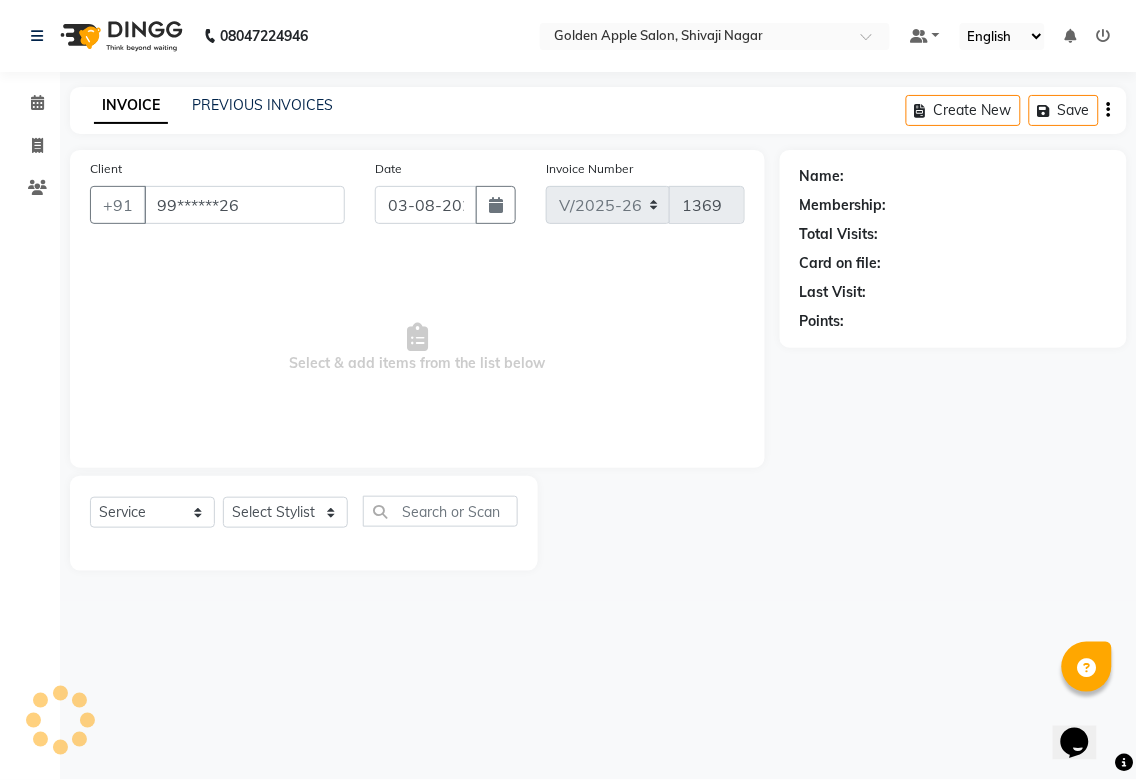 select on "85394" 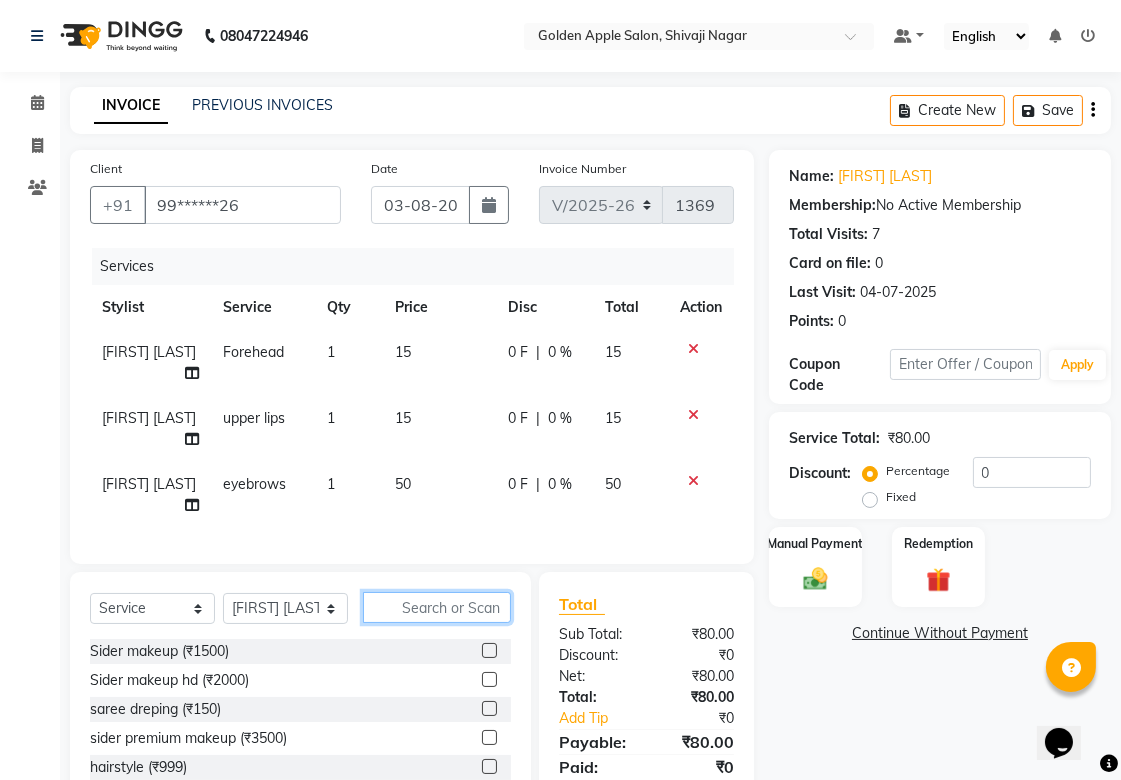 click 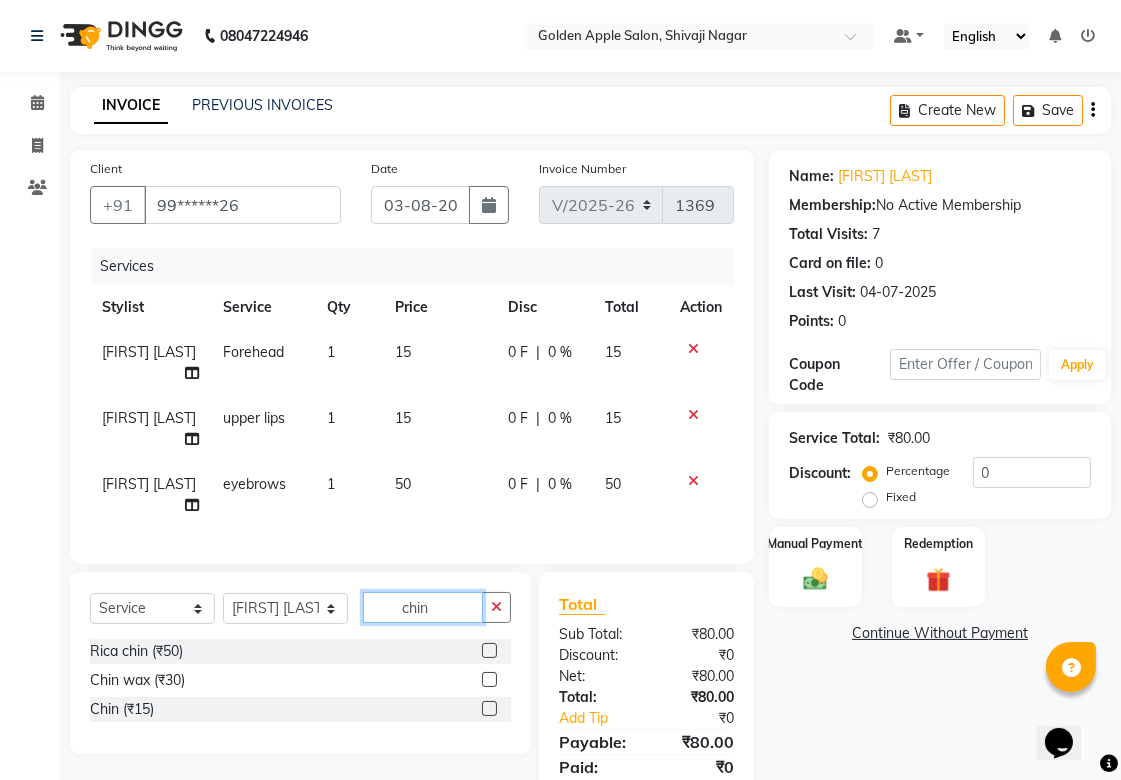 type on "chin" 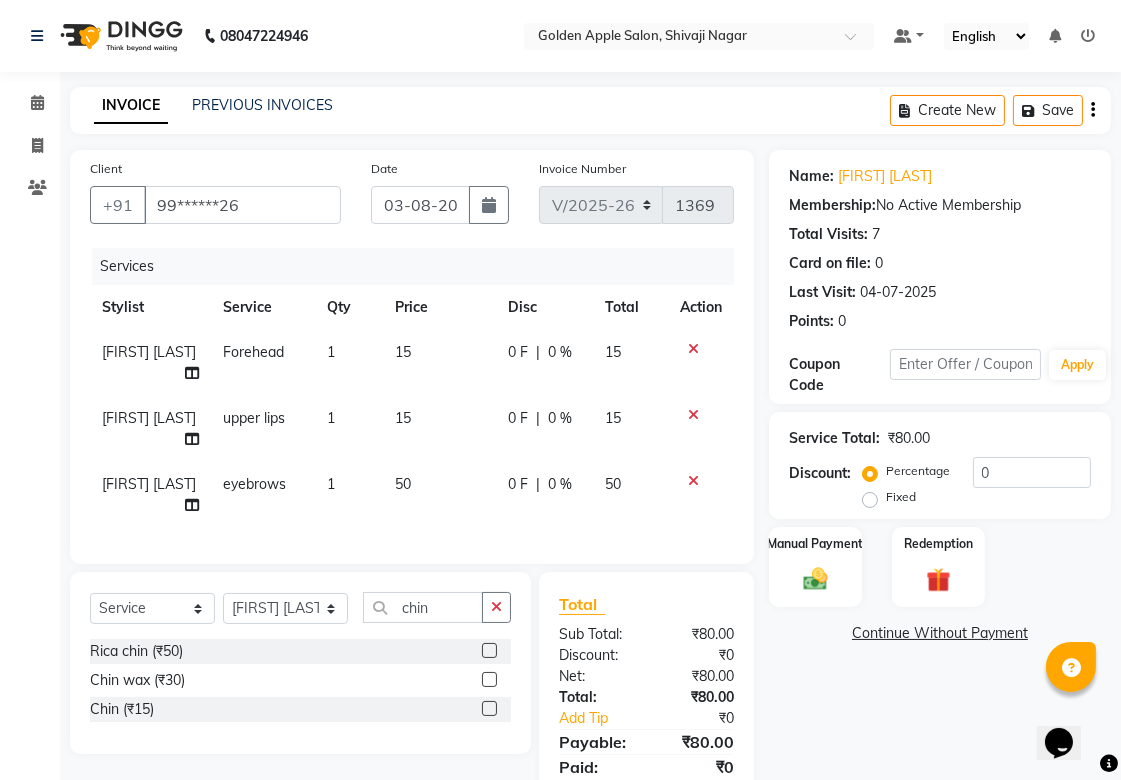 click 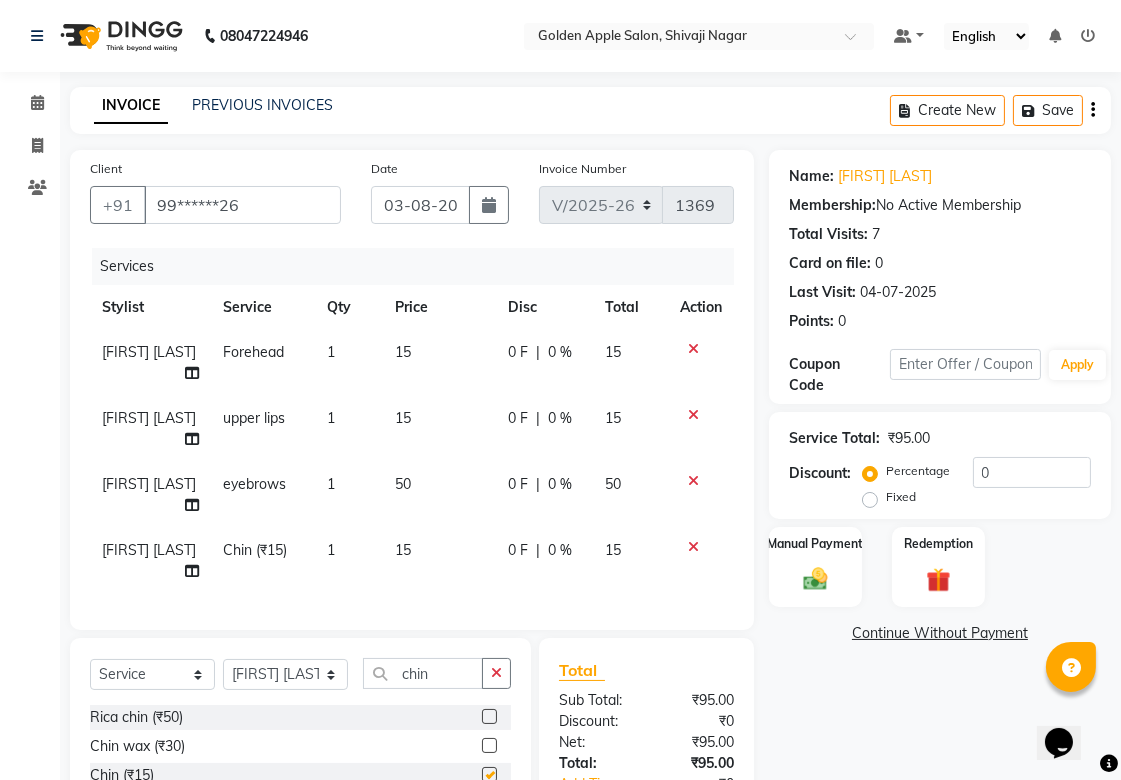checkbox on "false" 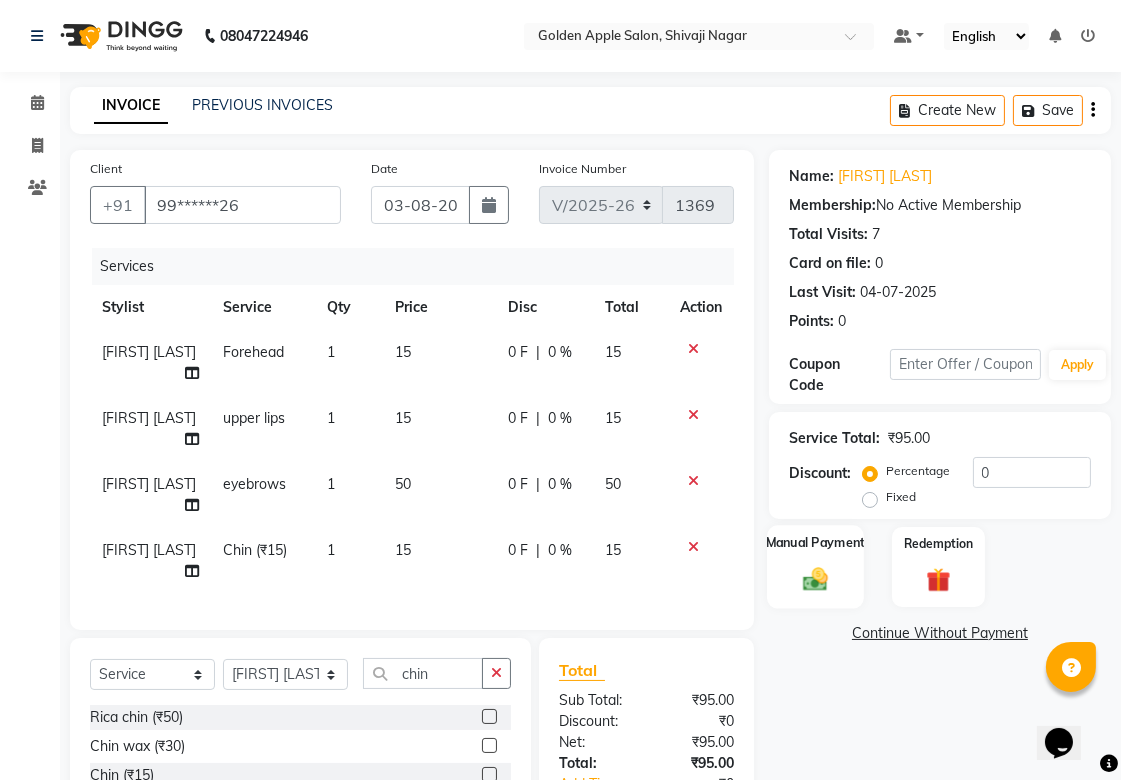click 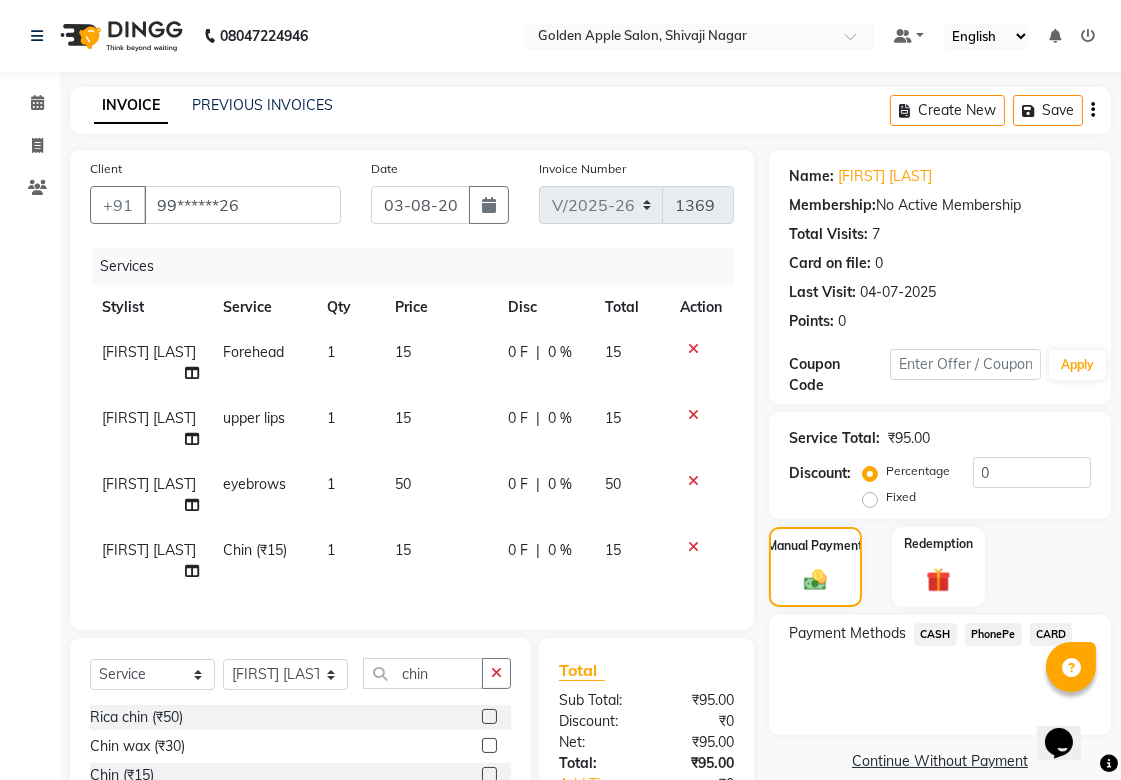 click on "CASH" 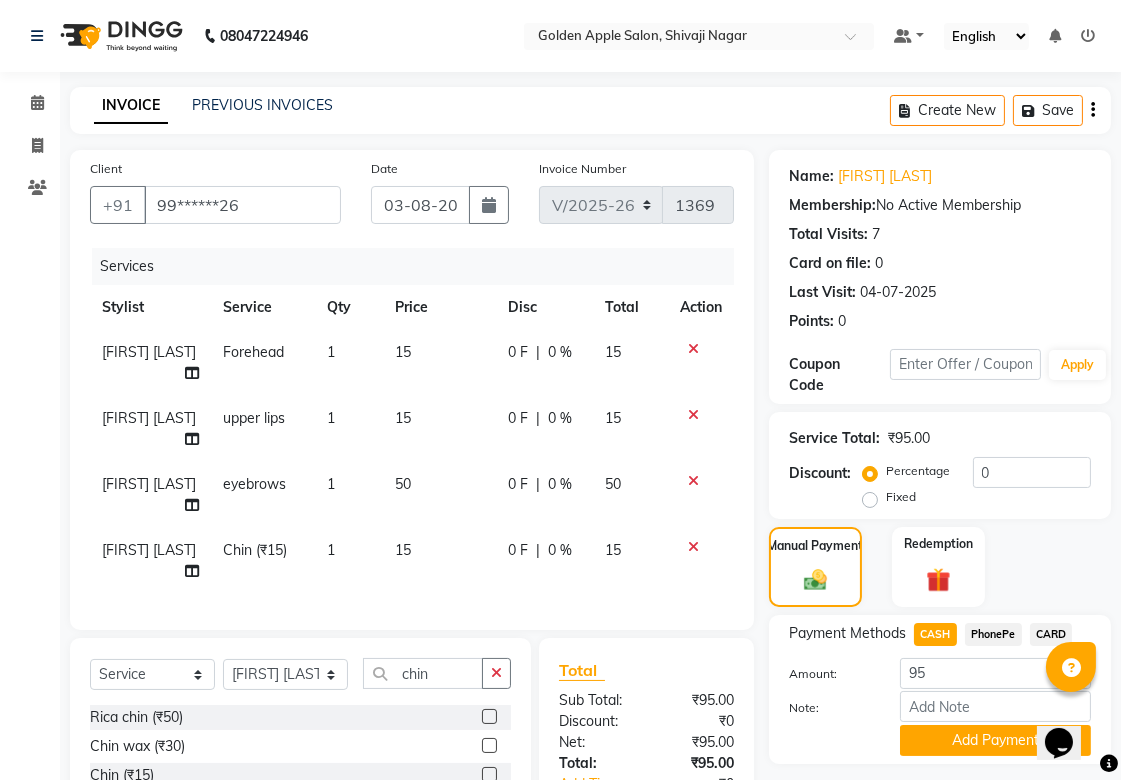scroll, scrollTop: 111, scrollLeft: 0, axis: vertical 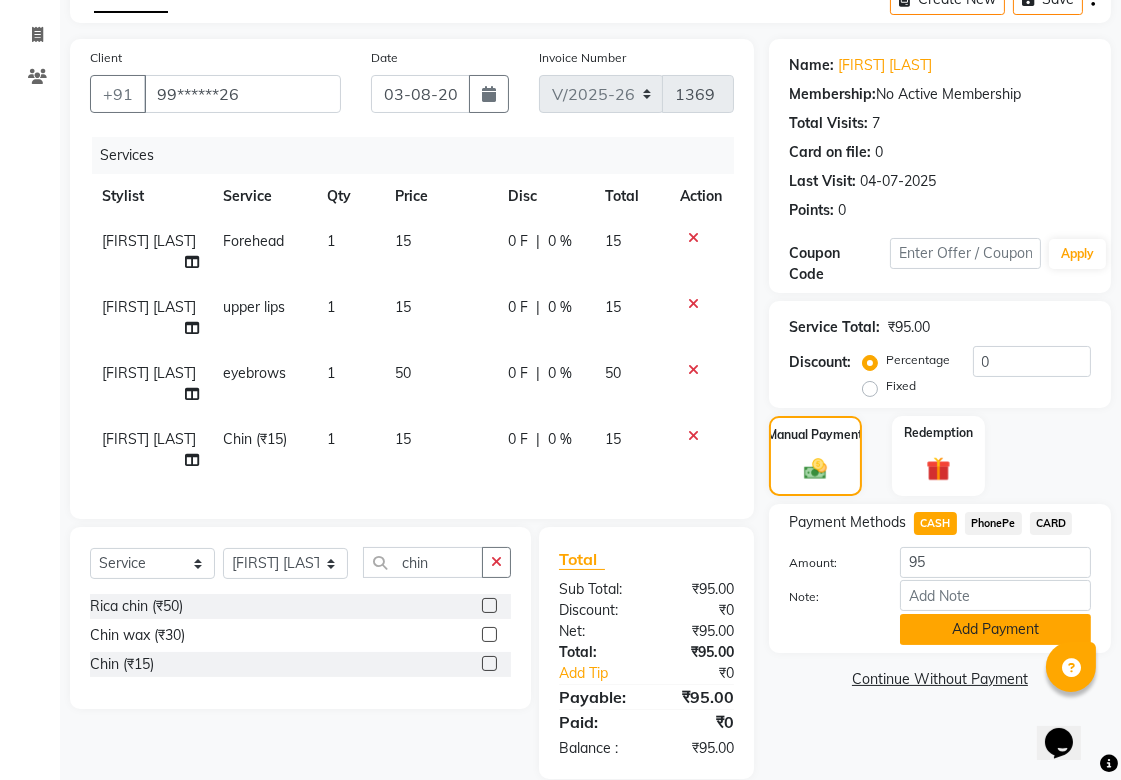 click on "Add Payment" 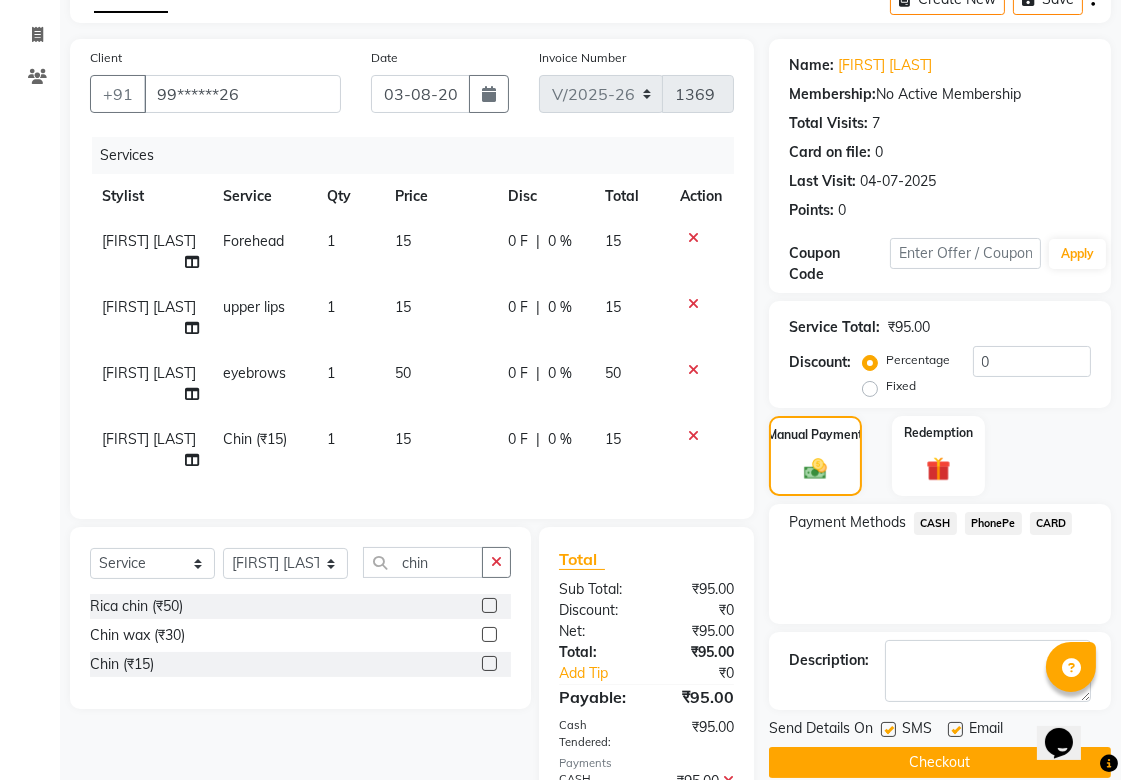 click 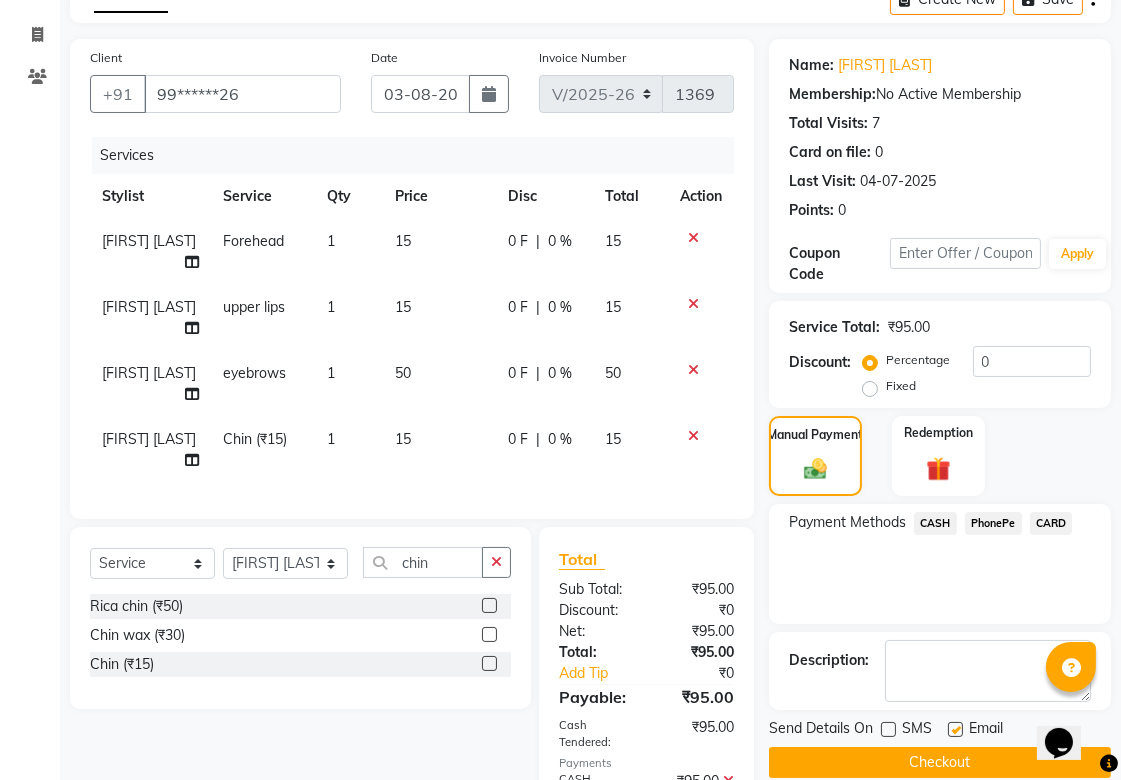 click 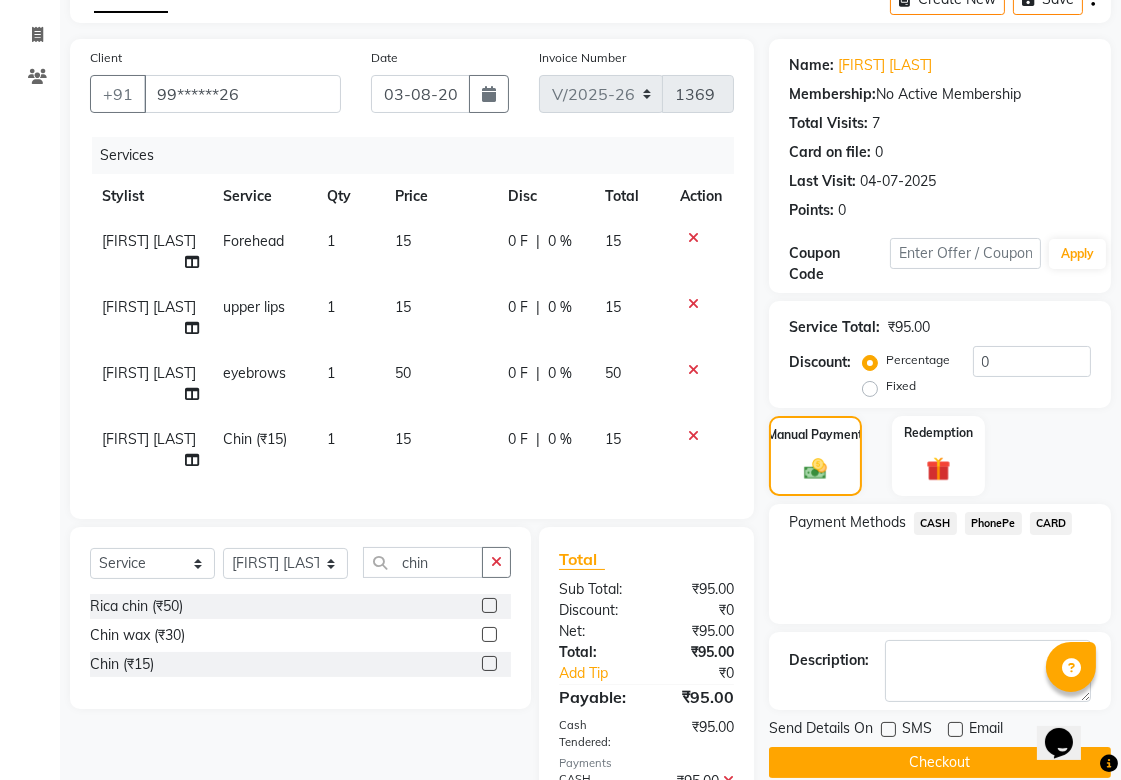 click on "Checkout" 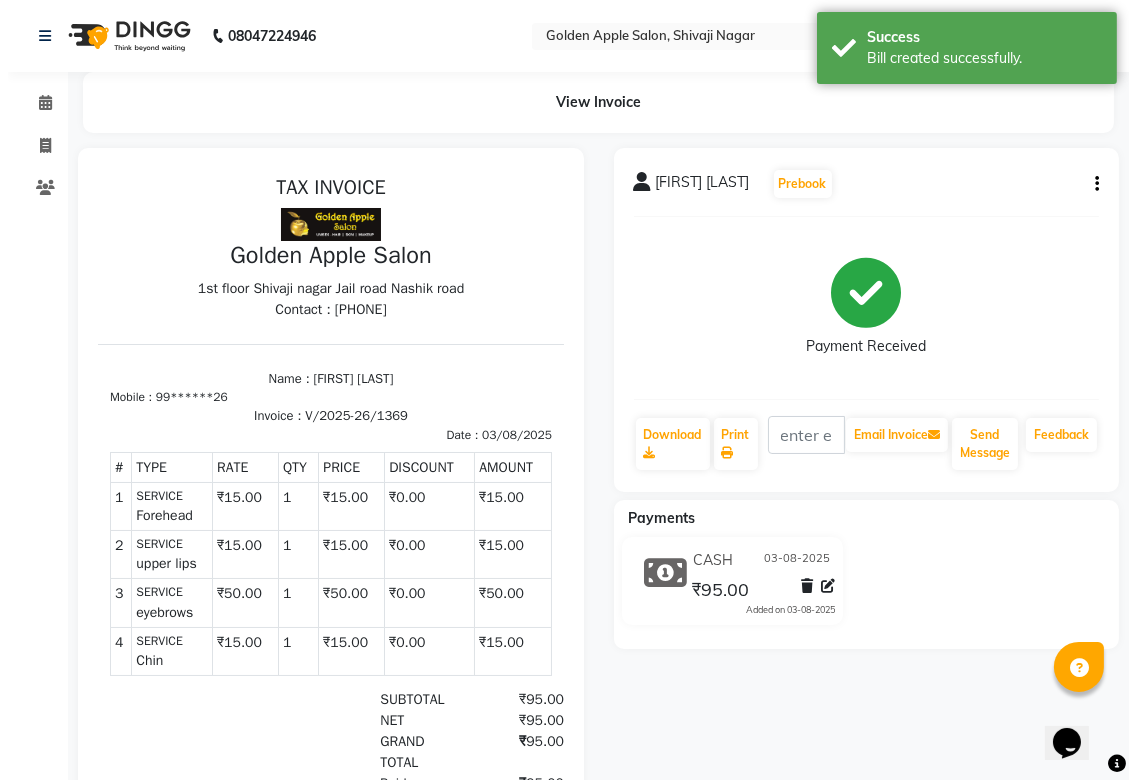 scroll, scrollTop: 0, scrollLeft: 0, axis: both 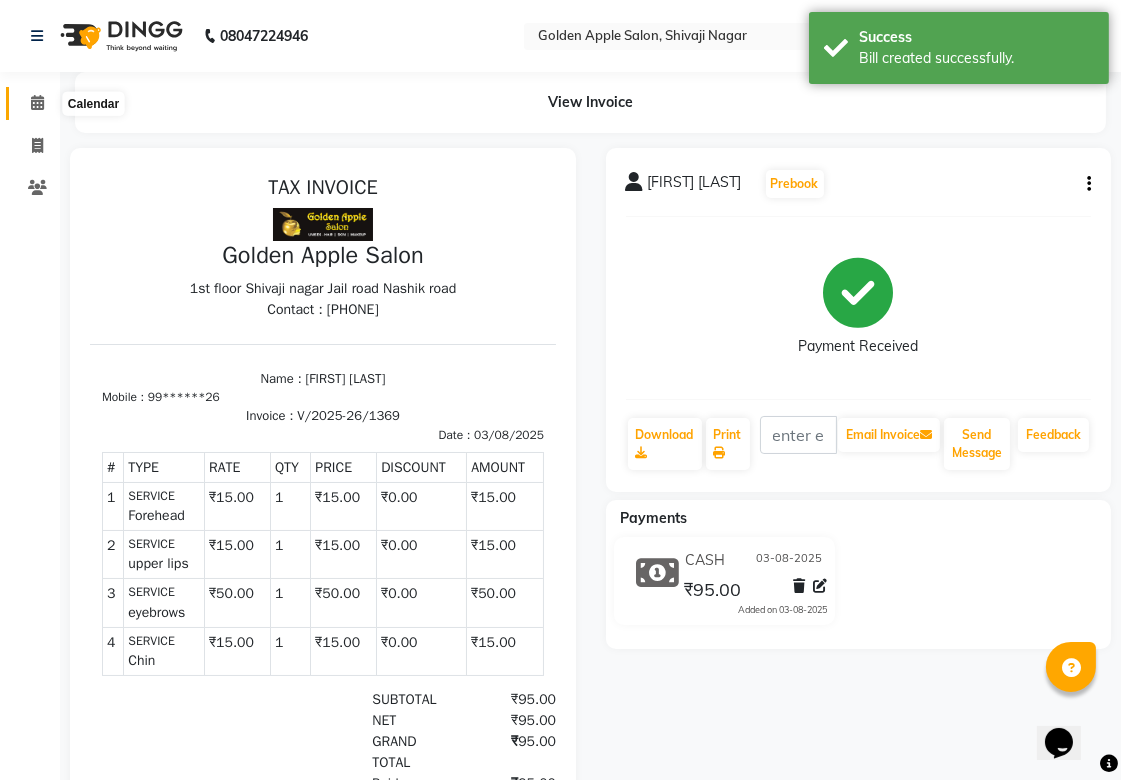 click 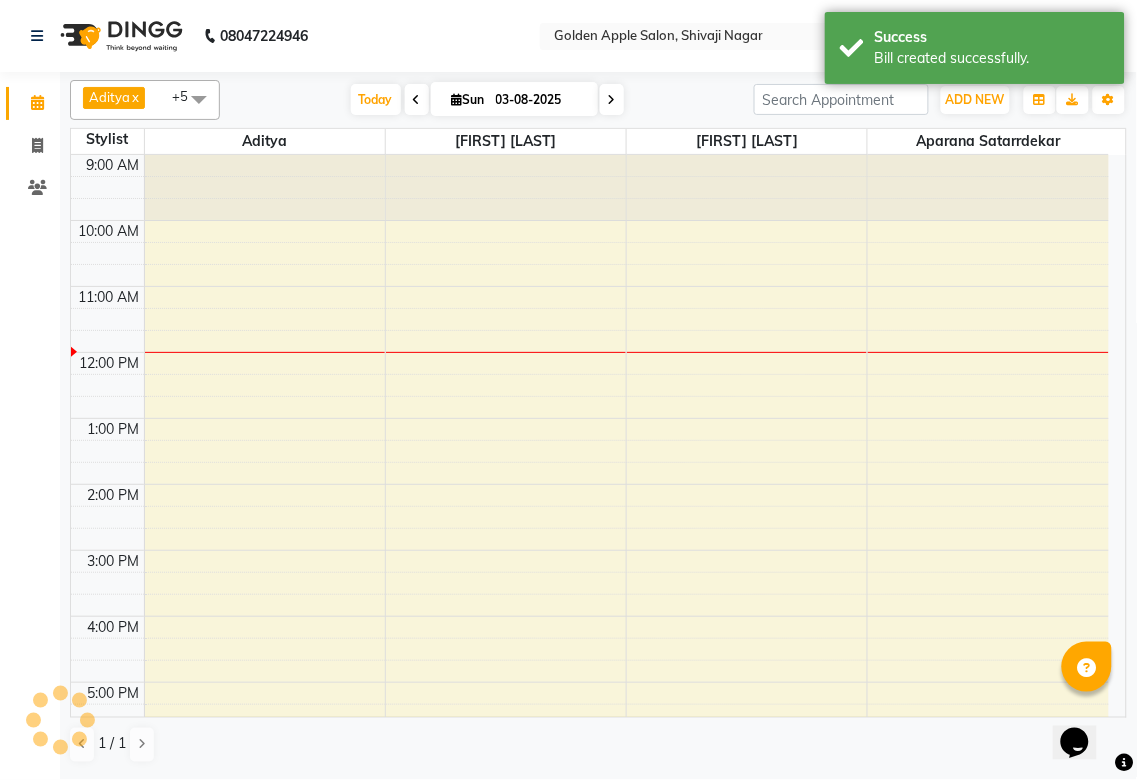 scroll, scrollTop: 0, scrollLeft: 0, axis: both 